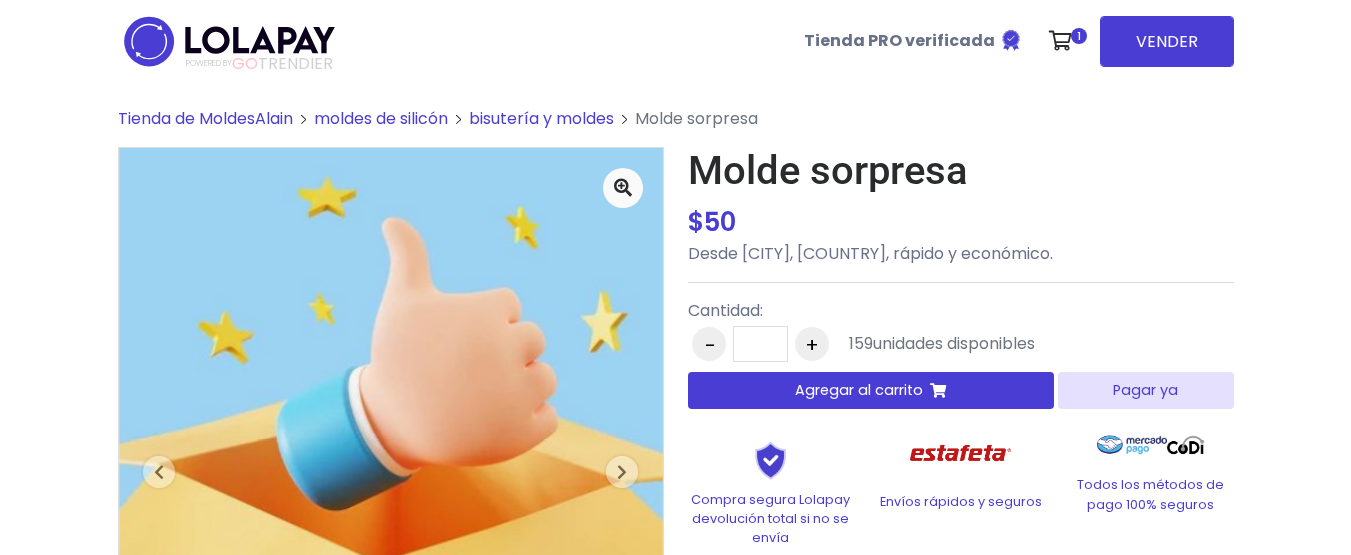 scroll, scrollTop: 0, scrollLeft: 0, axis: both 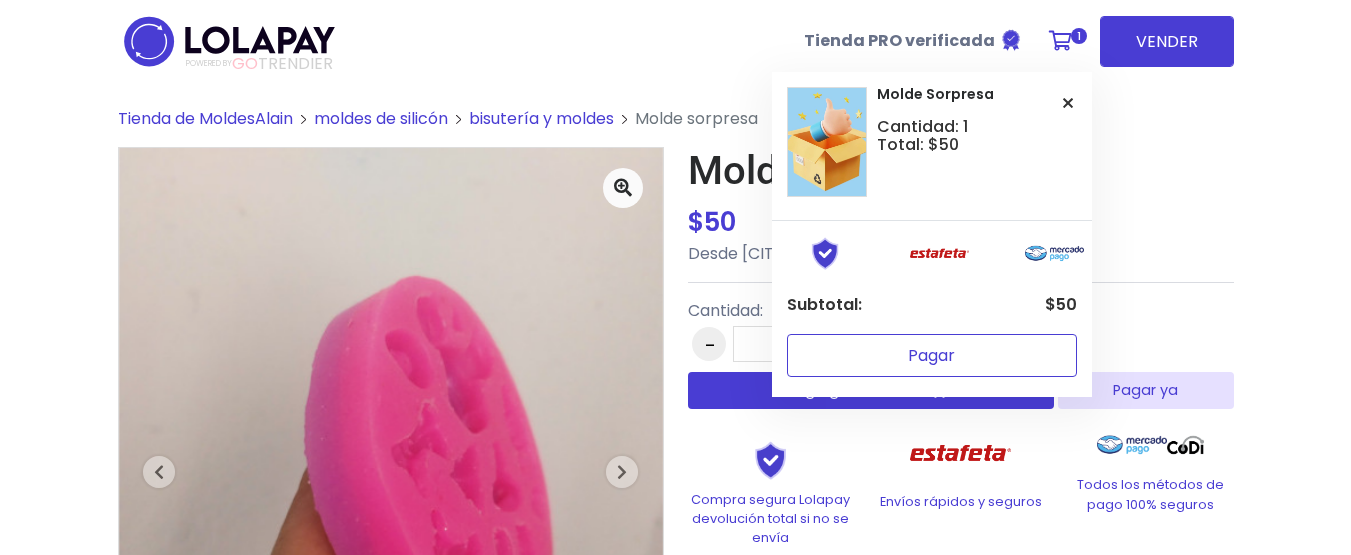click on "Pagar" at bounding box center [932, 355] 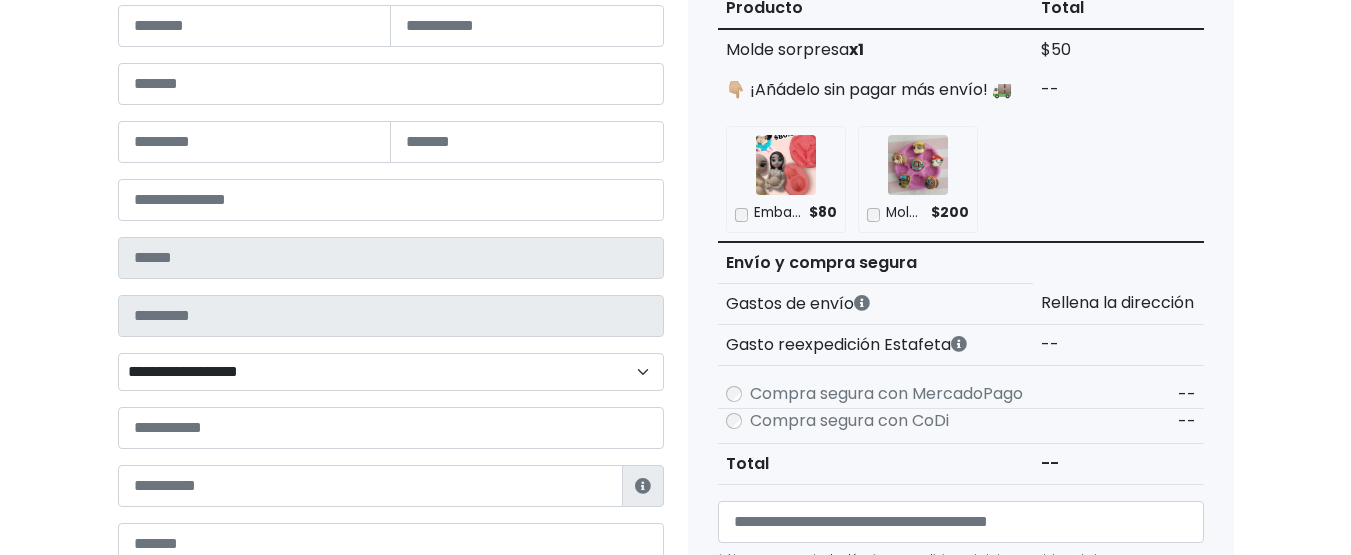 scroll, scrollTop: 400, scrollLeft: 0, axis: vertical 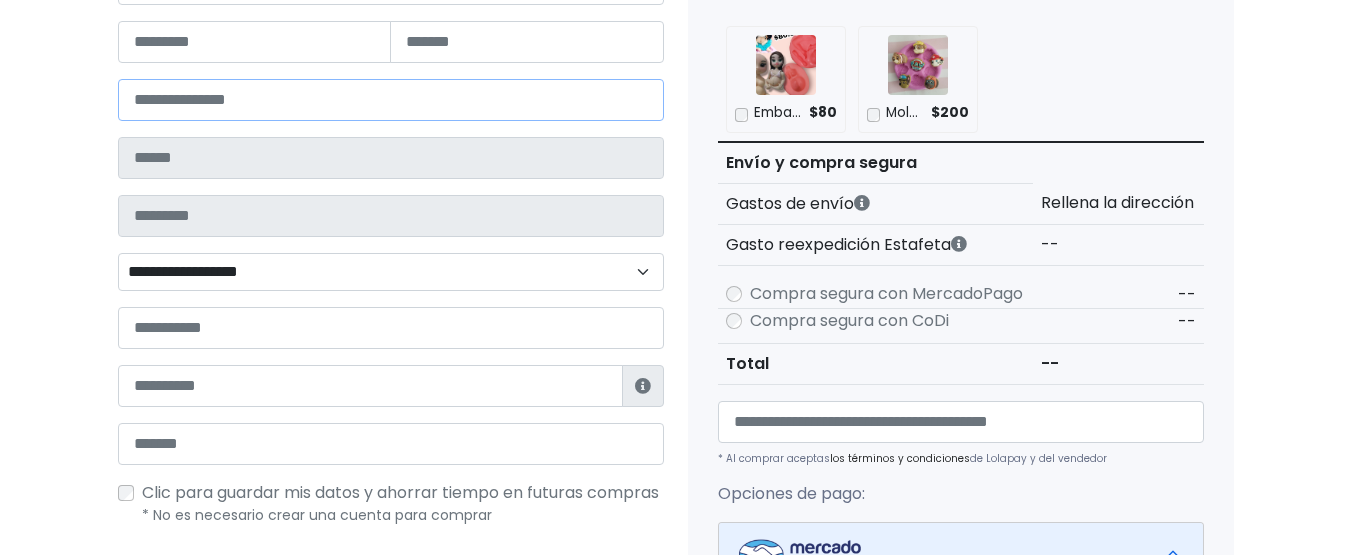 click at bounding box center (391, 100) 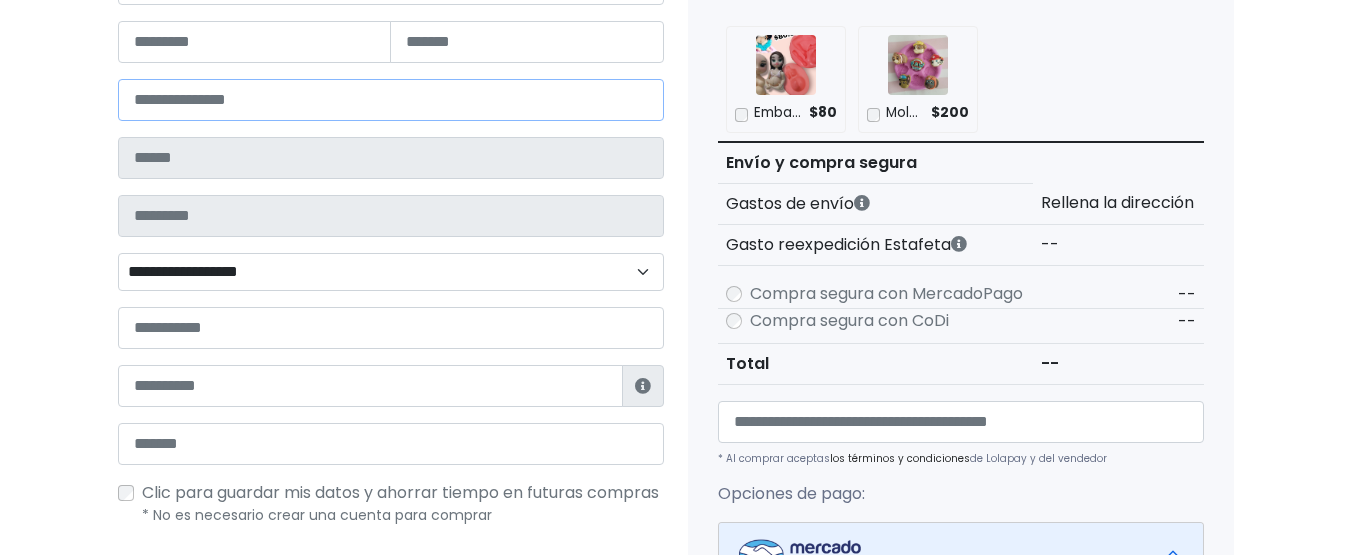 paste on "*****" 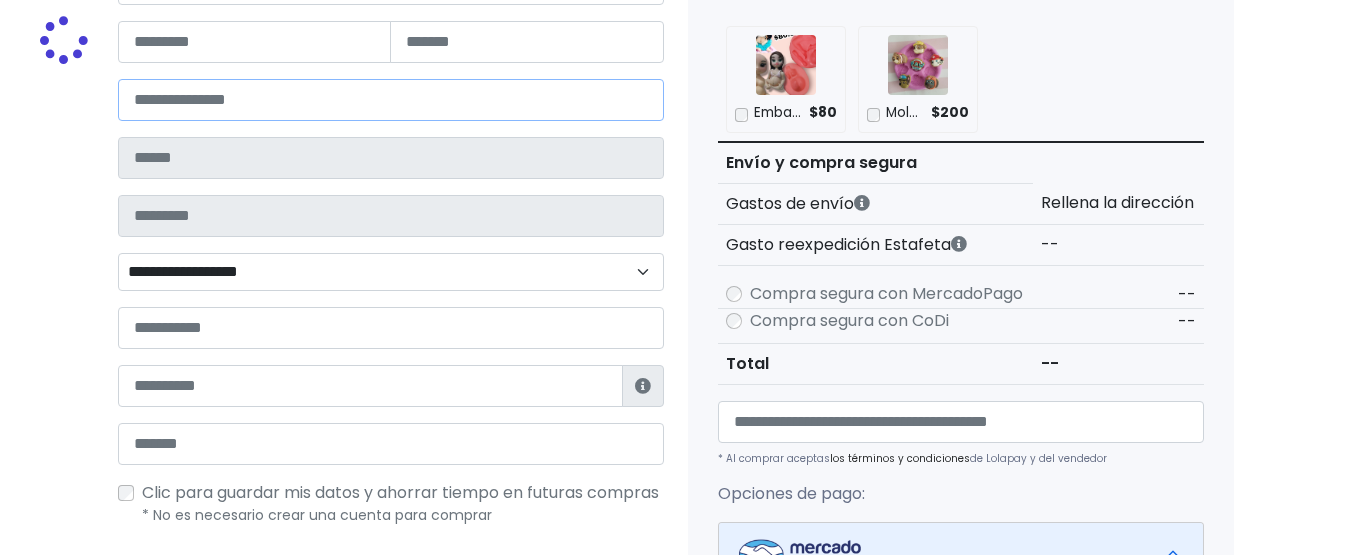 type on "*******" 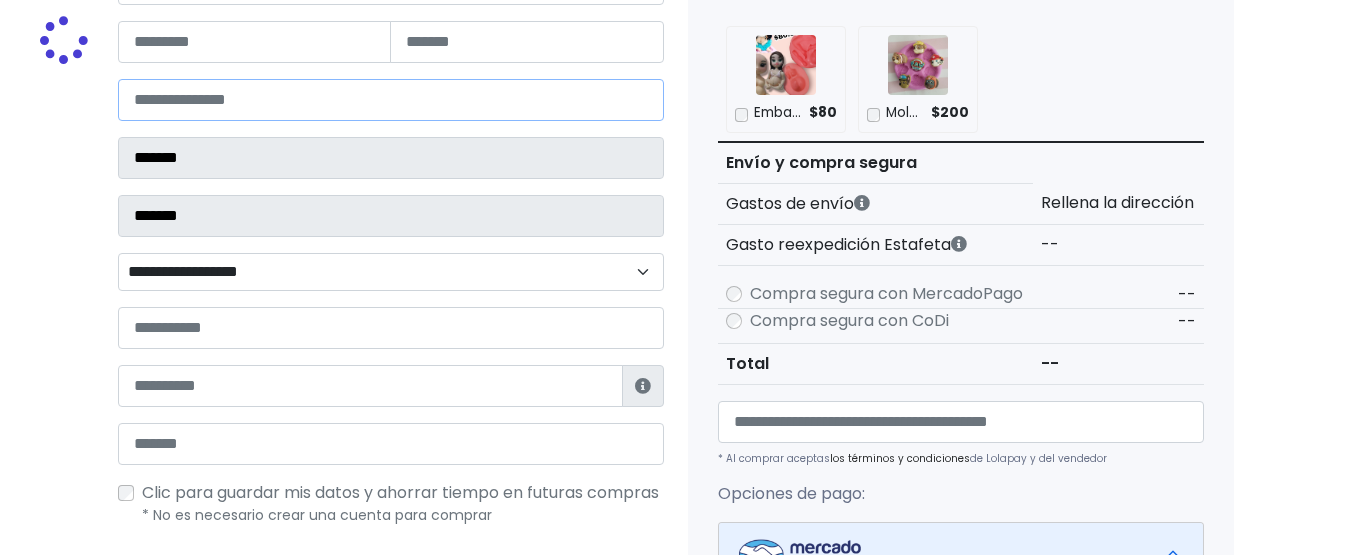 select 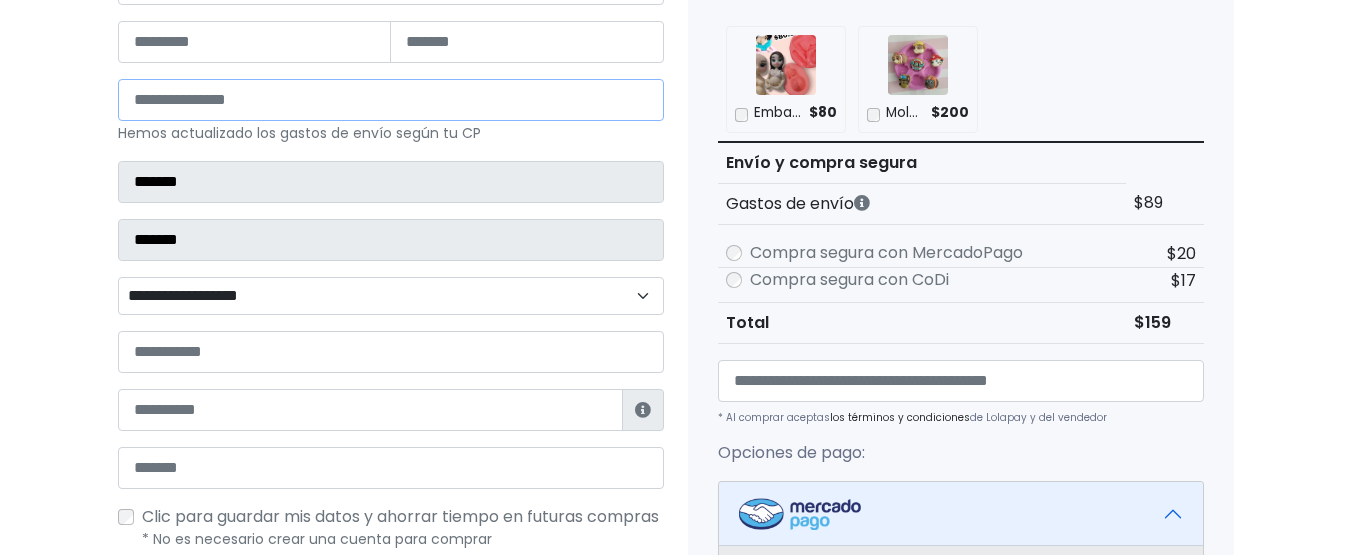 type on "*****" 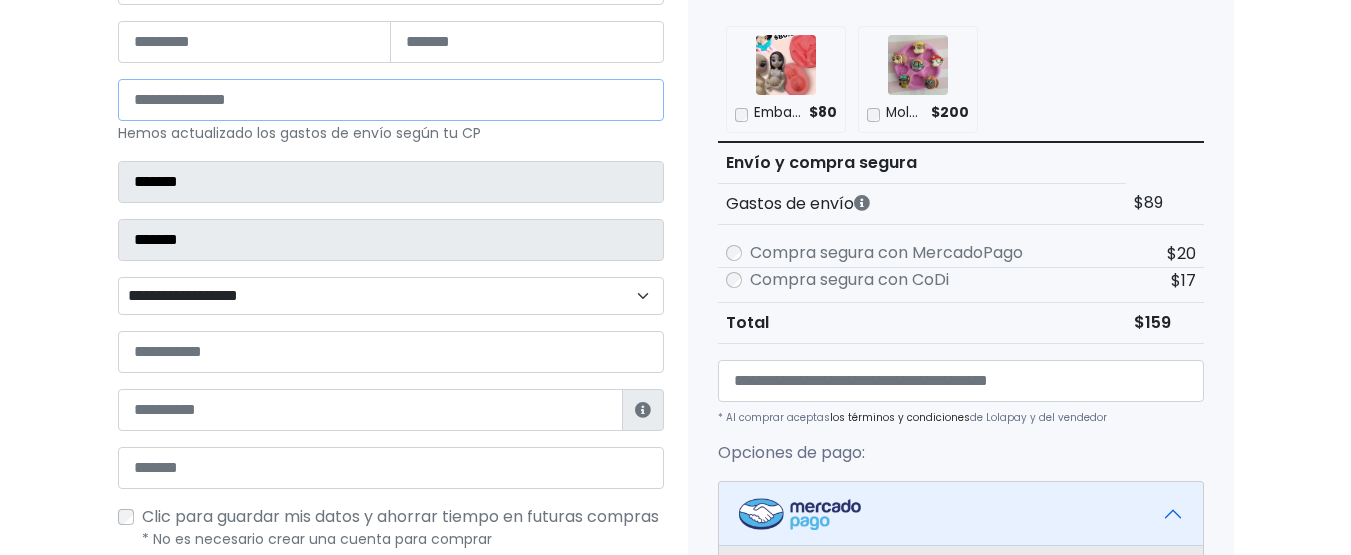 scroll, scrollTop: 0, scrollLeft: 0, axis: both 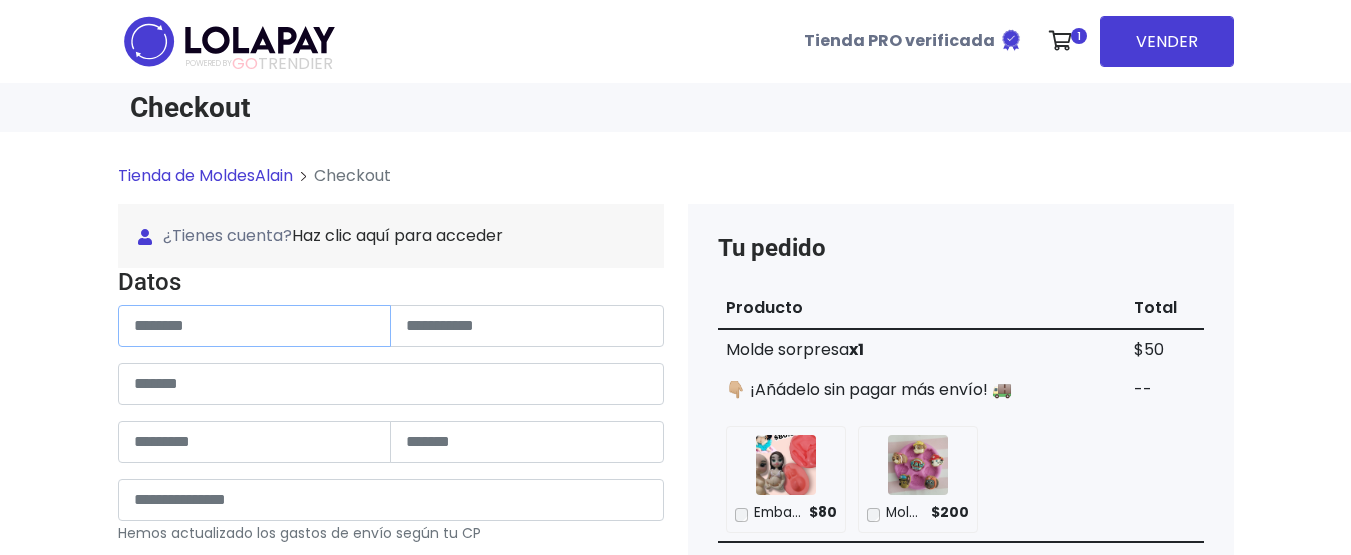 click at bounding box center [255, 326] 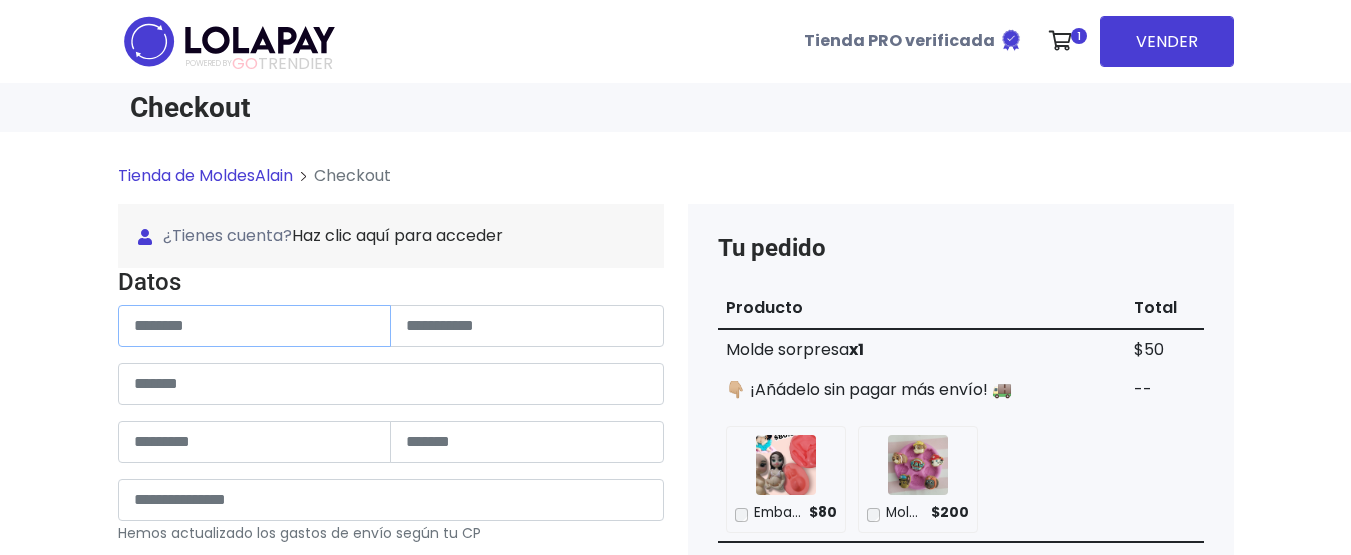 paste on "**********" 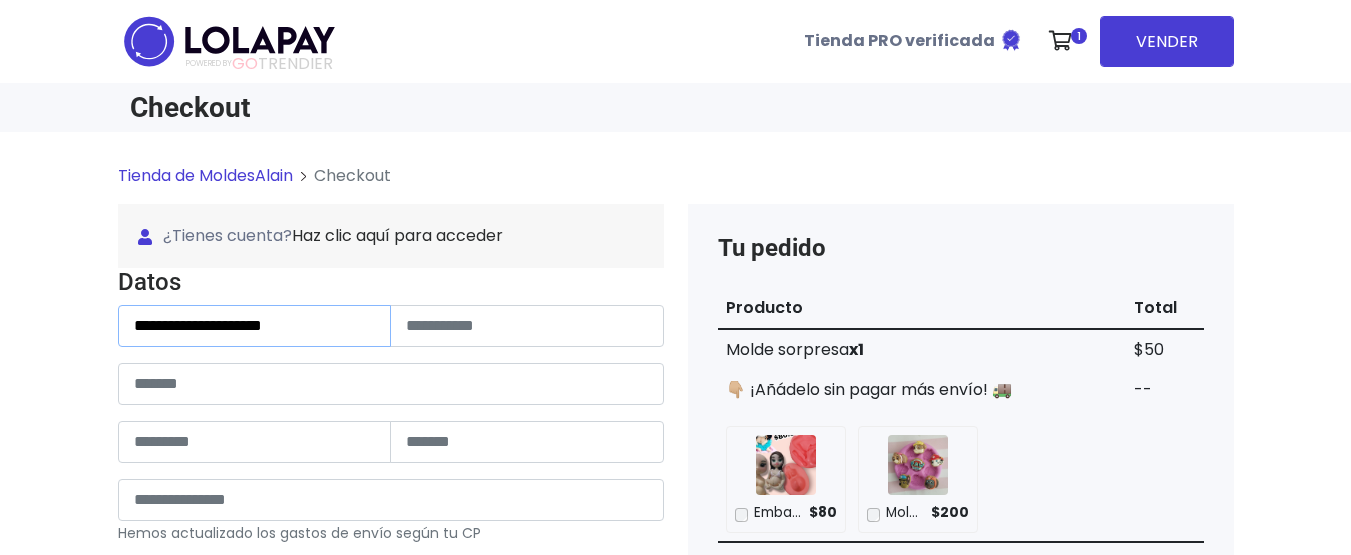 type on "**********" 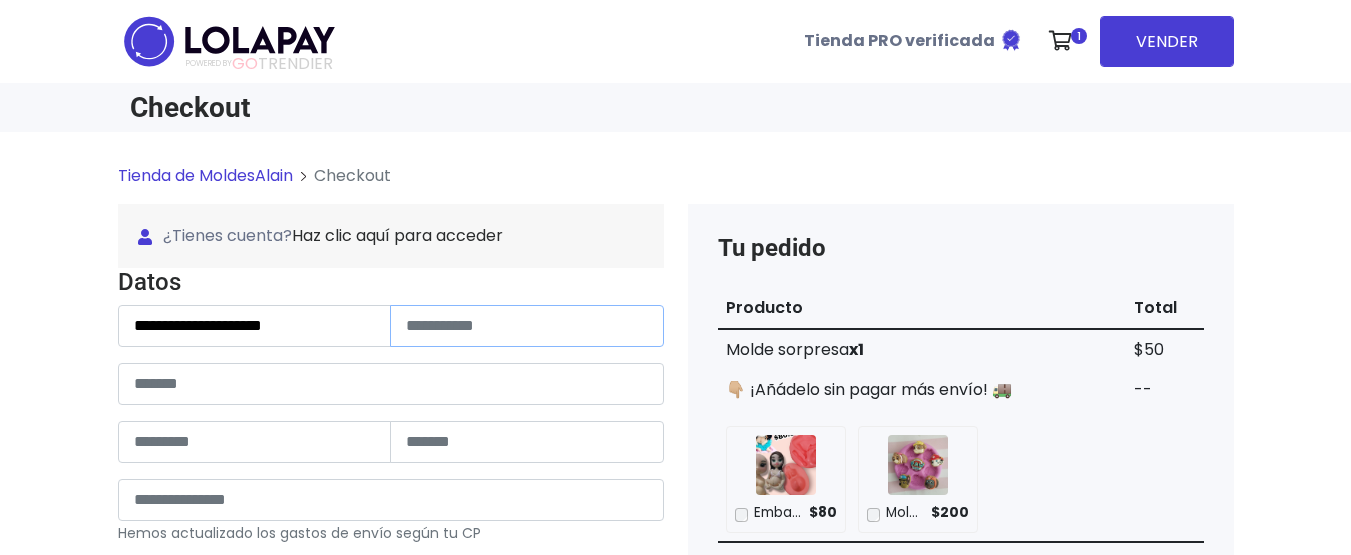 click at bounding box center [527, 326] 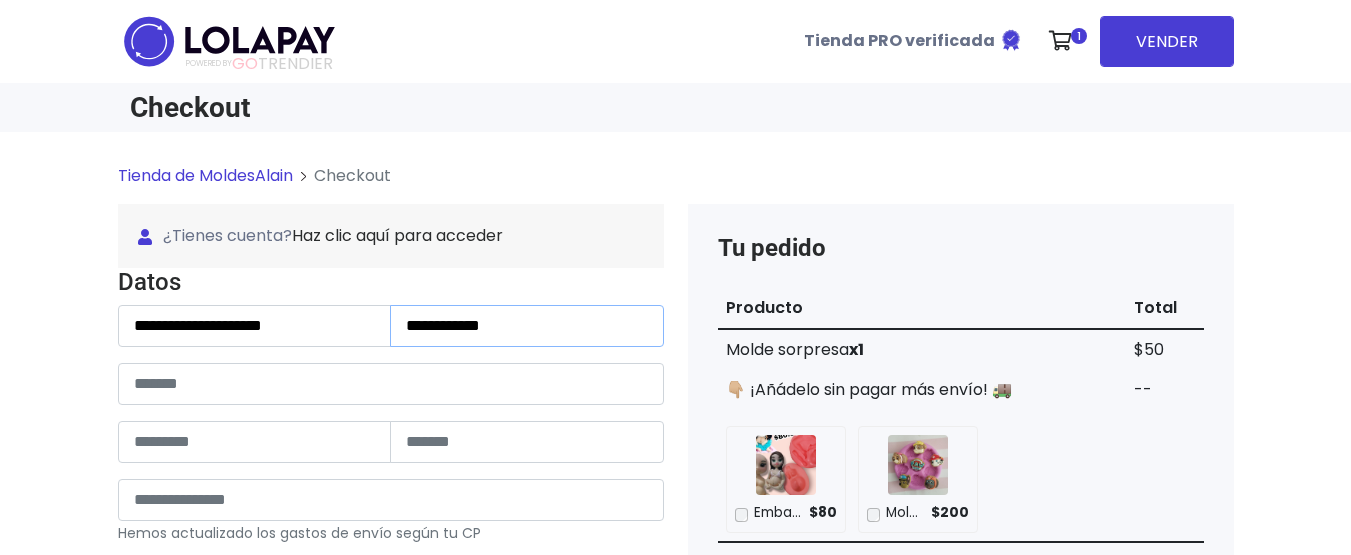 type on "**********" 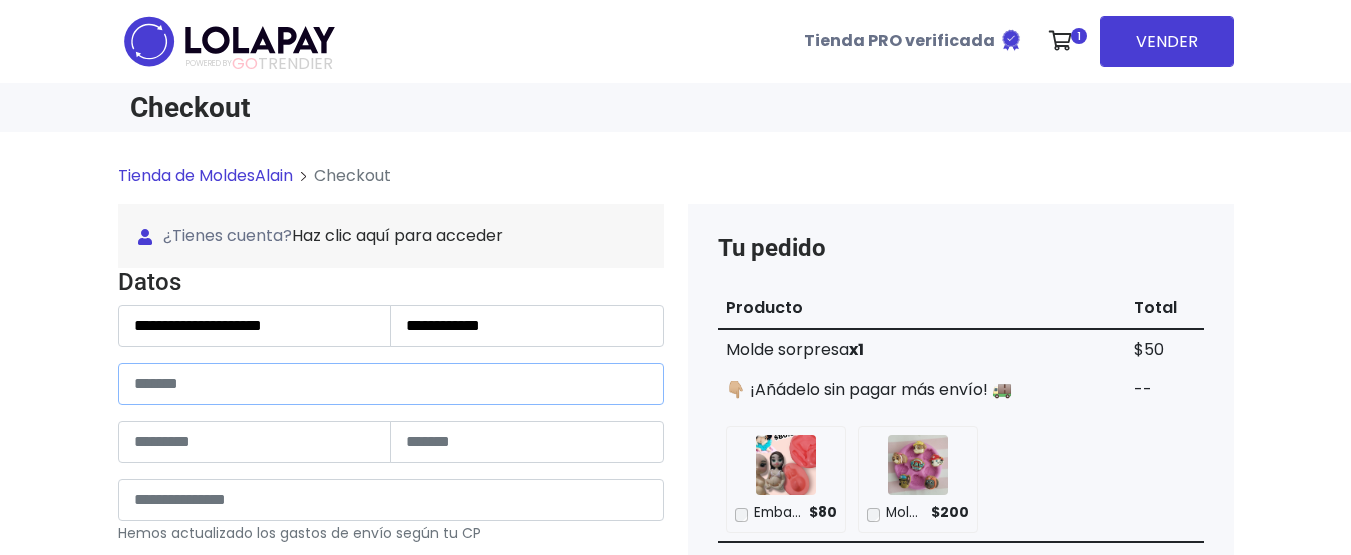 type on "******" 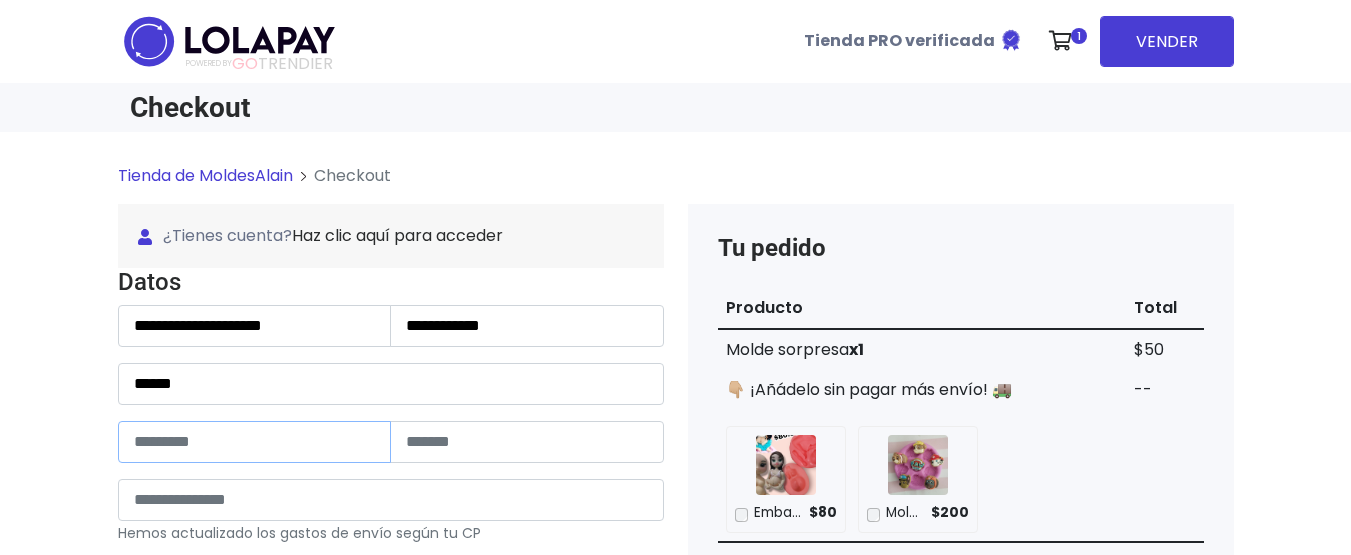 type on "**" 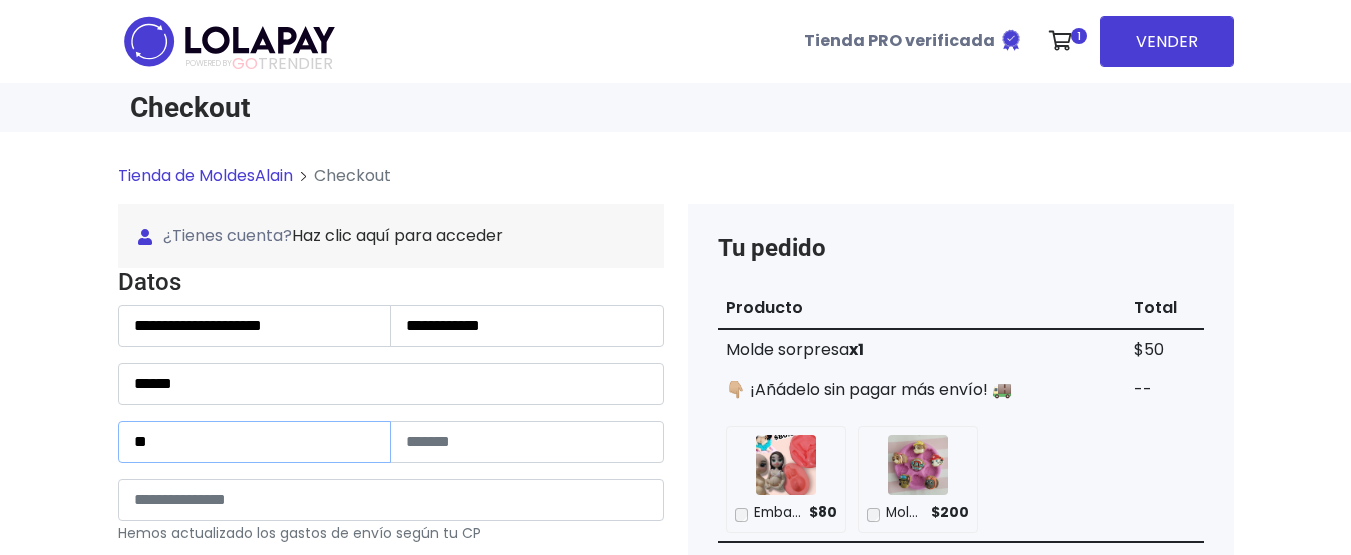 type on "**********" 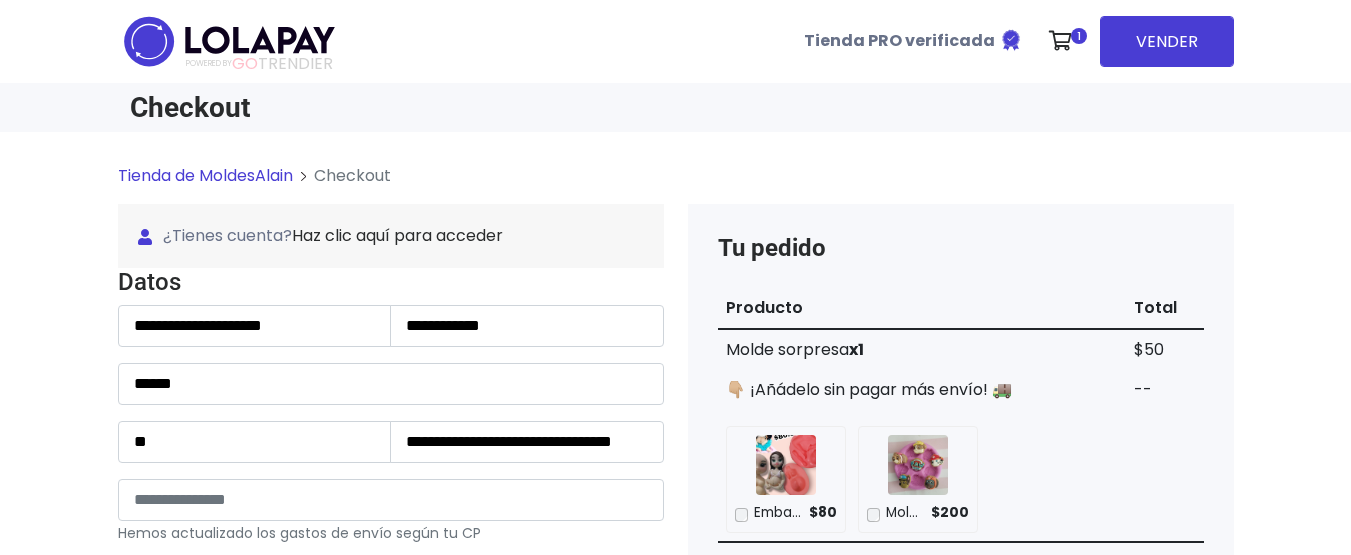 type on "**********" 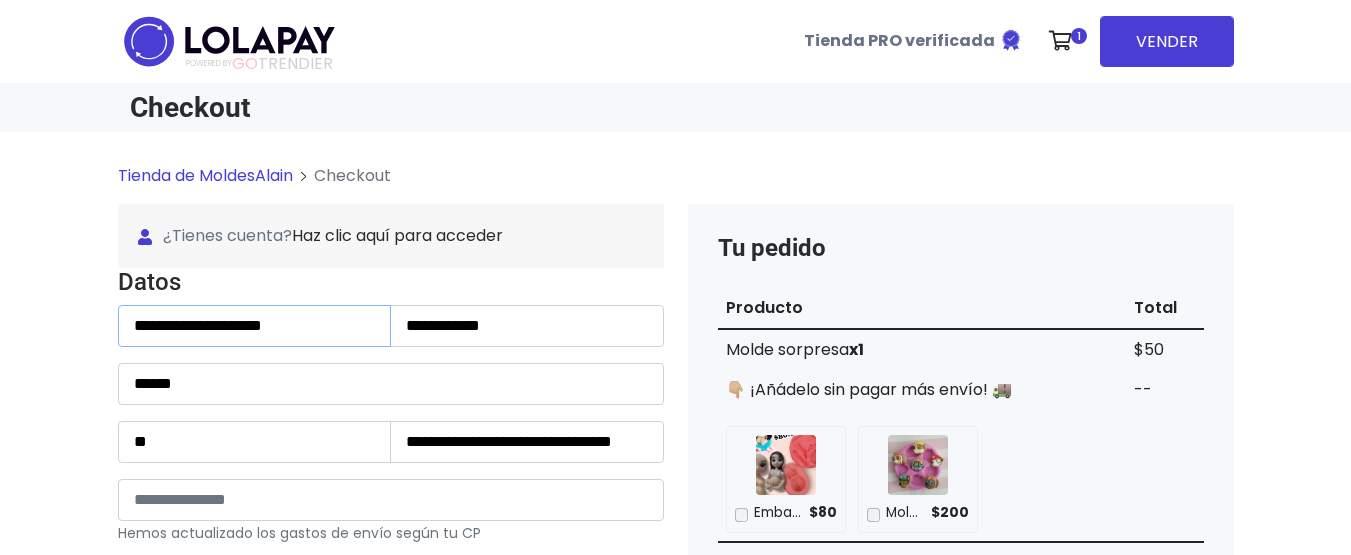 click on "**********" at bounding box center [255, 326] 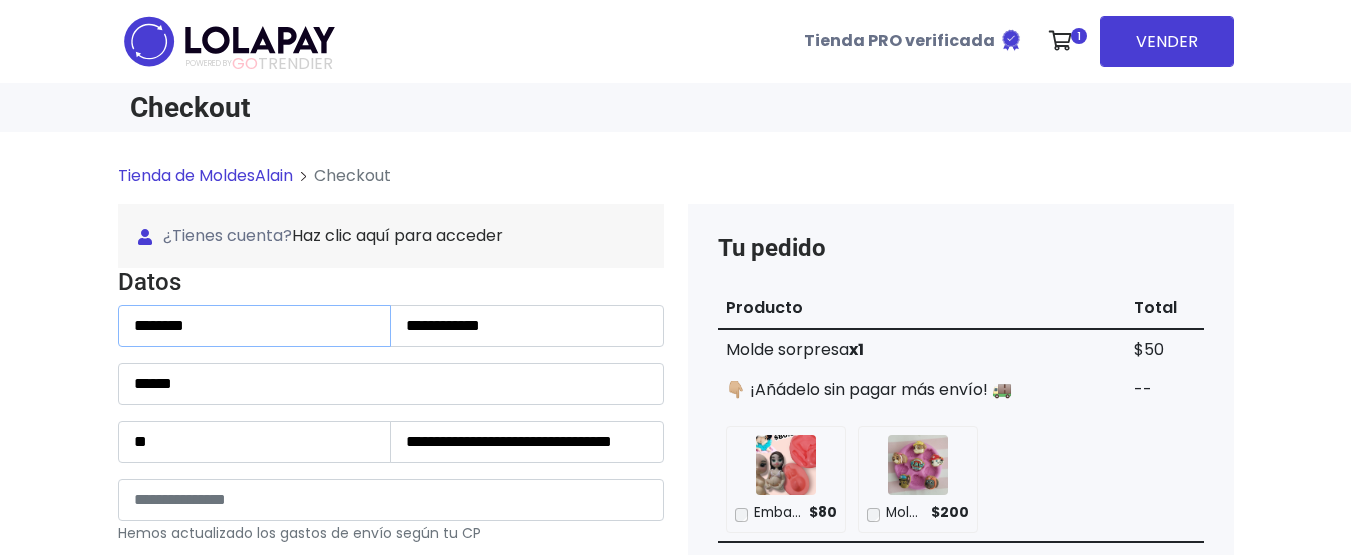 type on "*******" 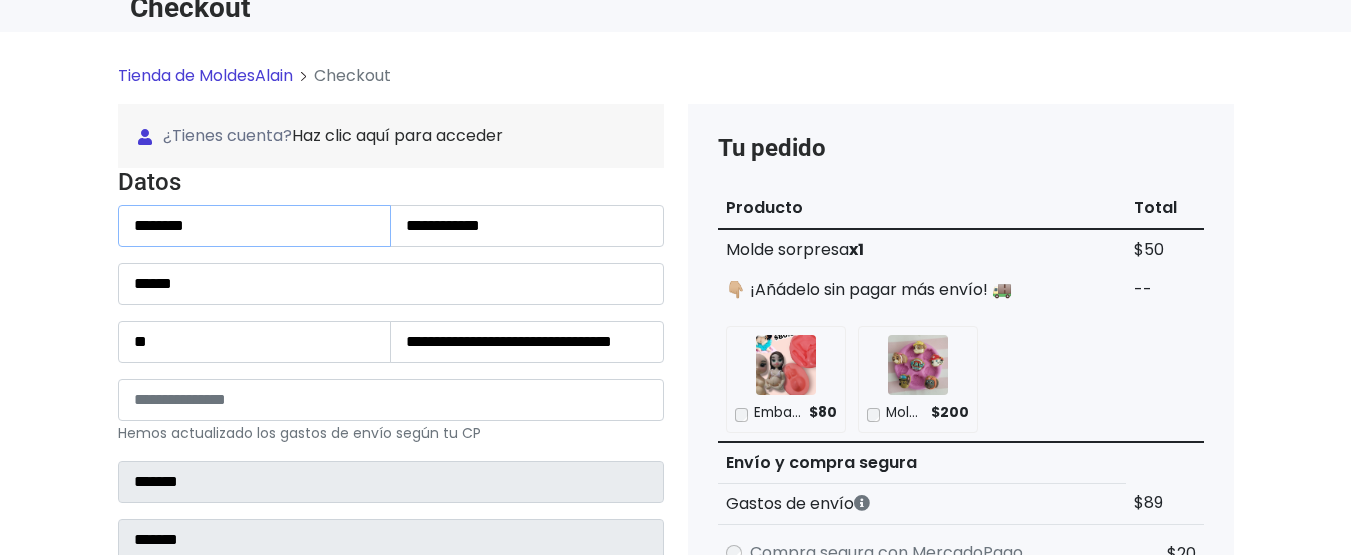 scroll, scrollTop: 400, scrollLeft: 0, axis: vertical 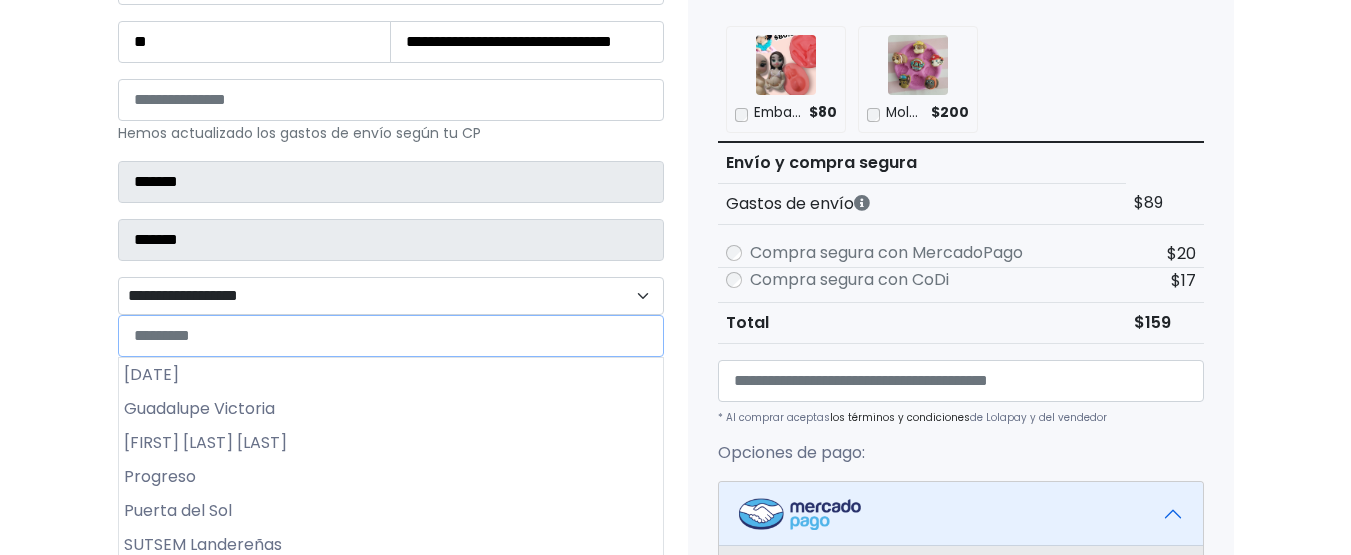 click on "**********" at bounding box center [391, 296] 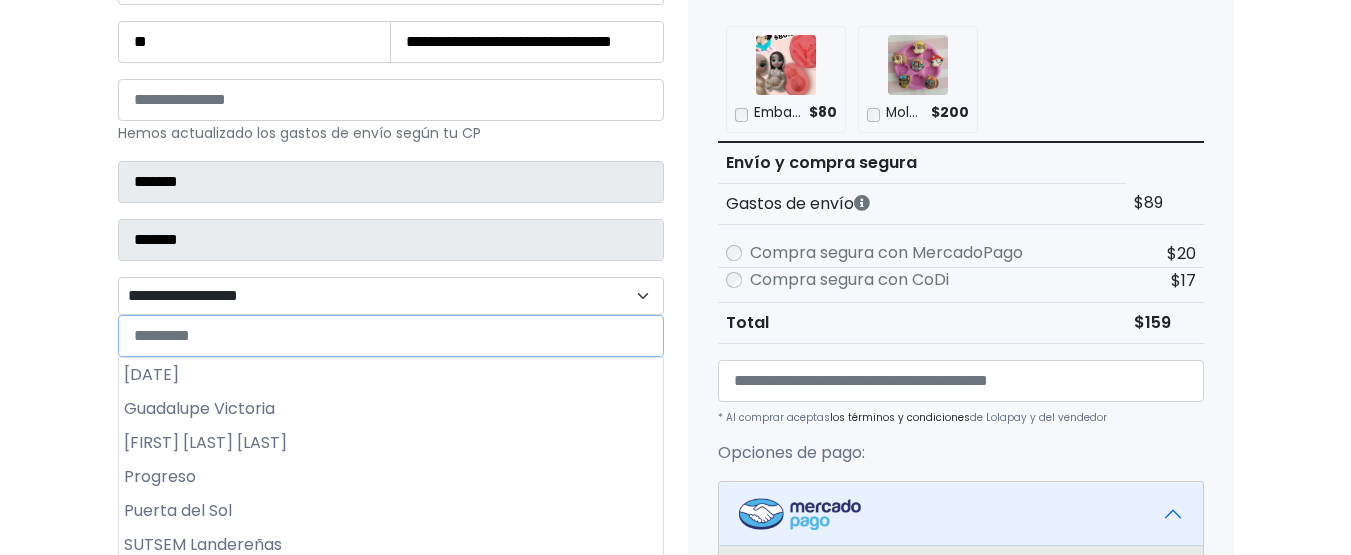 scroll, scrollTop: 600, scrollLeft: 0, axis: vertical 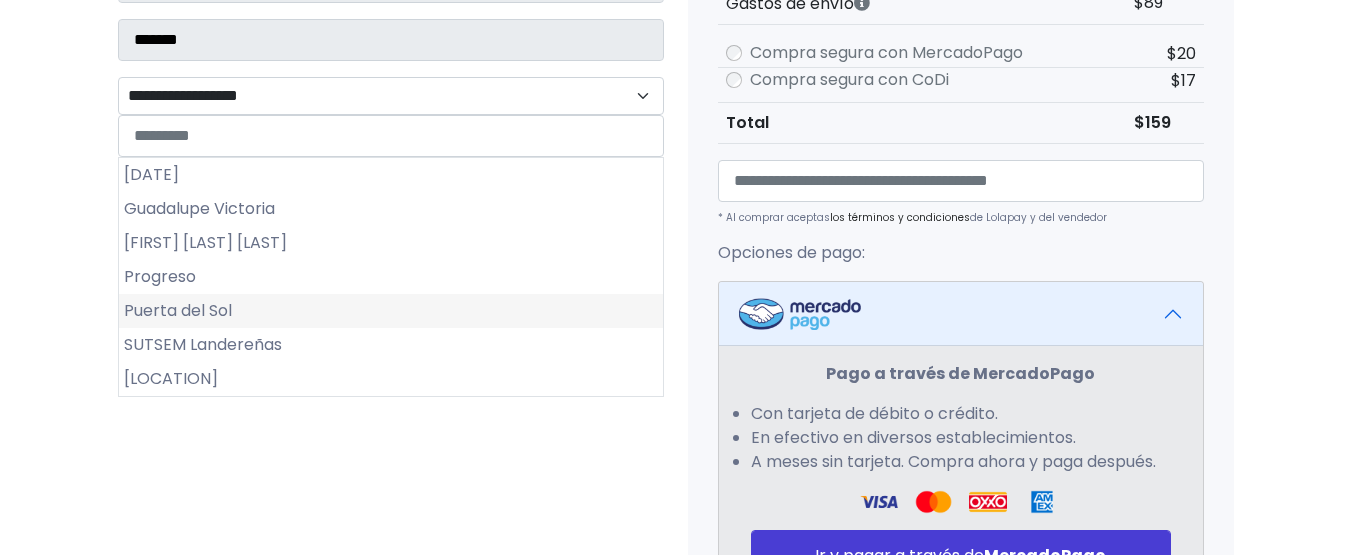 click on "Puerta del Sol" at bounding box center (391, 311) 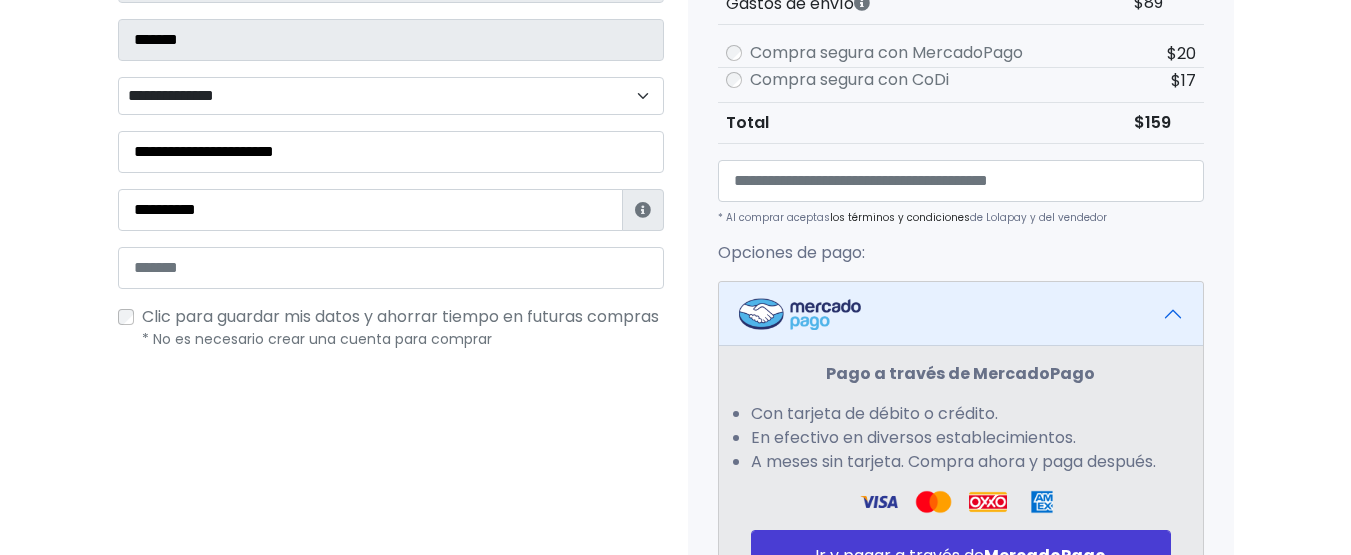 scroll, scrollTop: 200, scrollLeft: 0, axis: vertical 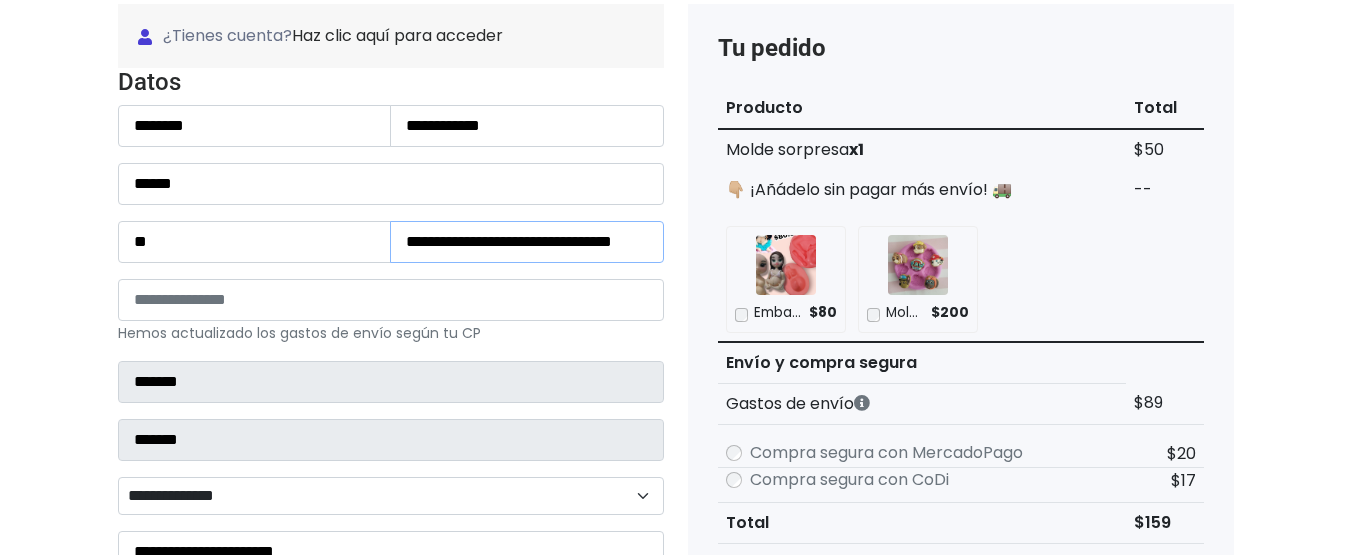 drag, startPoint x: 597, startPoint y: 244, endPoint x: 641, endPoint y: 244, distance: 44 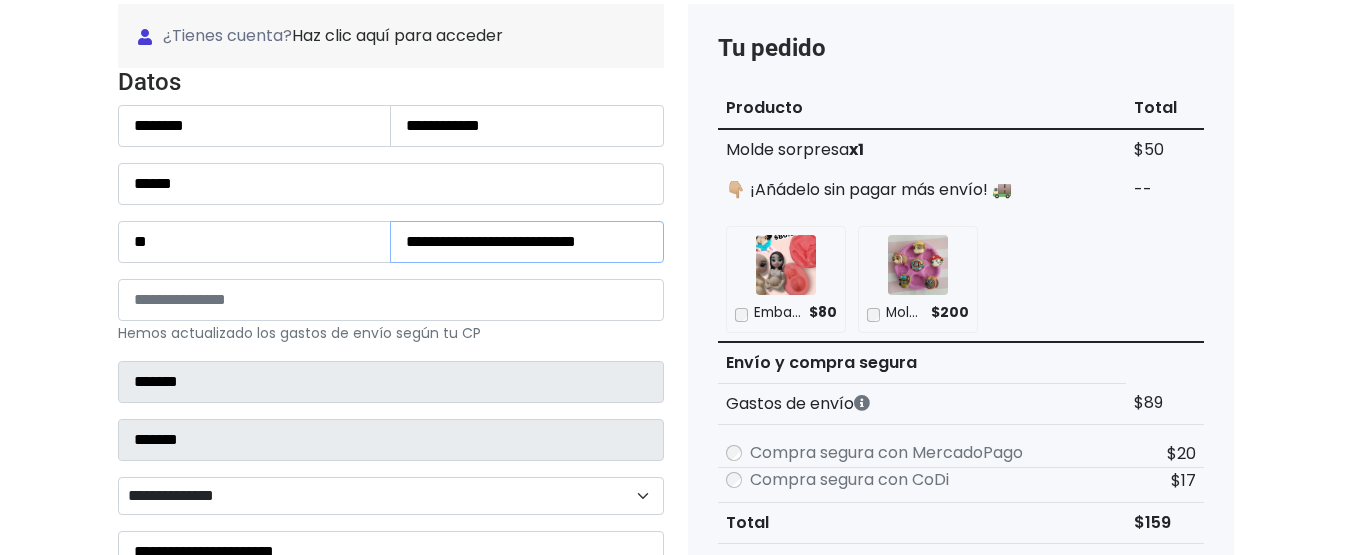 type on "**********" 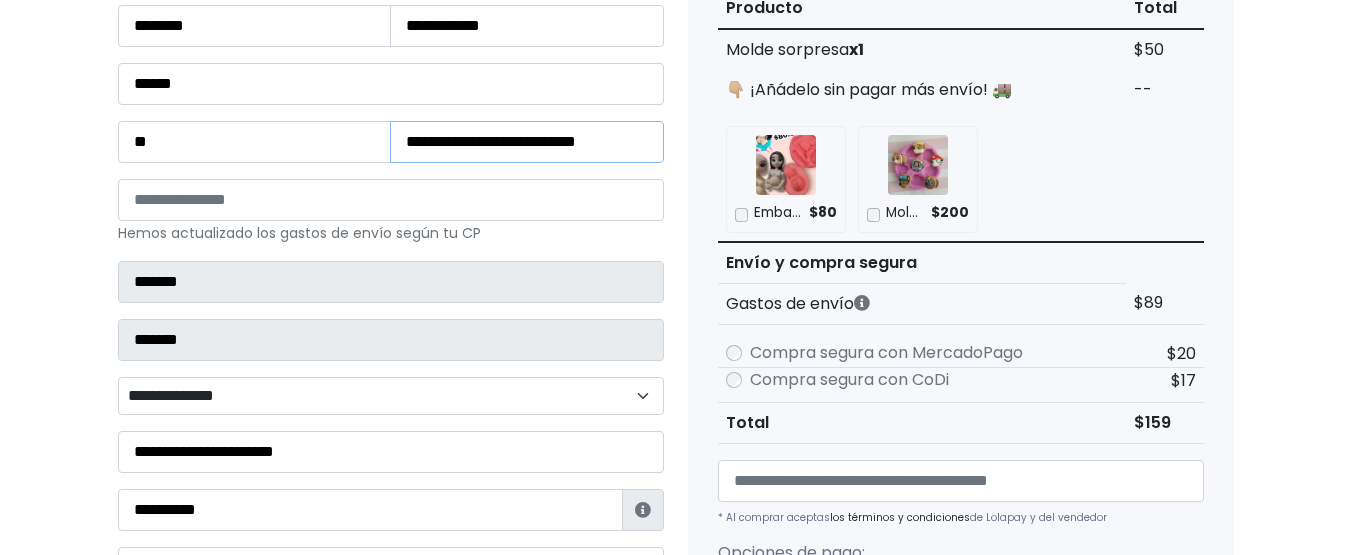 scroll, scrollTop: 700, scrollLeft: 0, axis: vertical 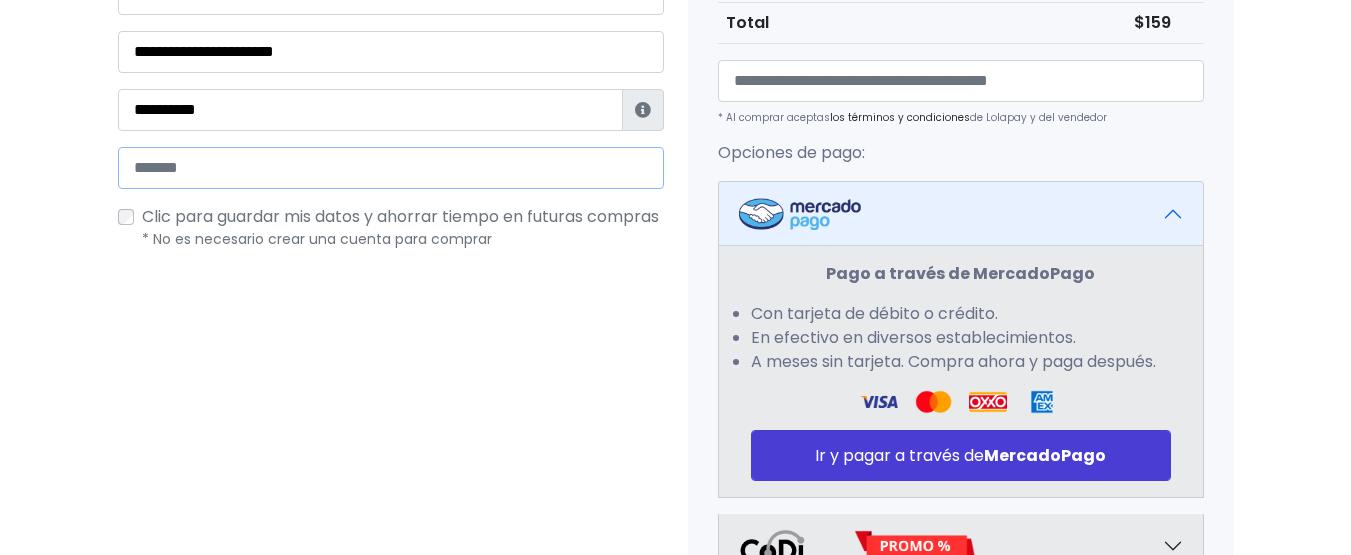 click at bounding box center (391, 168) 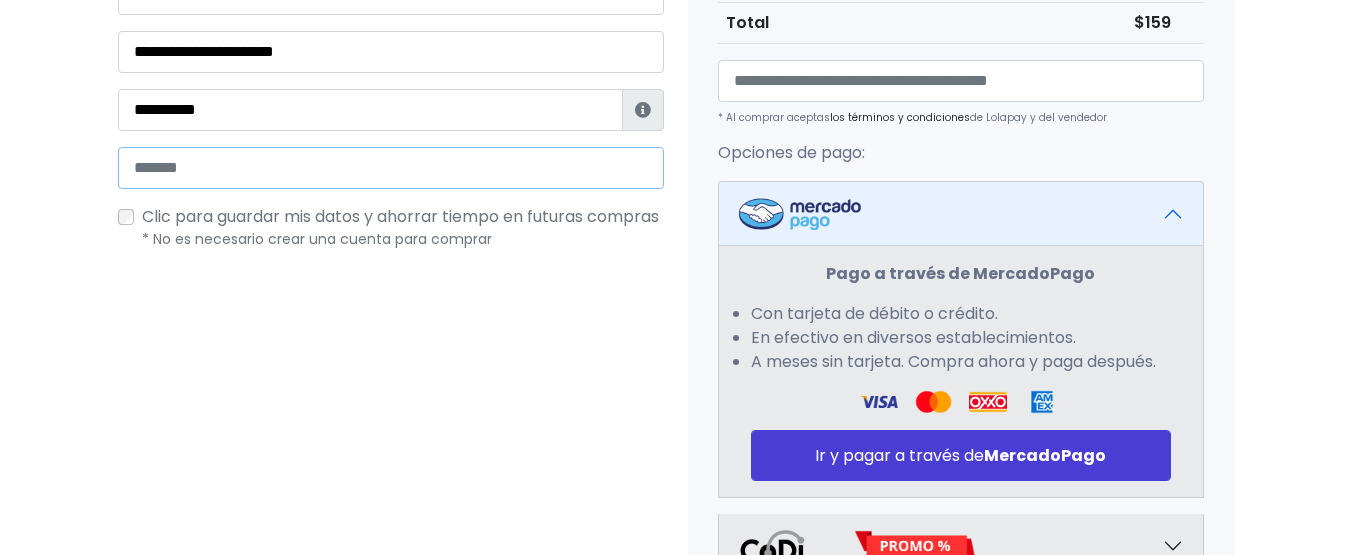 paste on "**********" 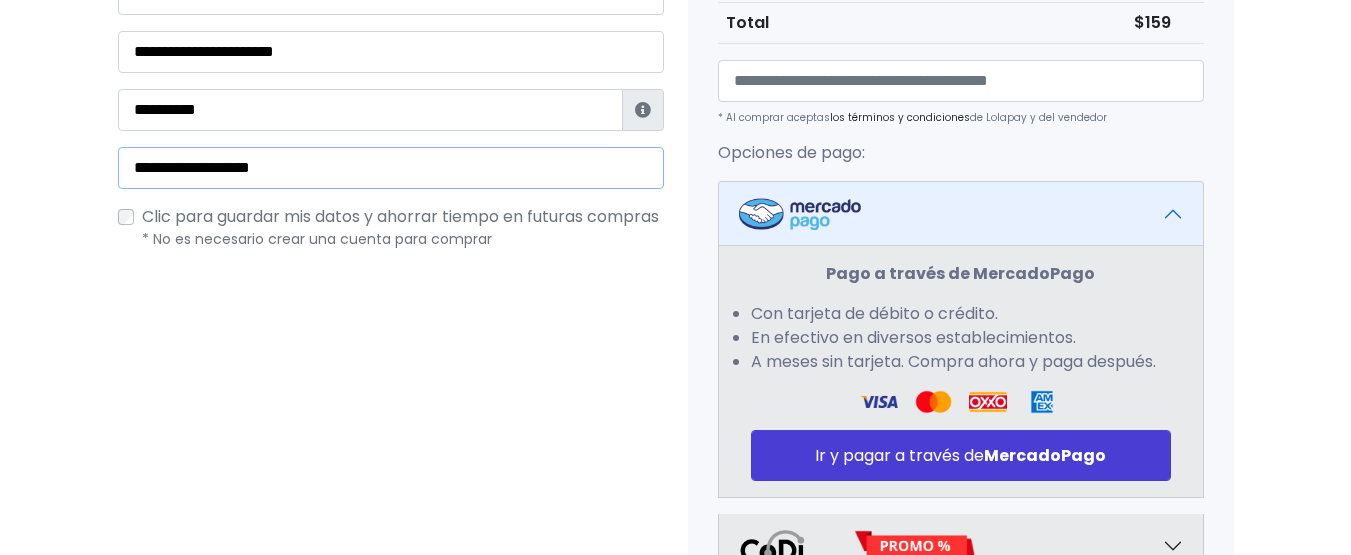 type on "**********" 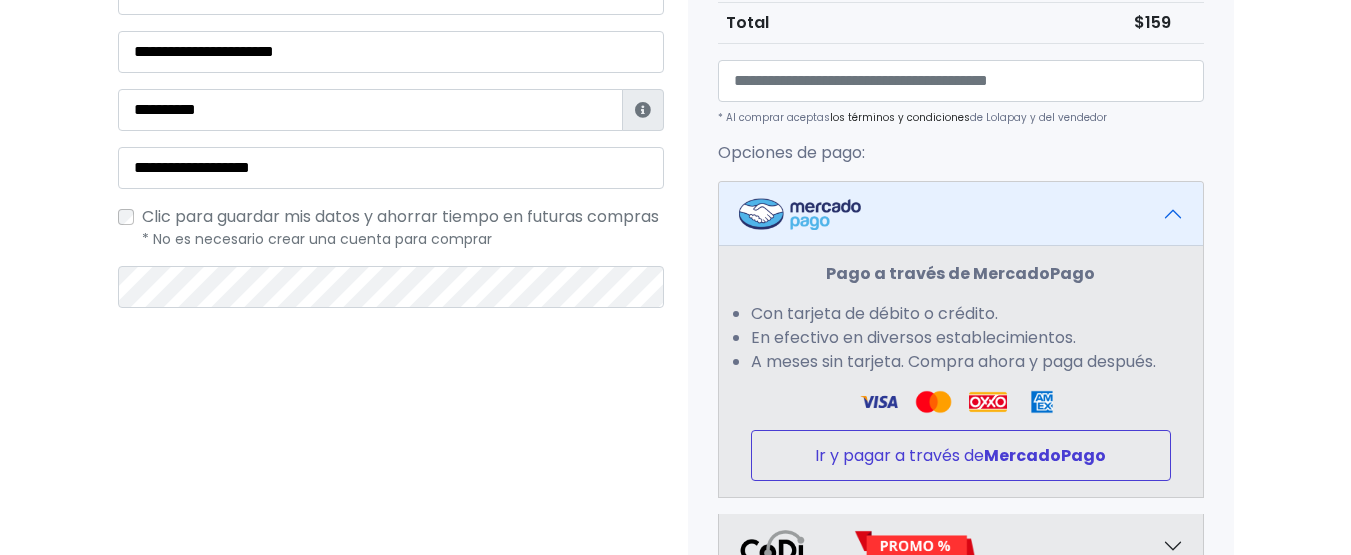 click on "MercadoPago" at bounding box center [1045, 455] 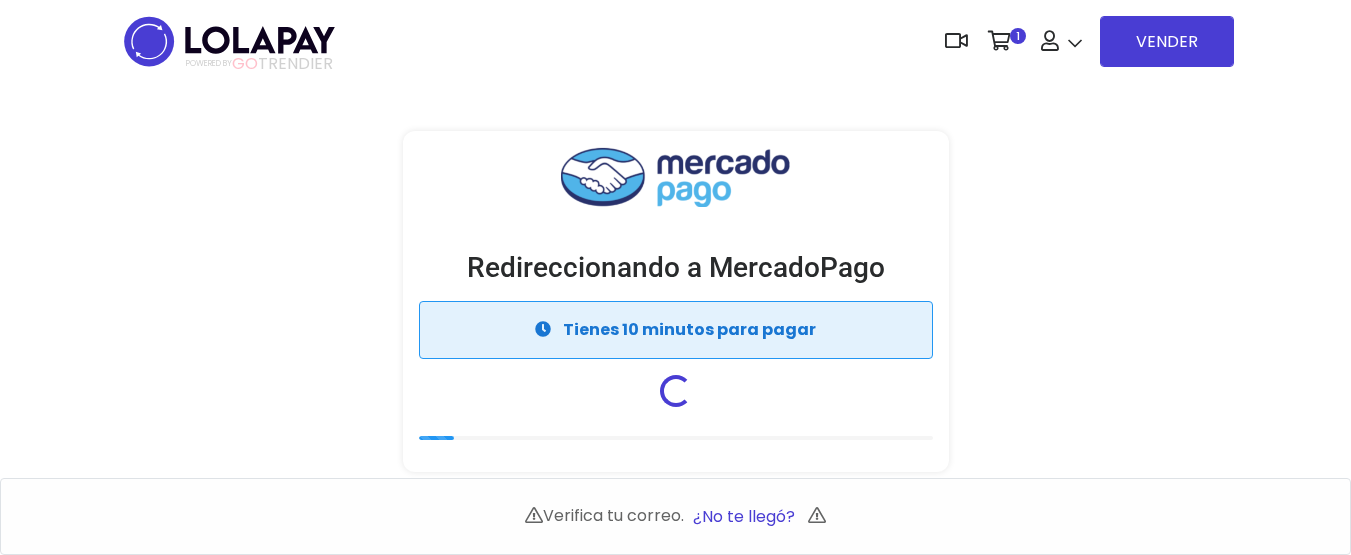 scroll, scrollTop: 0, scrollLeft: 0, axis: both 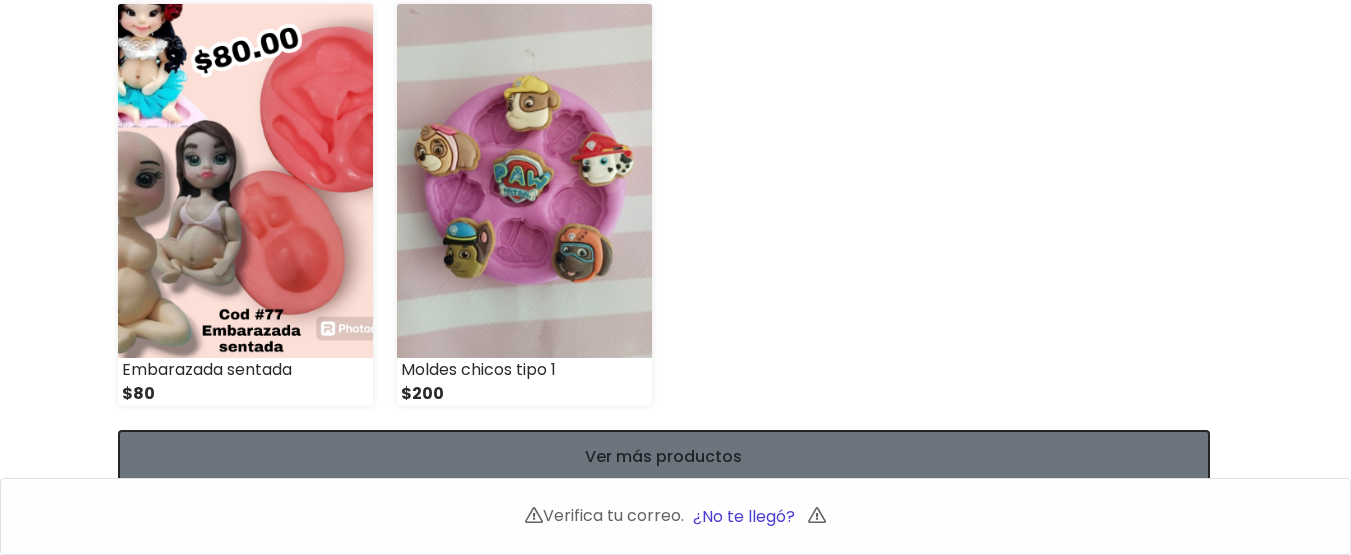 click on "Ver más productos" at bounding box center [664, 456] 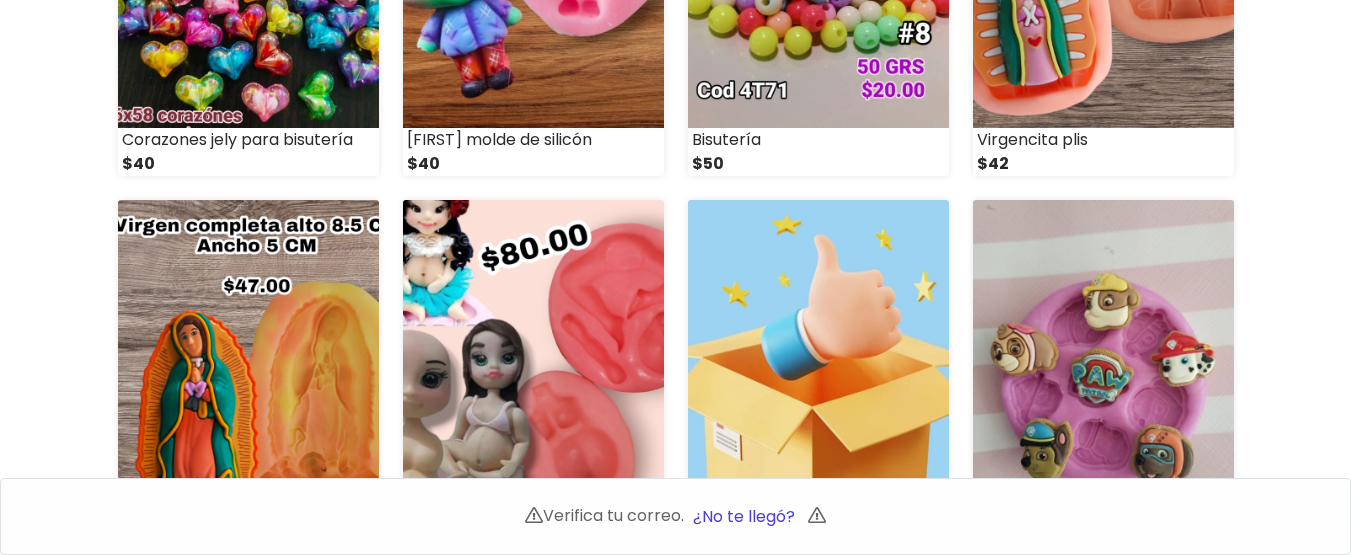 scroll, scrollTop: 200, scrollLeft: 0, axis: vertical 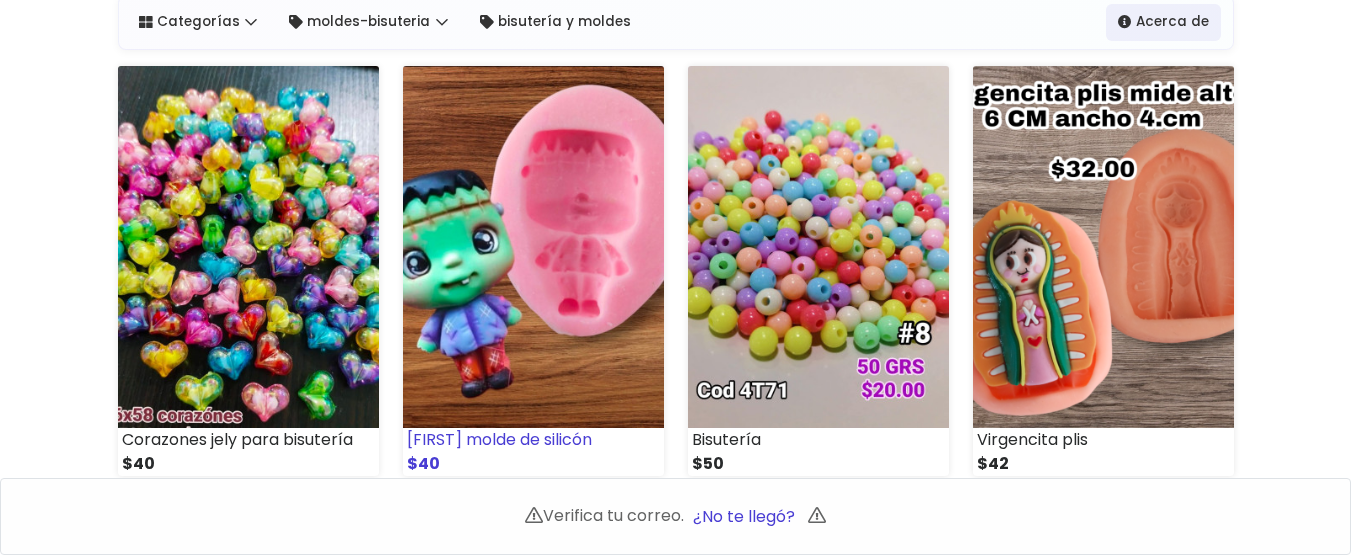click at bounding box center [533, 247] 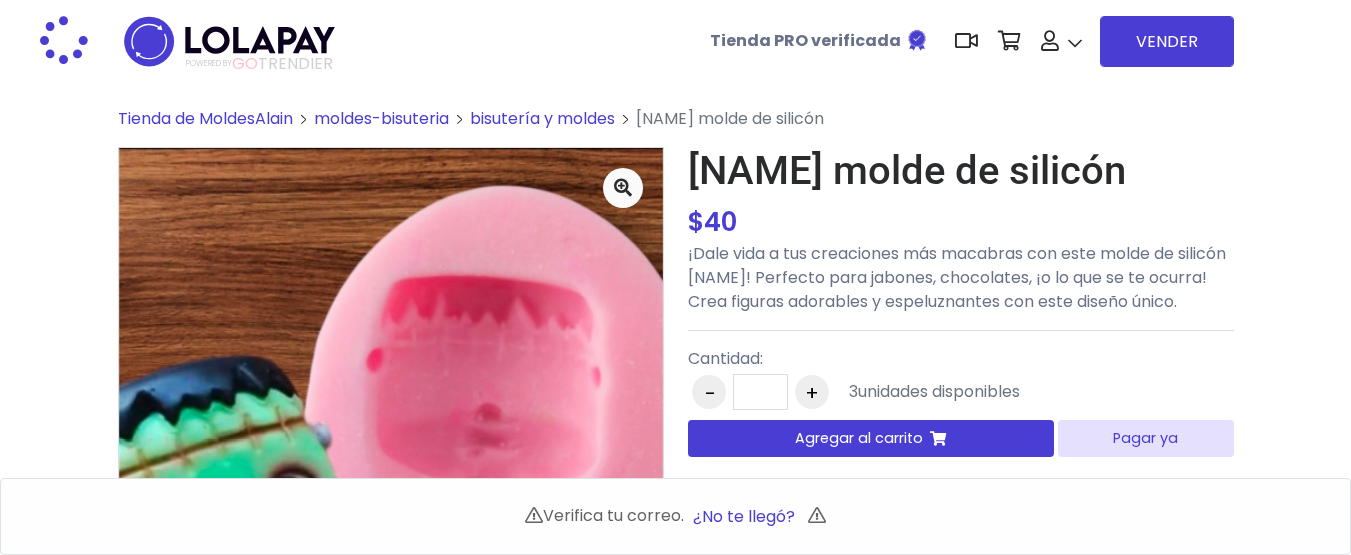 scroll, scrollTop: 0, scrollLeft: 0, axis: both 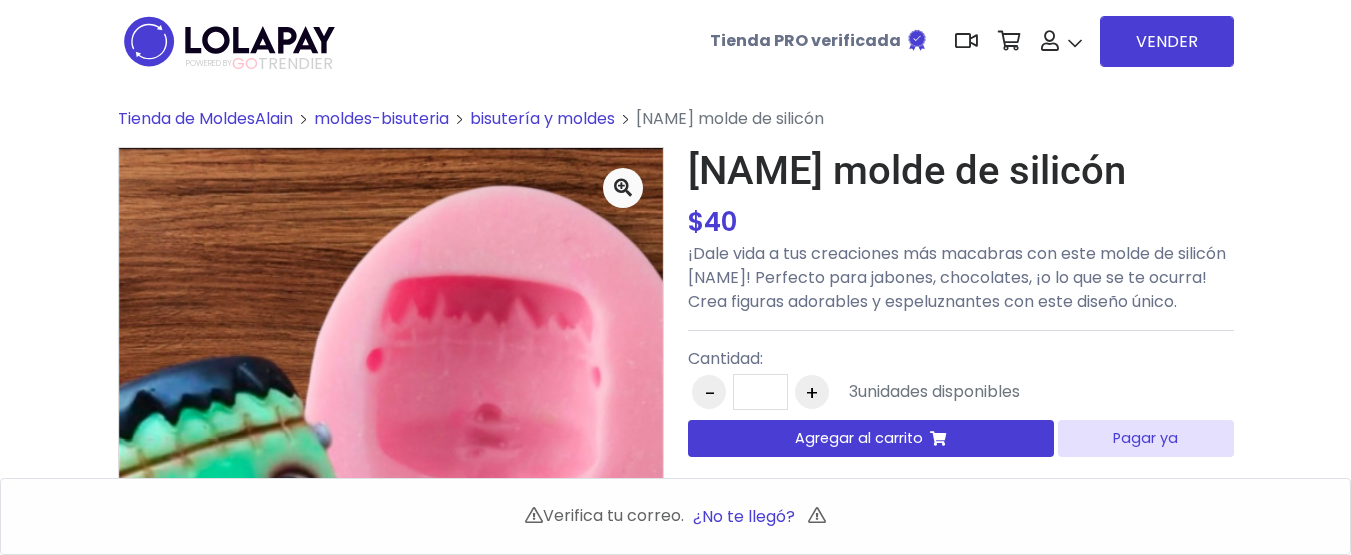 click on "Agregar al carrito" at bounding box center [859, 438] 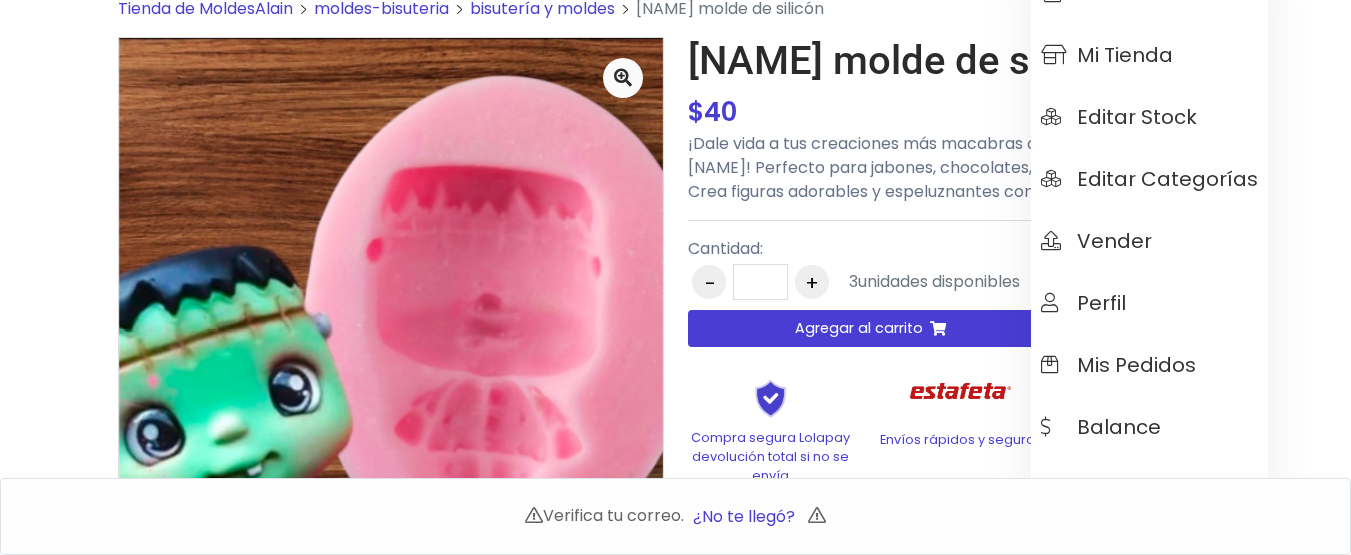 scroll, scrollTop: 0, scrollLeft: 0, axis: both 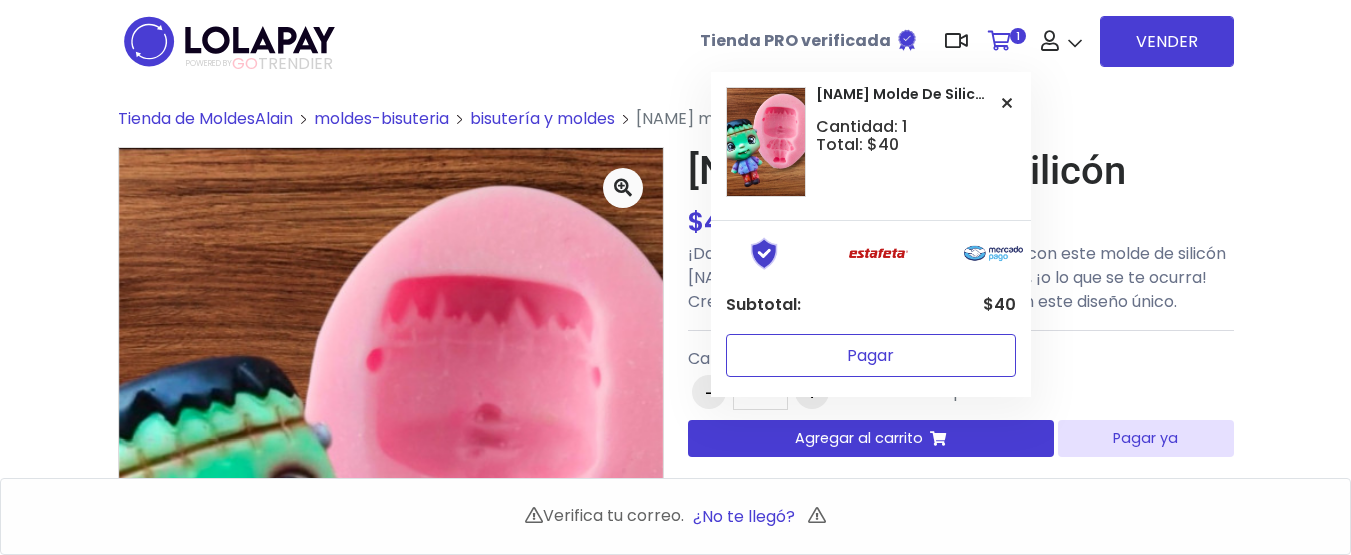 click on "Pagar" at bounding box center [871, 355] 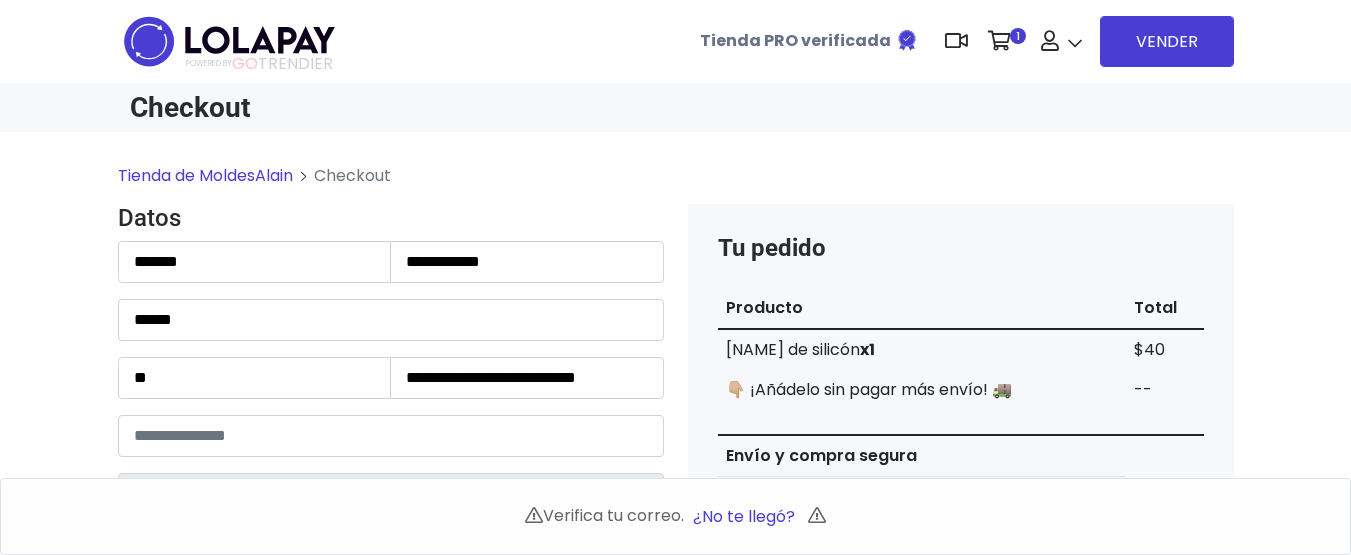 scroll, scrollTop: 0, scrollLeft: 0, axis: both 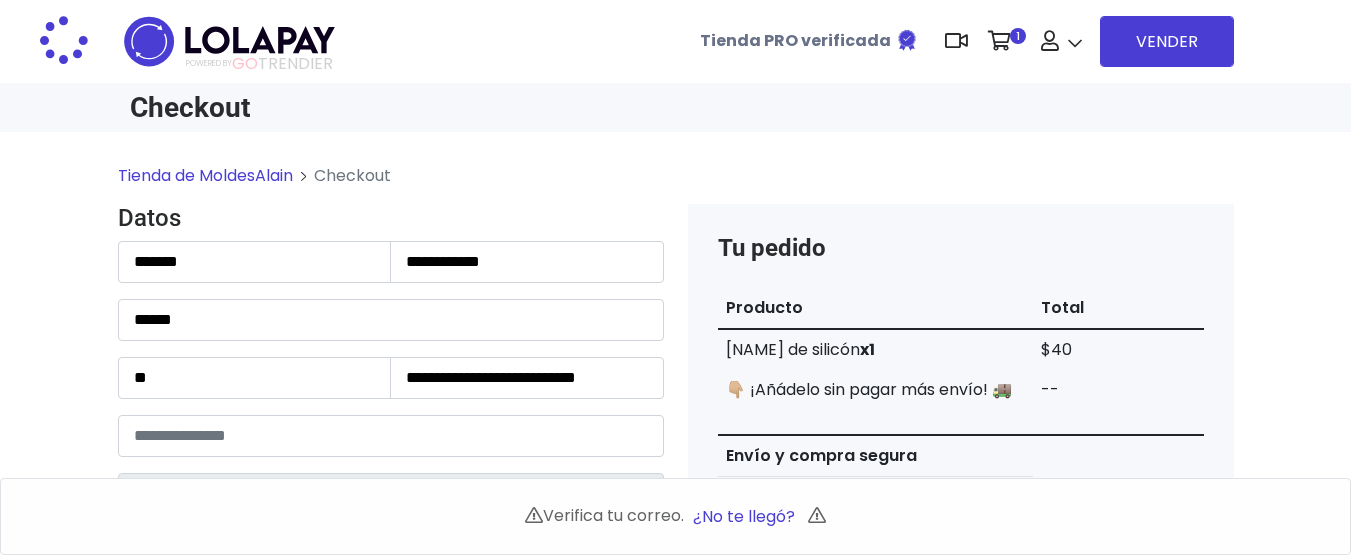 type on "*******" 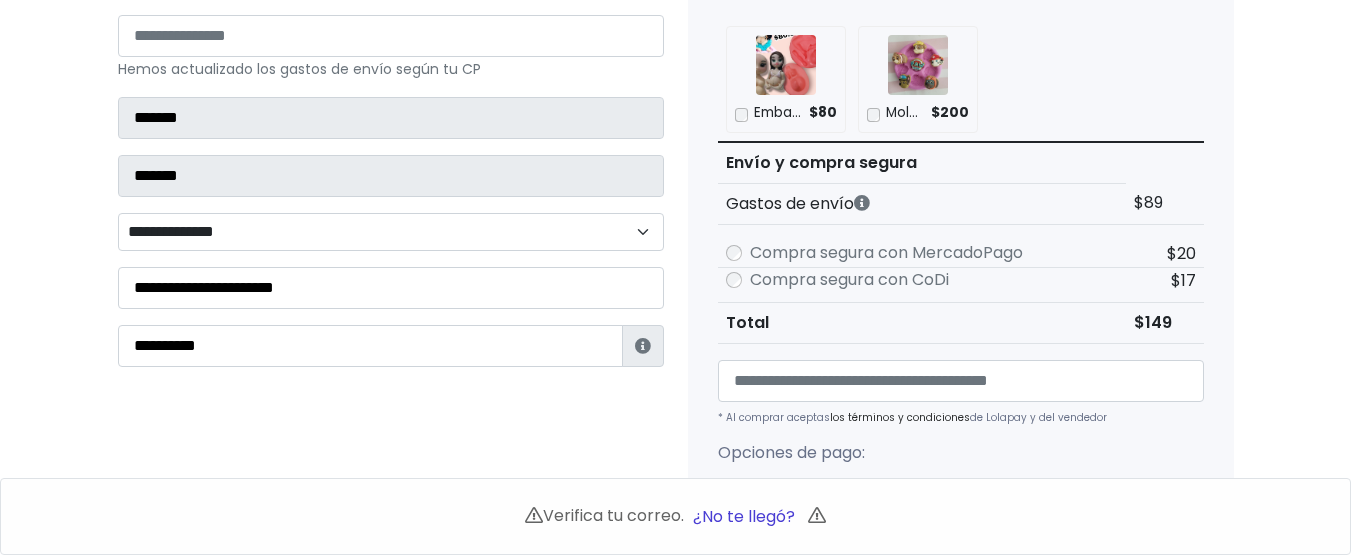 scroll, scrollTop: 200, scrollLeft: 0, axis: vertical 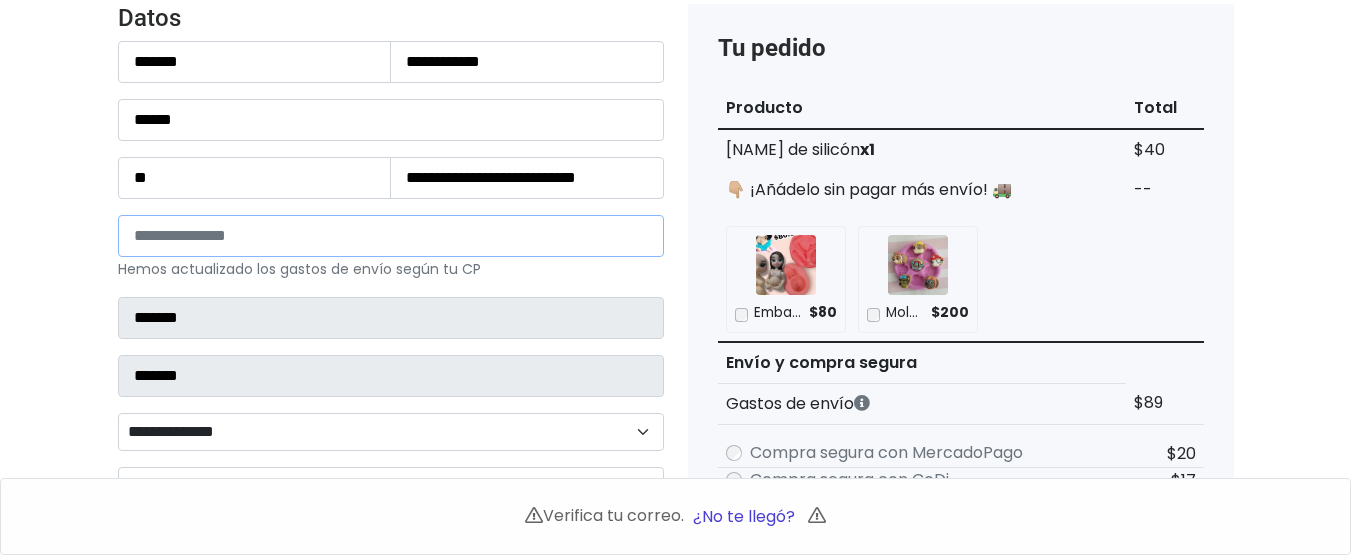 drag, startPoint x: 207, startPoint y: 235, endPoint x: 48, endPoint y: 247, distance: 159.4522 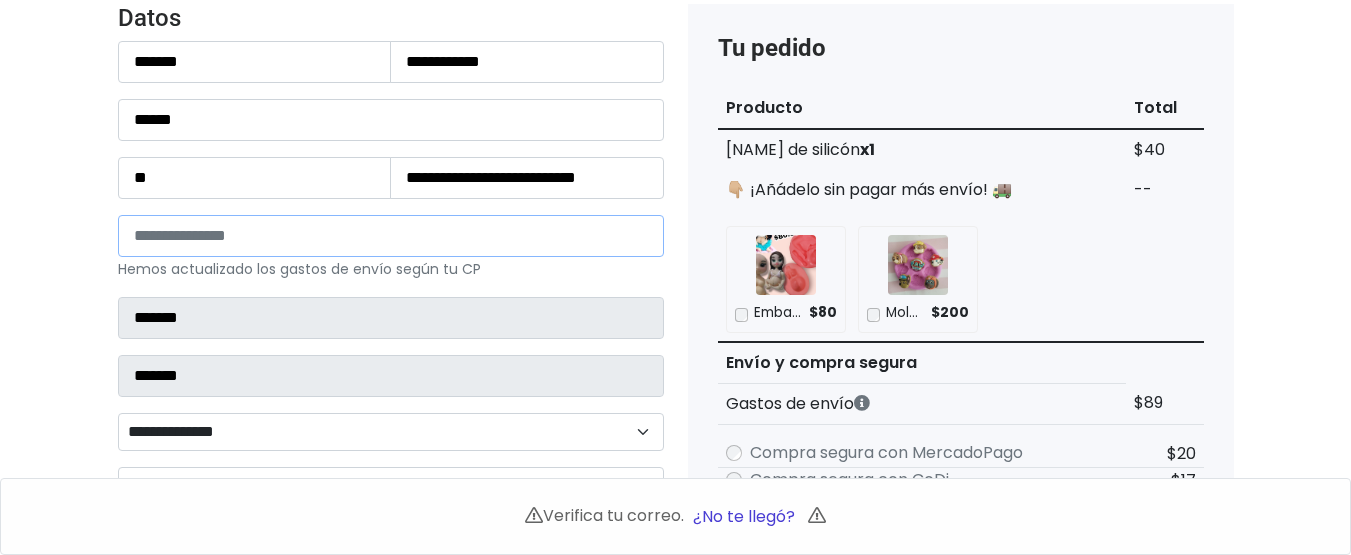 type on "*" 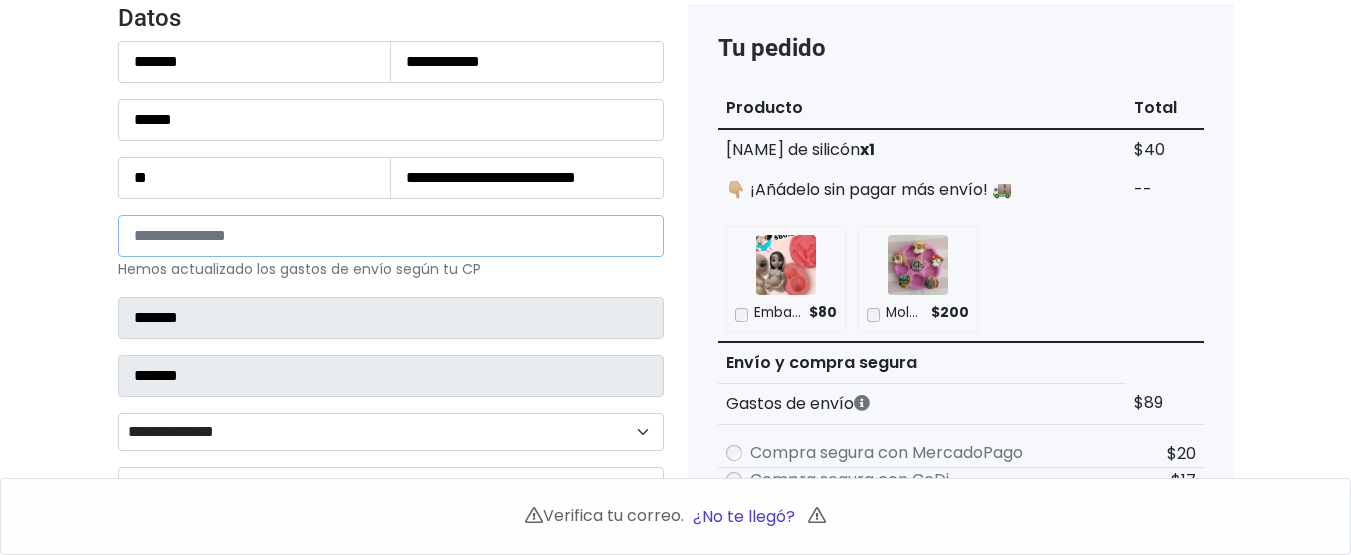 paste on "*****" 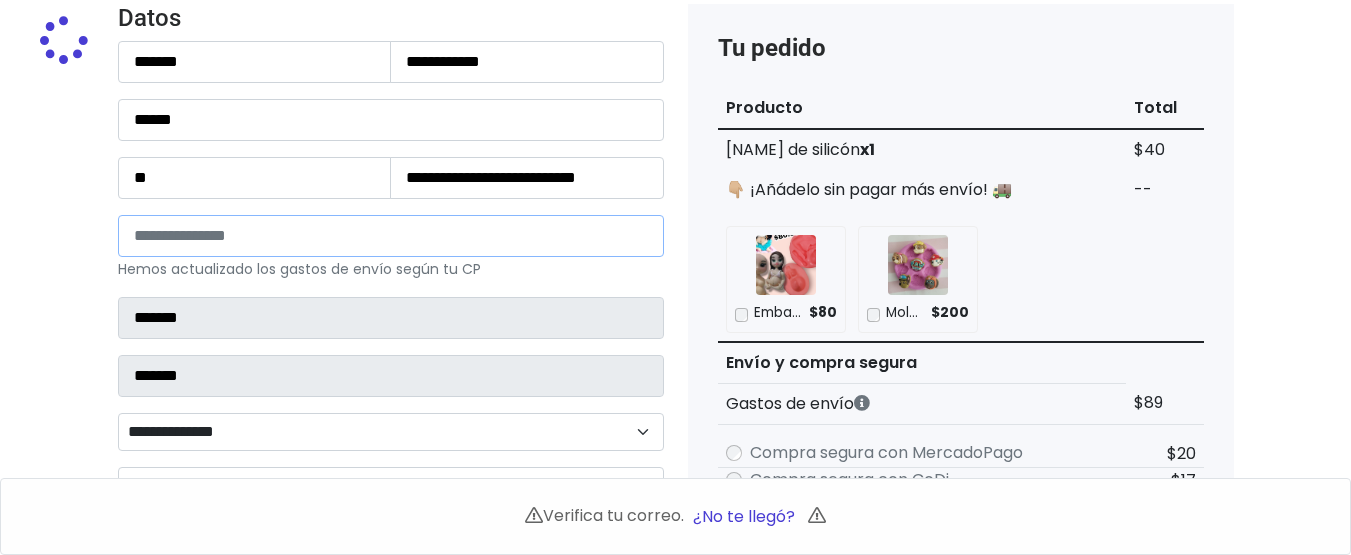 type on "*******" 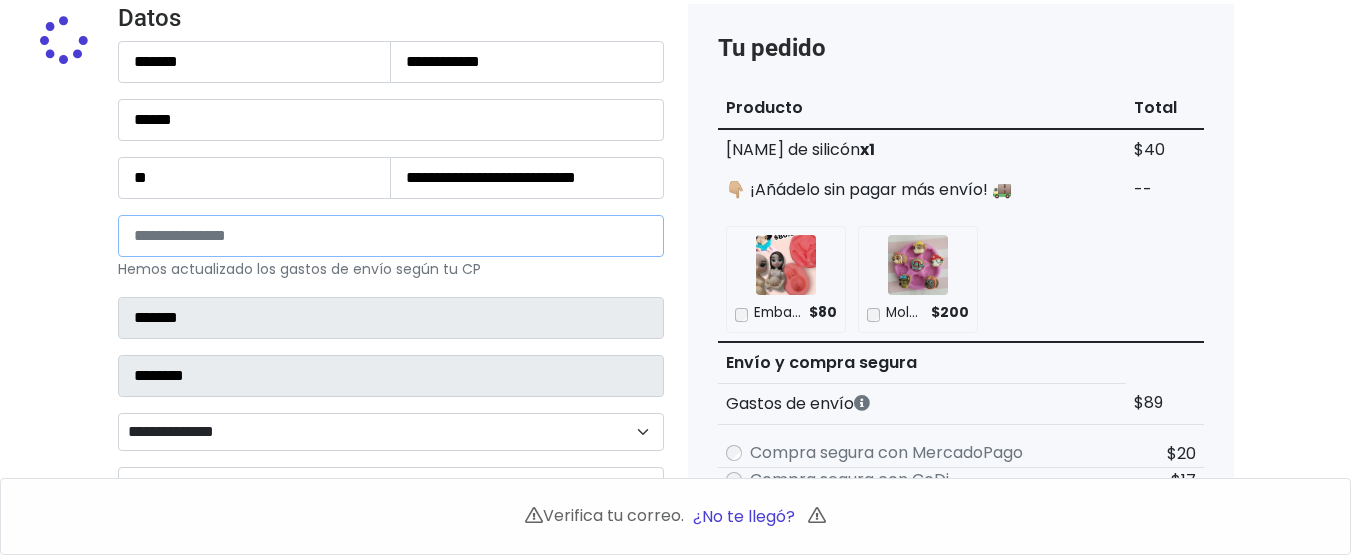 select 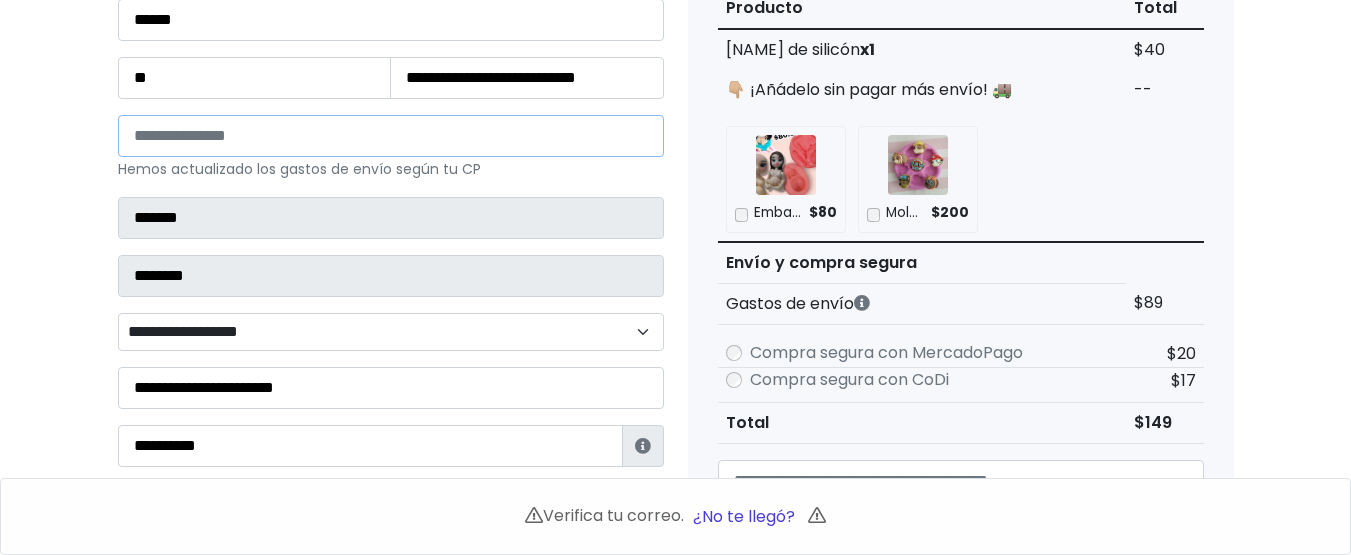 scroll, scrollTop: 0, scrollLeft: 0, axis: both 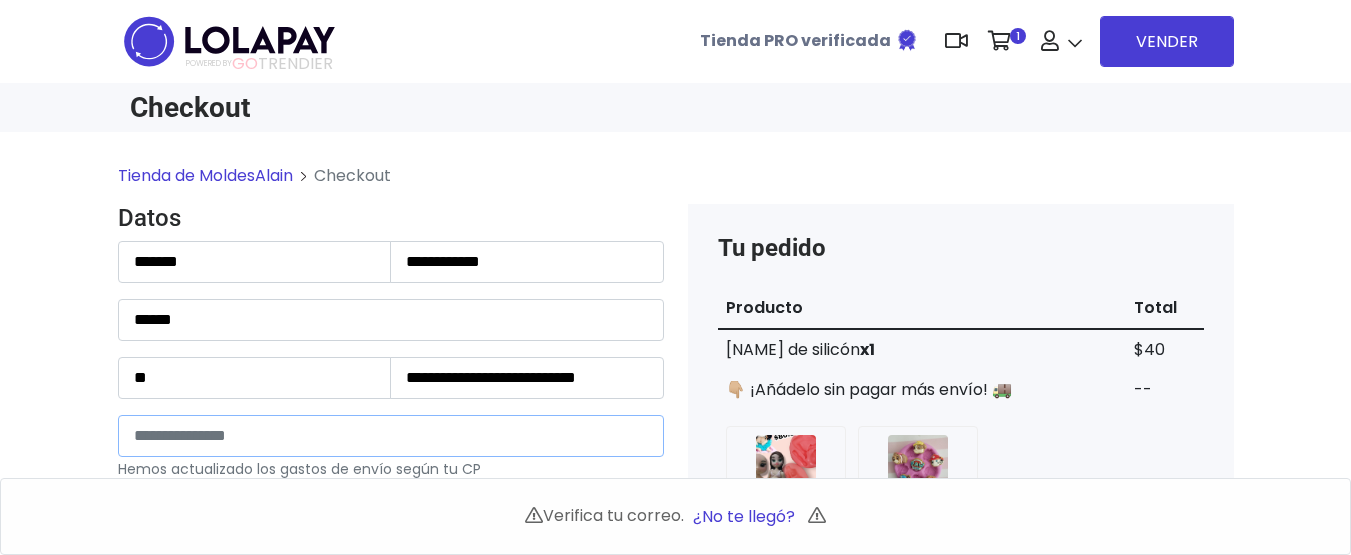 type on "*****" 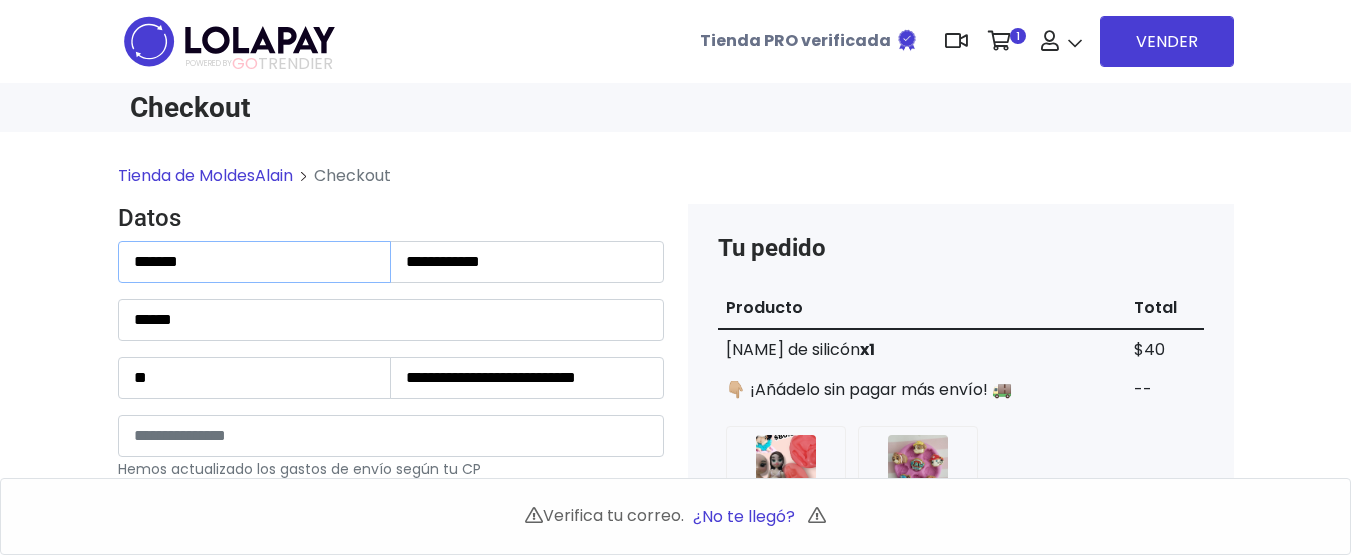 drag, startPoint x: 177, startPoint y: 262, endPoint x: 0, endPoint y: 224, distance: 181.03314 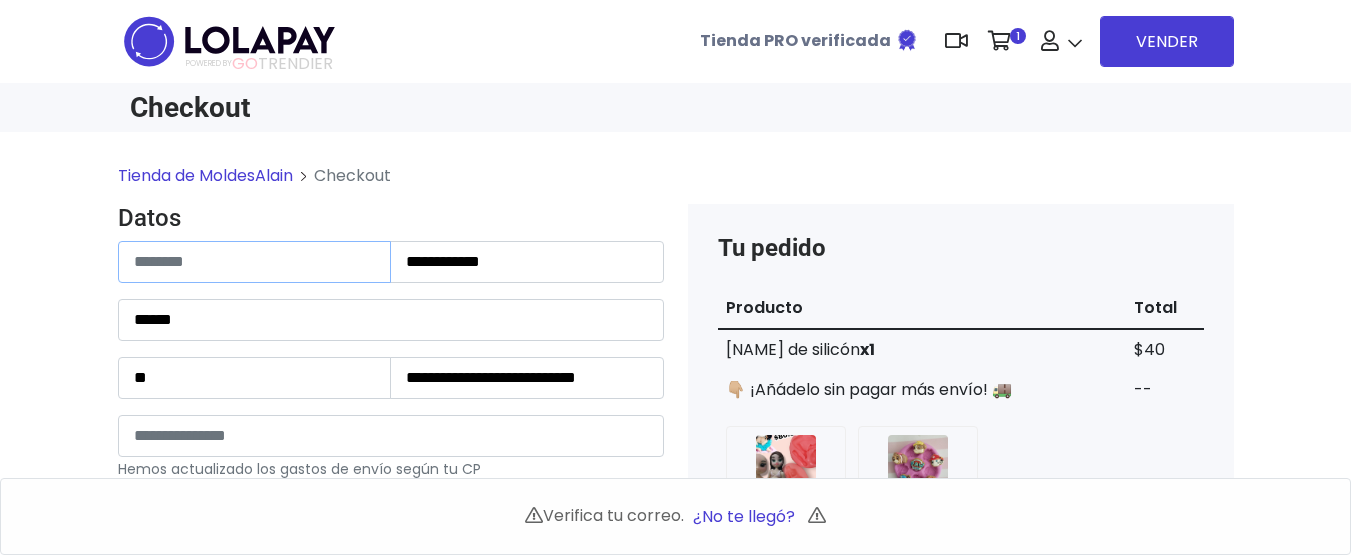 type 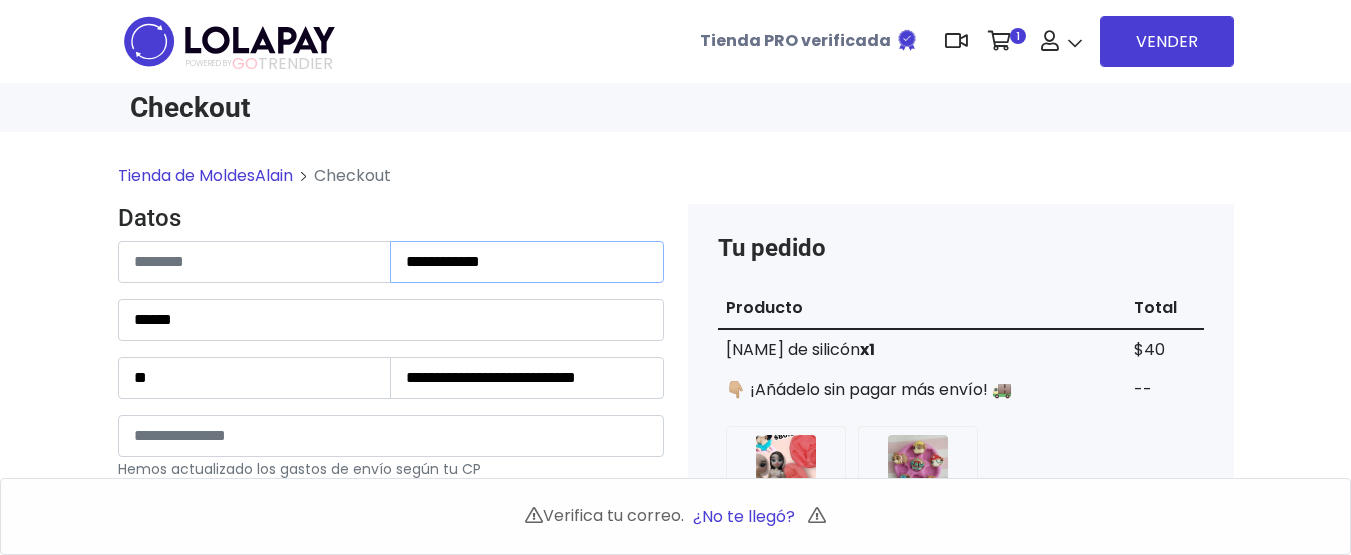 drag, startPoint x: 540, startPoint y: 272, endPoint x: 173, endPoint y: 268, distance: 367.0218 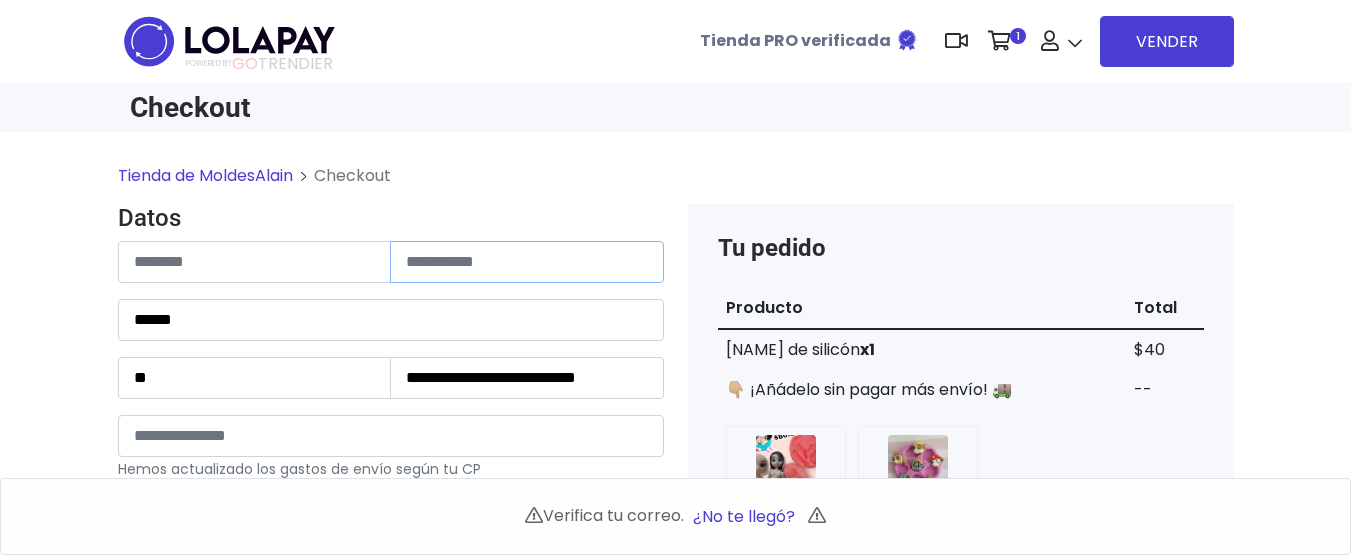 type 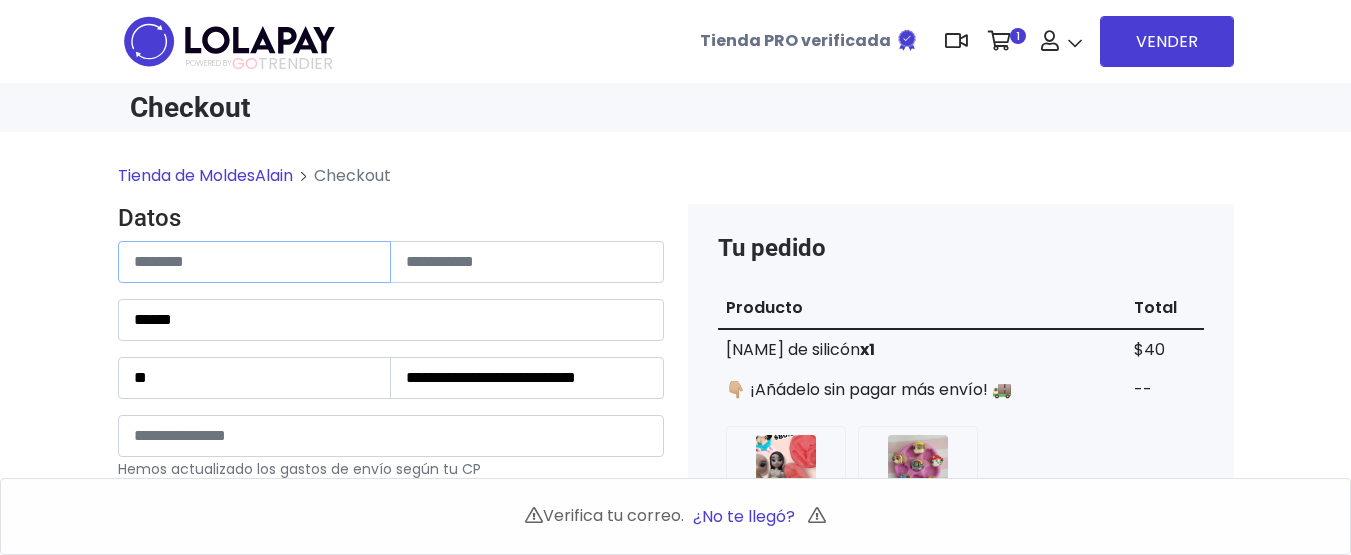 click at bounding box center (255, 262) 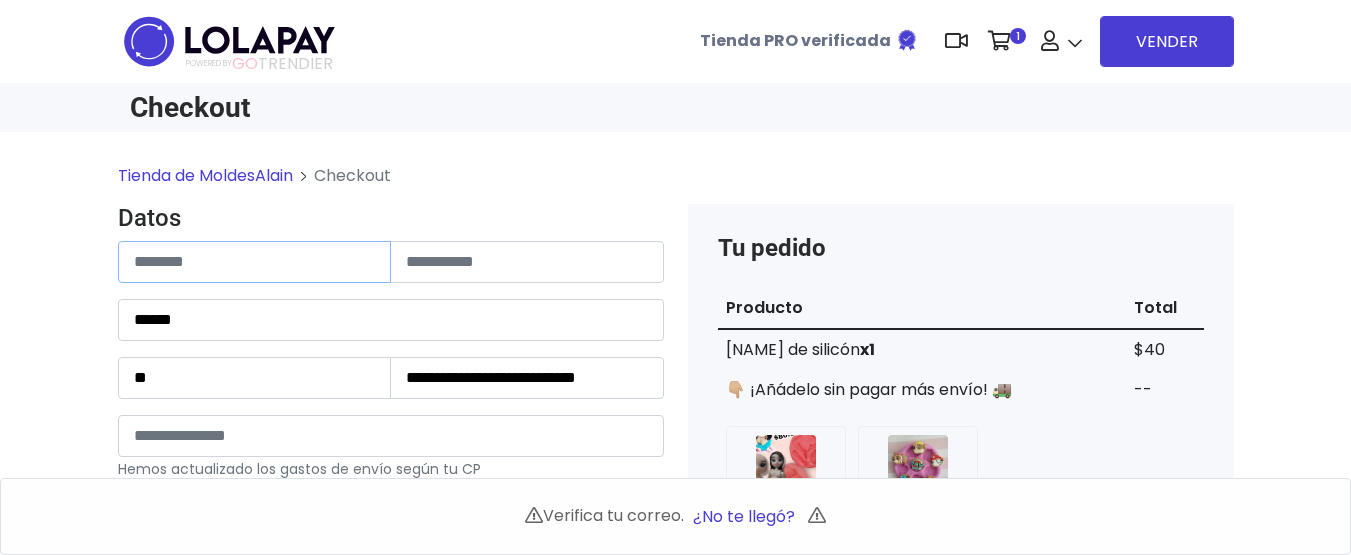 paste on "**********" 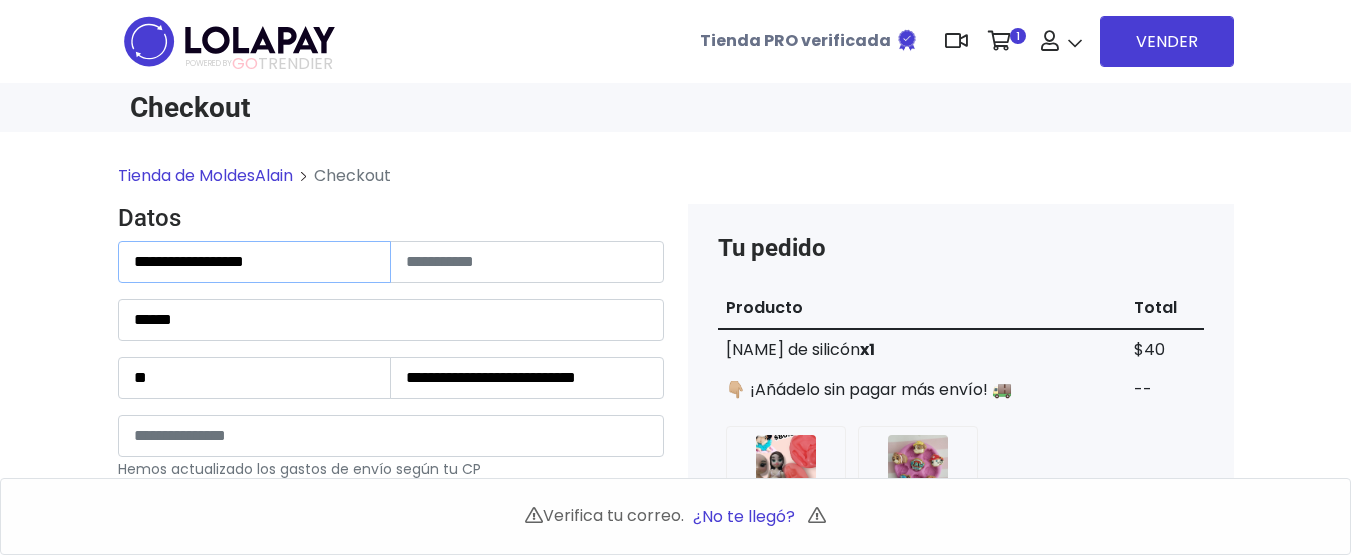 type on "**********" 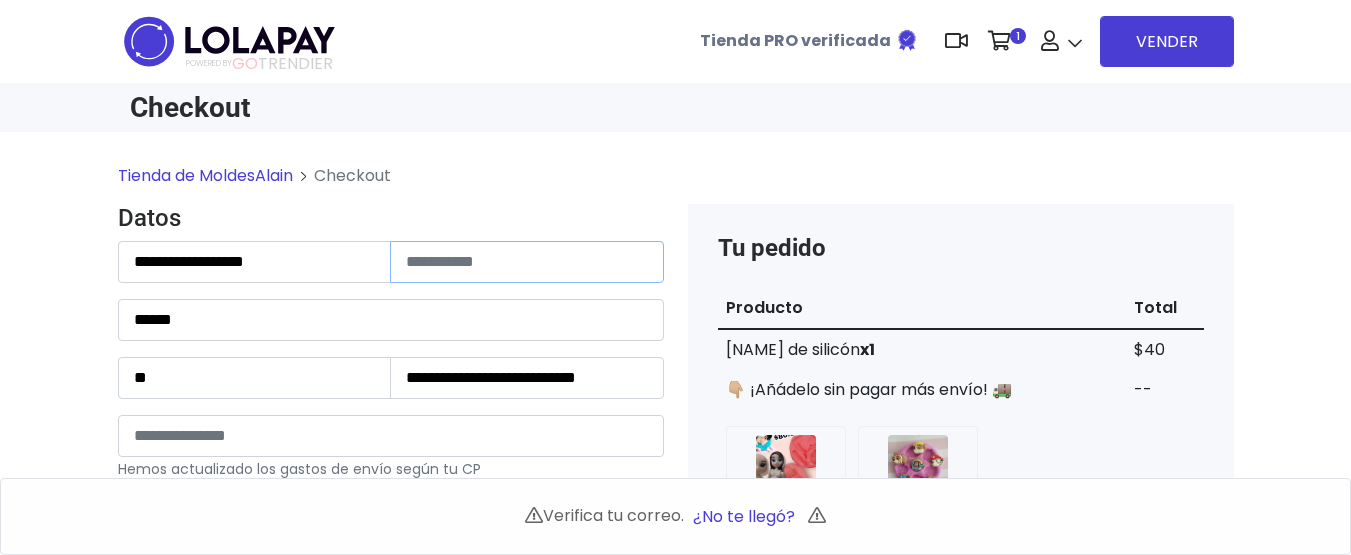 click at bounding box center [527, 262] 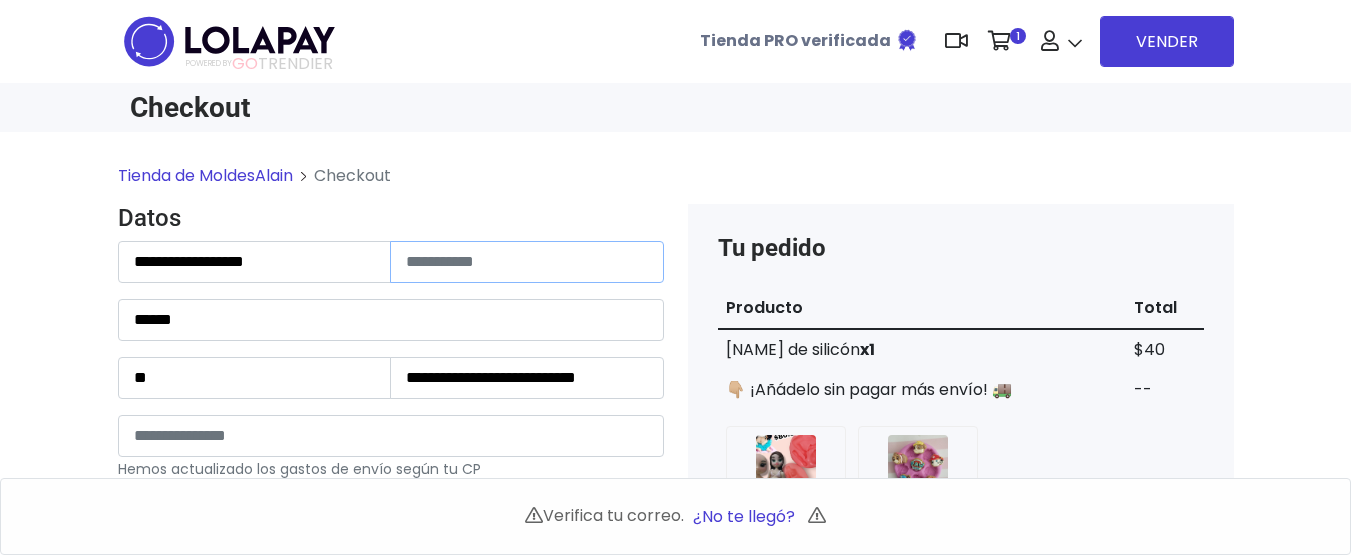 paste on "**********" 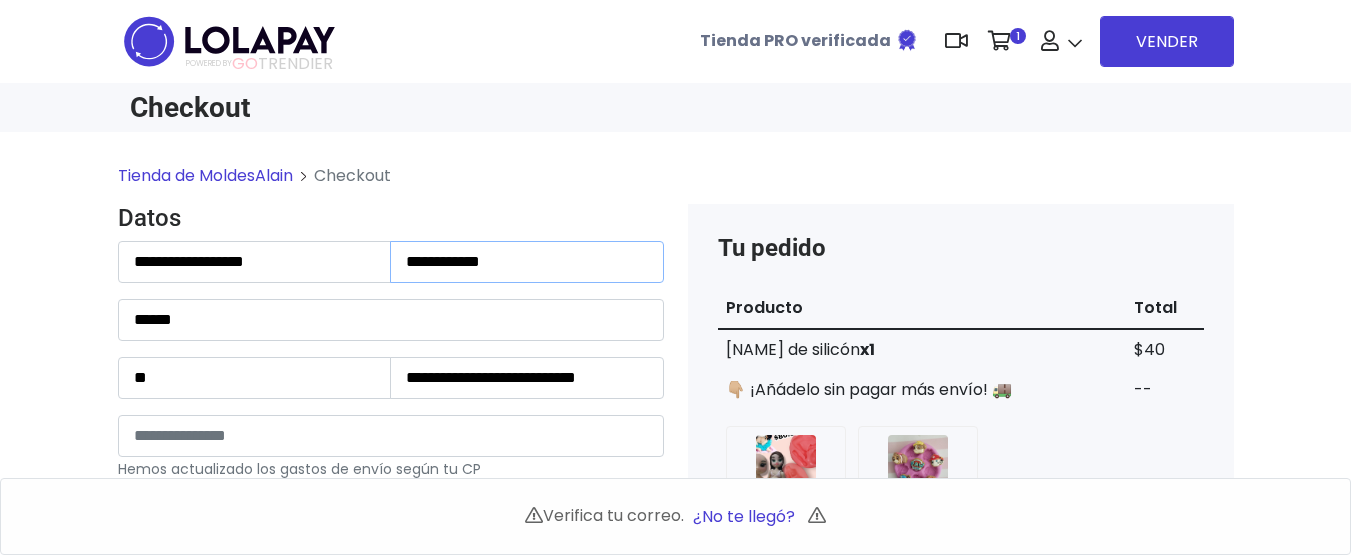 type on "**********" 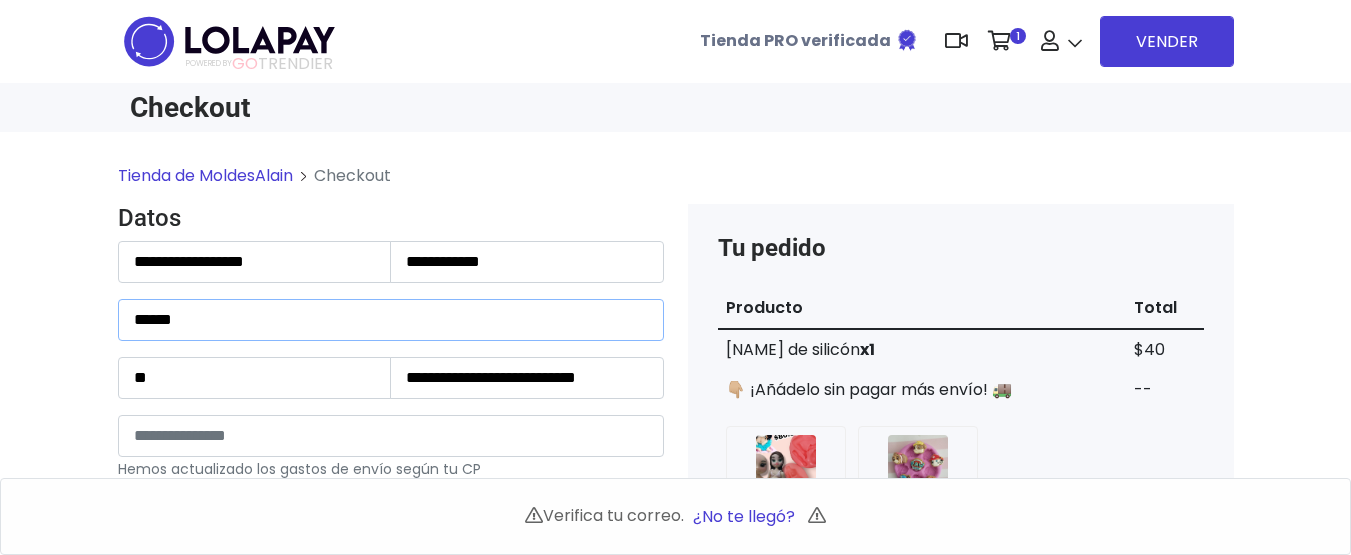 drag, startPoint x: 205, startPoint y: 321, endPoint x: 0, endPoint y: 324, distance: 205.02196 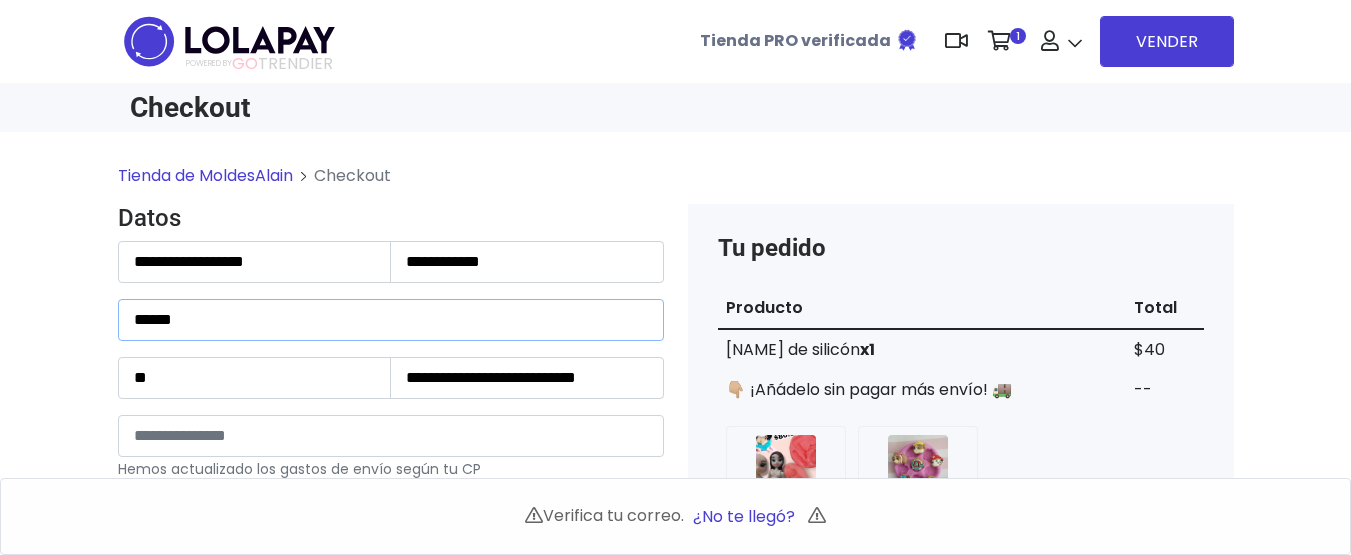 paste on "**********" 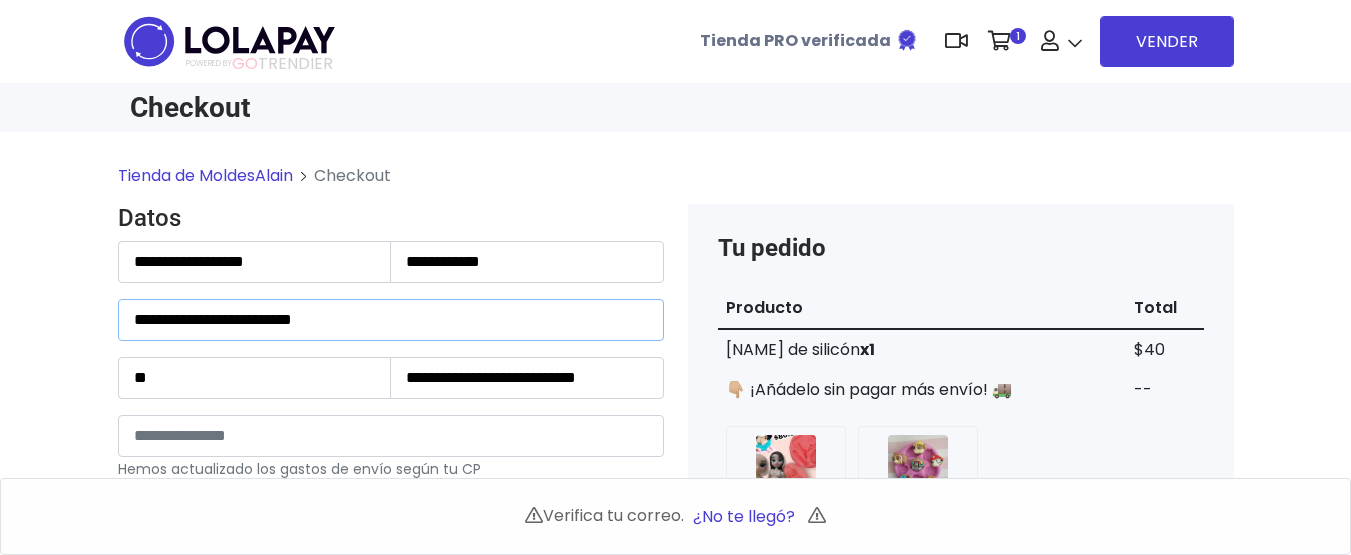 type on "**********" 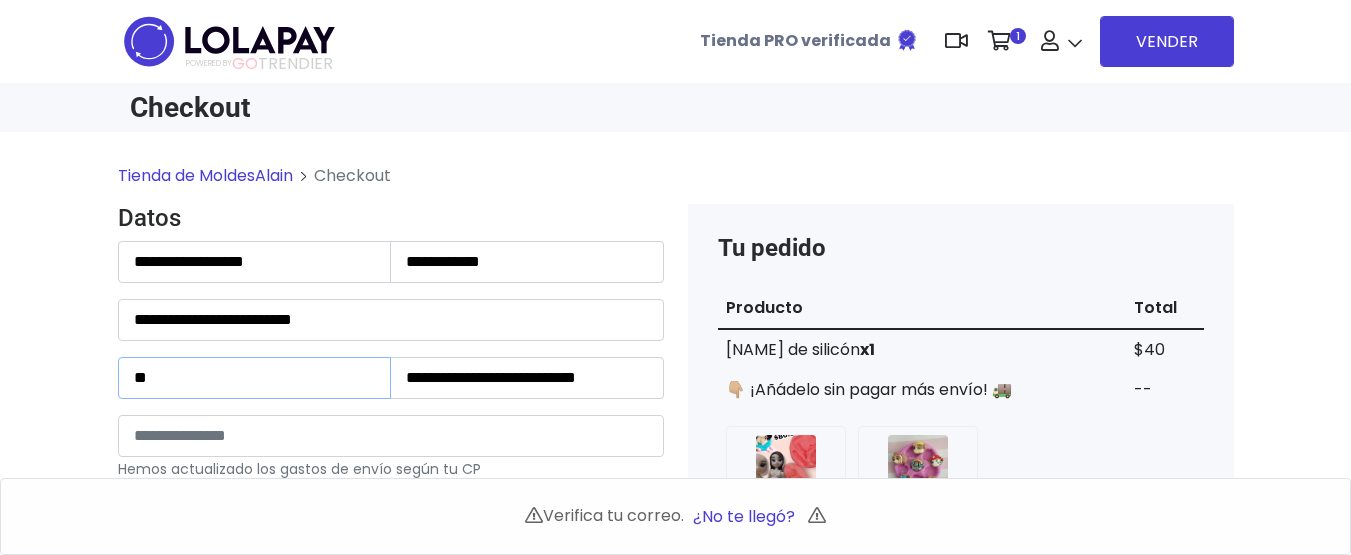 drag, startPoint x: 161, startPoint y: 381, endPoint x: 3, endPoint y: 377, distance: 158.05063 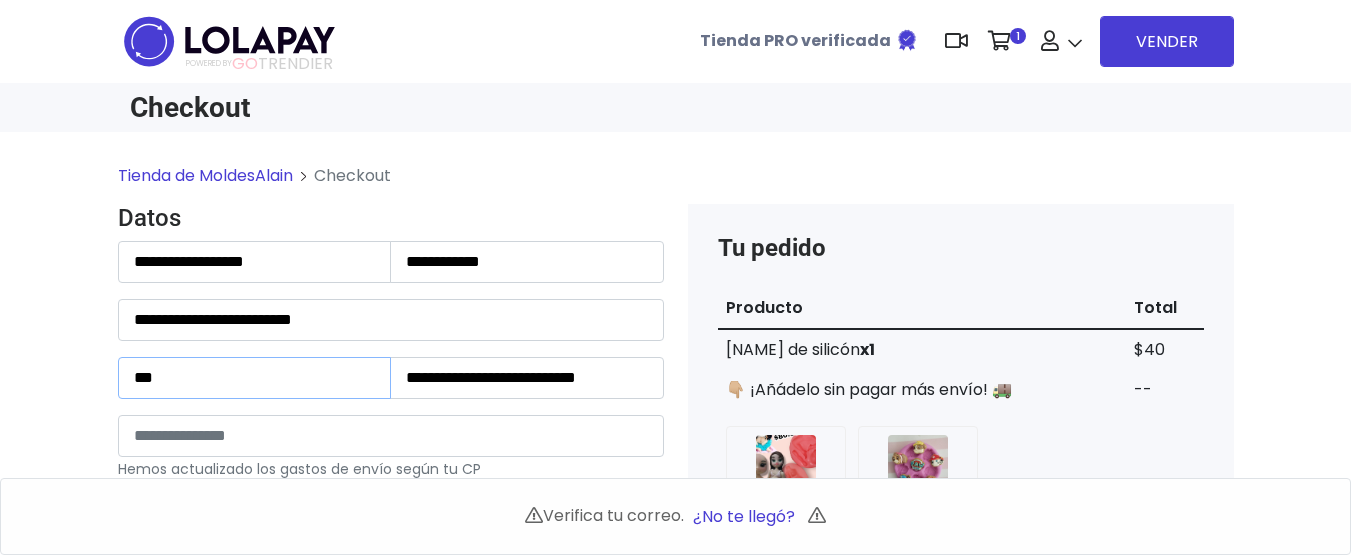 type on "***" 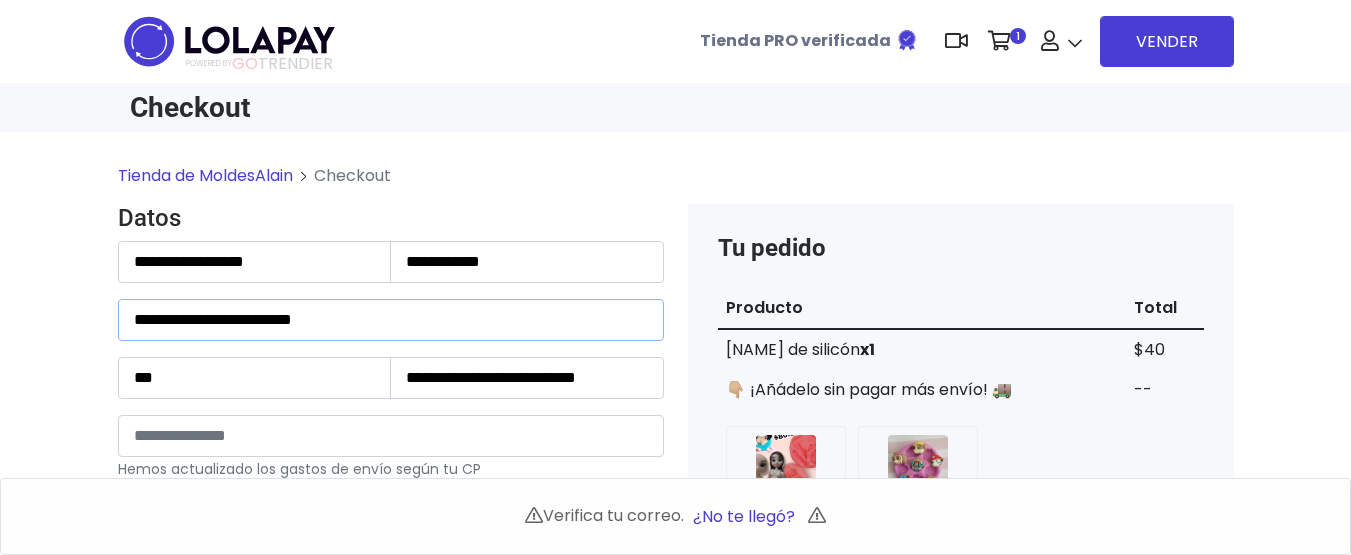 click on "**********" at bounding box center [391, 320] 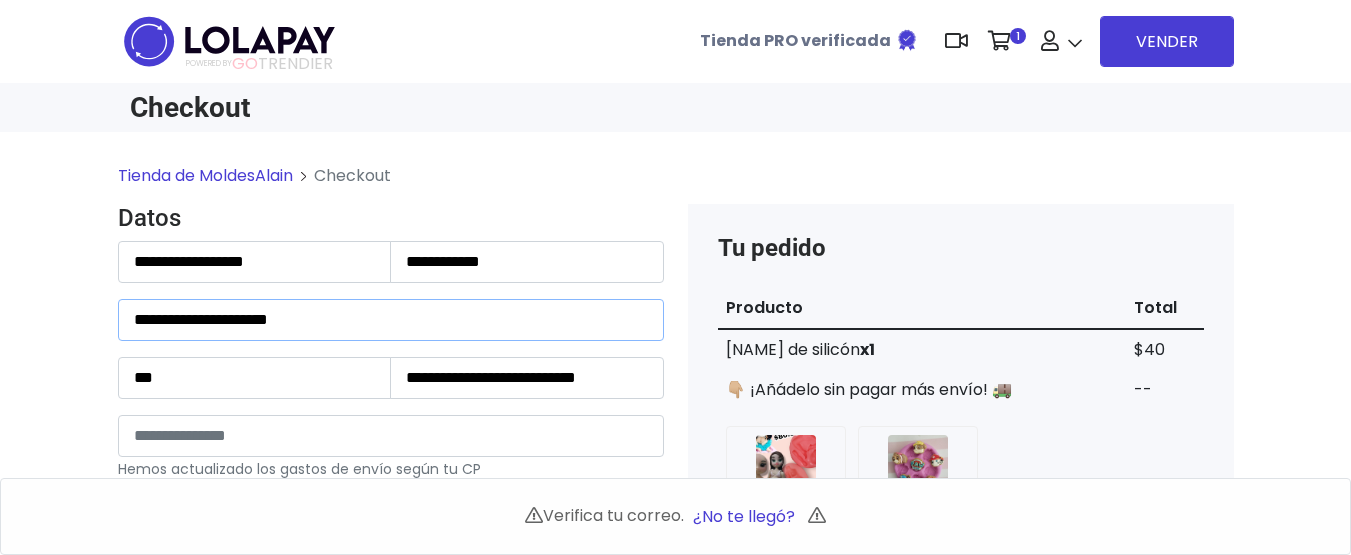 type on "**********" 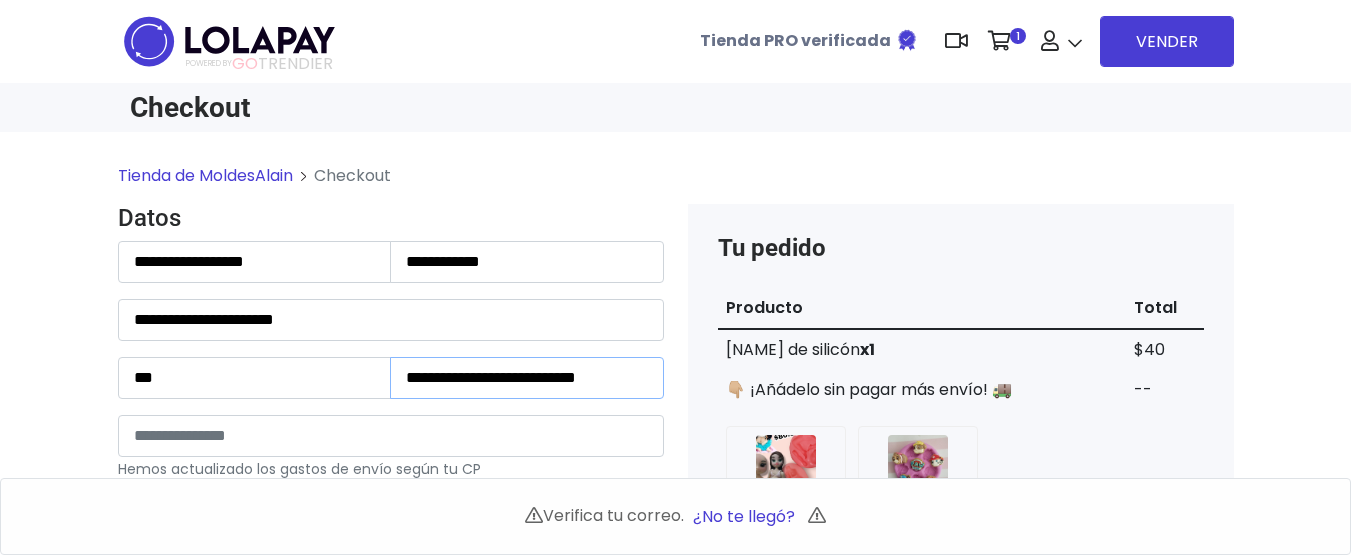drag, startPoint x: 463, startPoint y: 375, endPoint x: 727, endPoint y: 340, distance: 266.30997 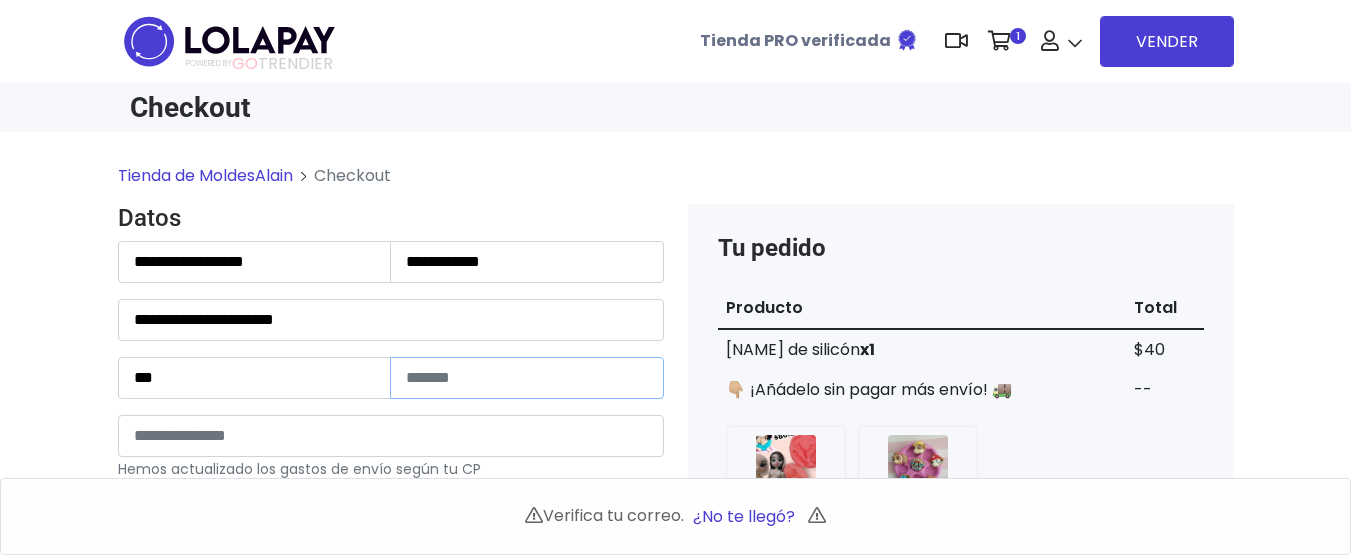 scroll, scrollTop: 100, scrollLeft: 0, axis: vertical 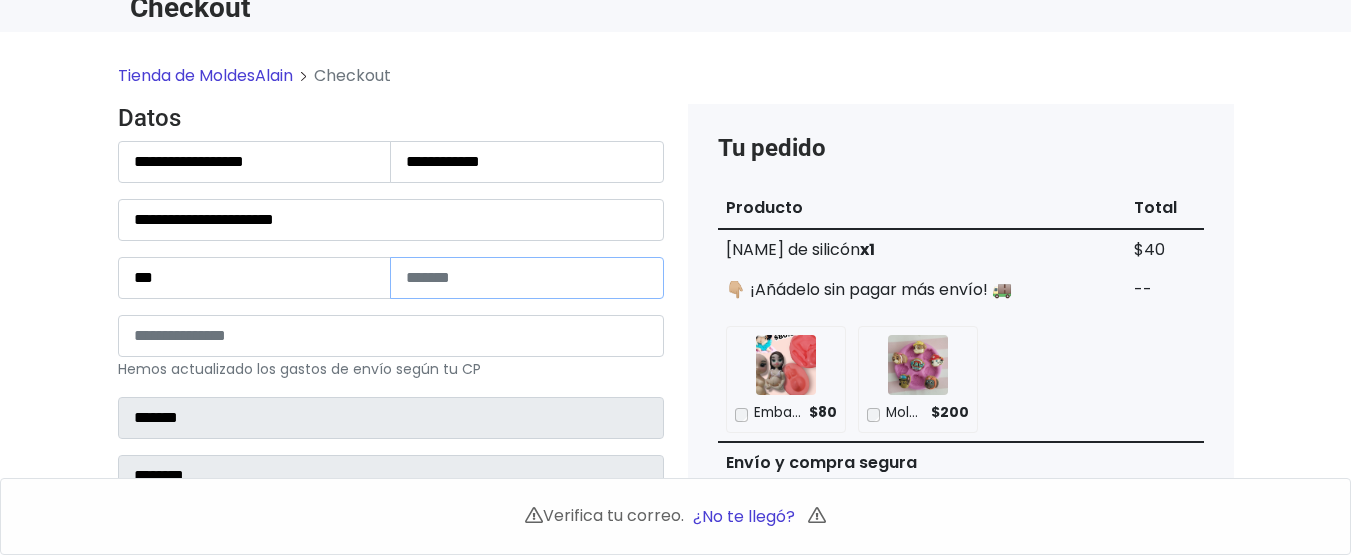 paste on "**********" 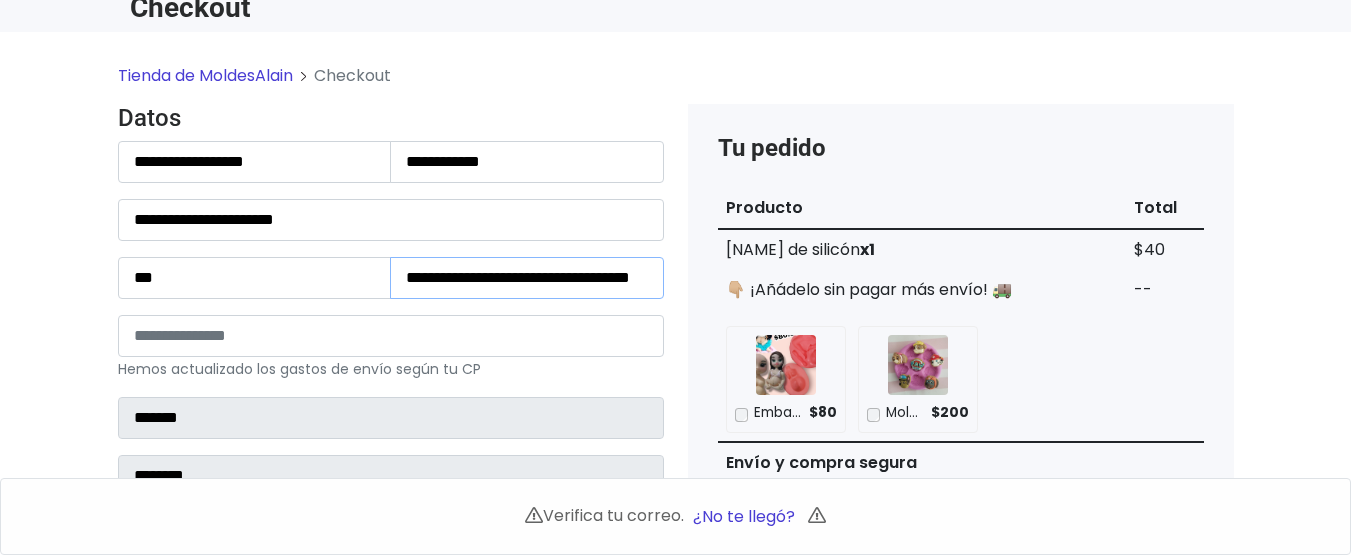 scroll, scrollTop: 0, scrollLeft: 32, axis: horizontal 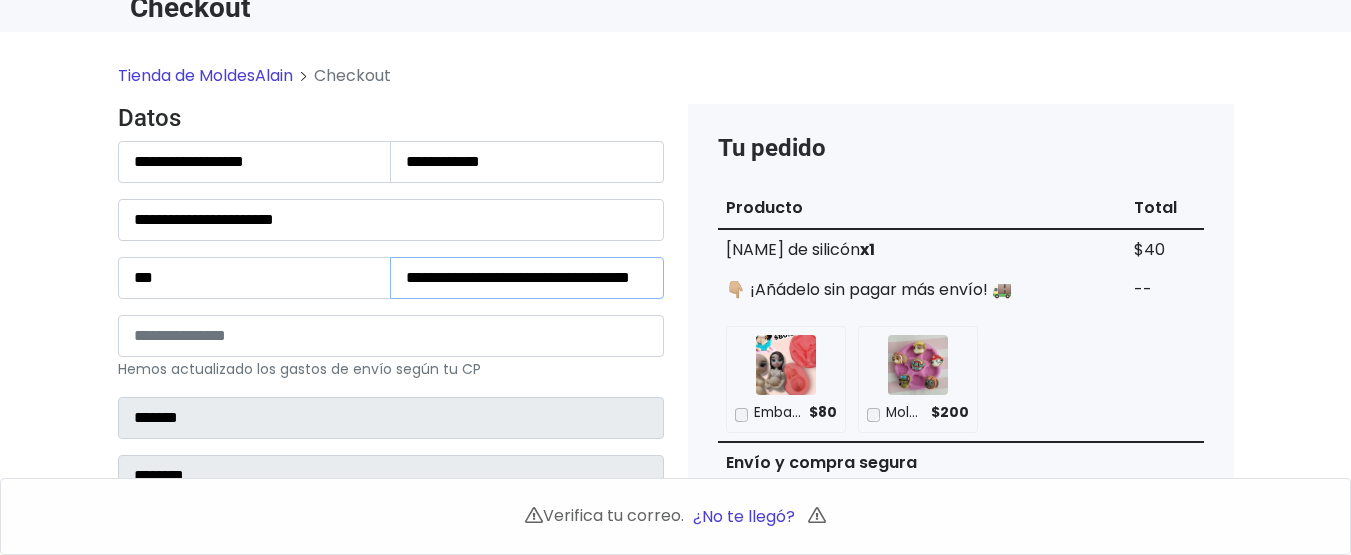 click on "**********" at bounding box center [527, 278] 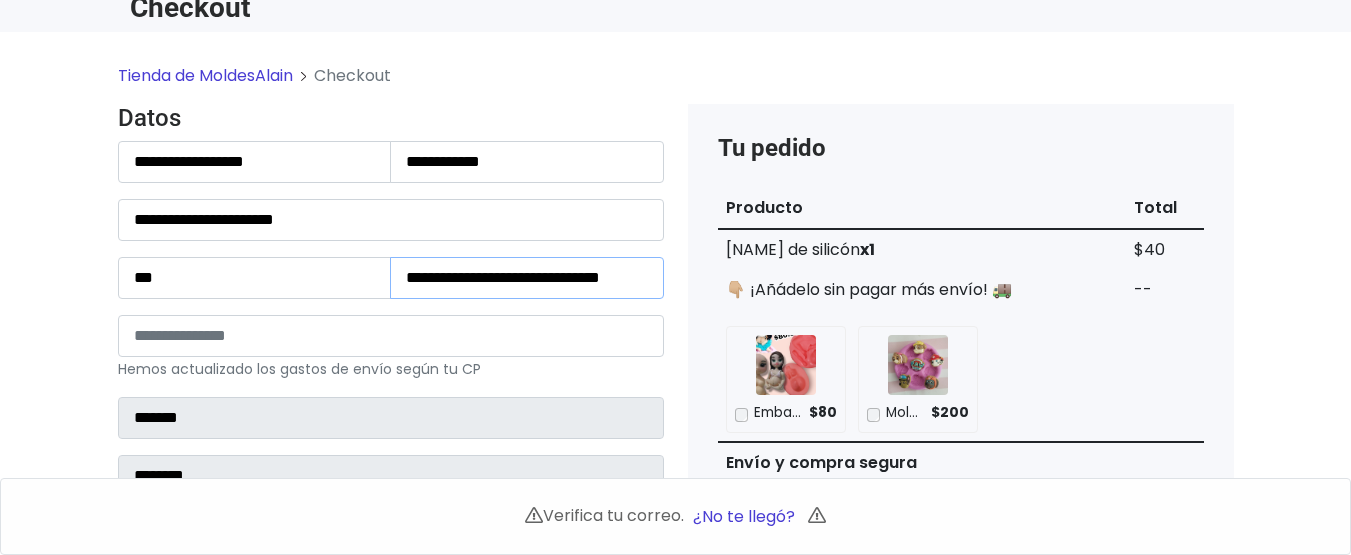 scroll, scrollTop: 0, scrollLeft: 0, axis: both 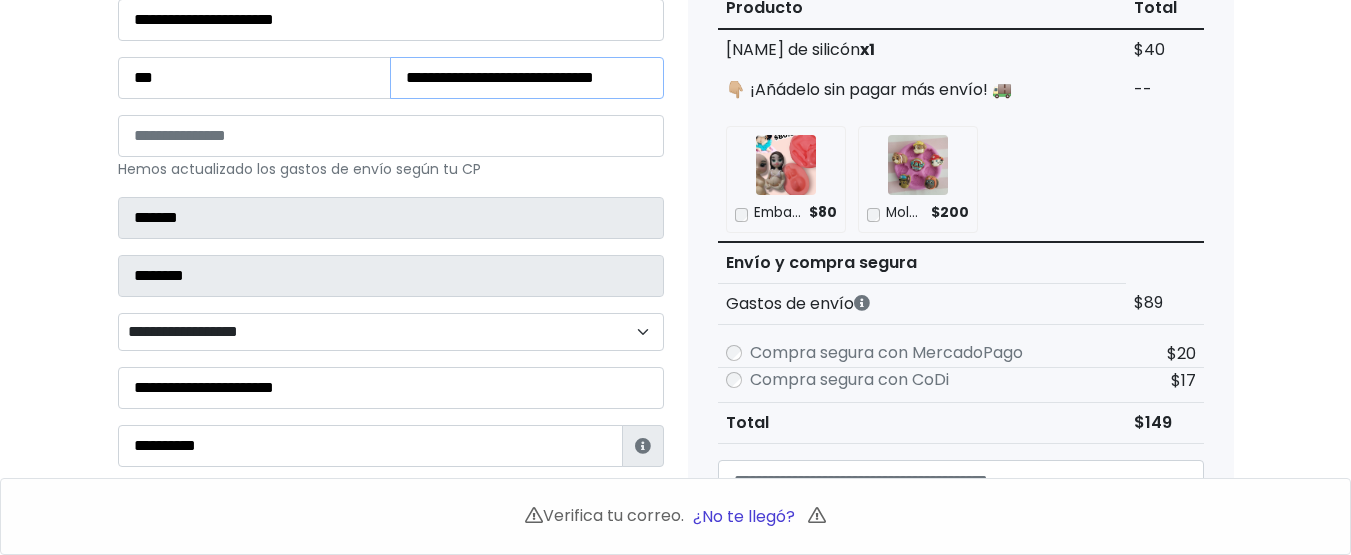 type on "**********" 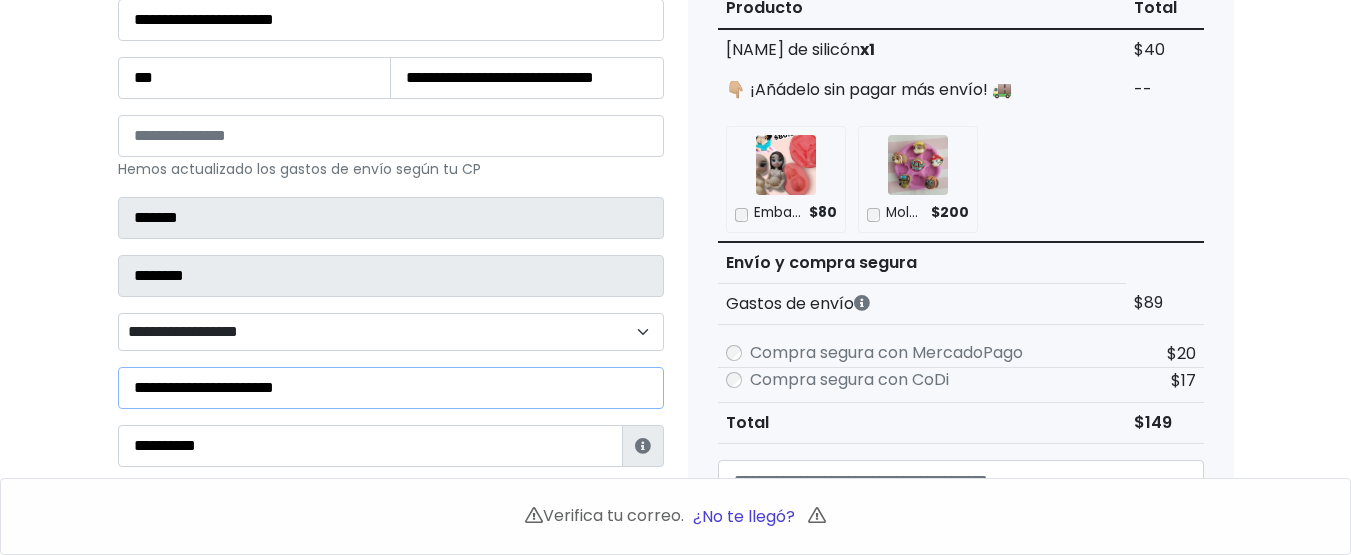 drag, startPoint x: 400, startPoint y: 384, endPoint x: 0, endPoint y: 395, distance: 400.1512 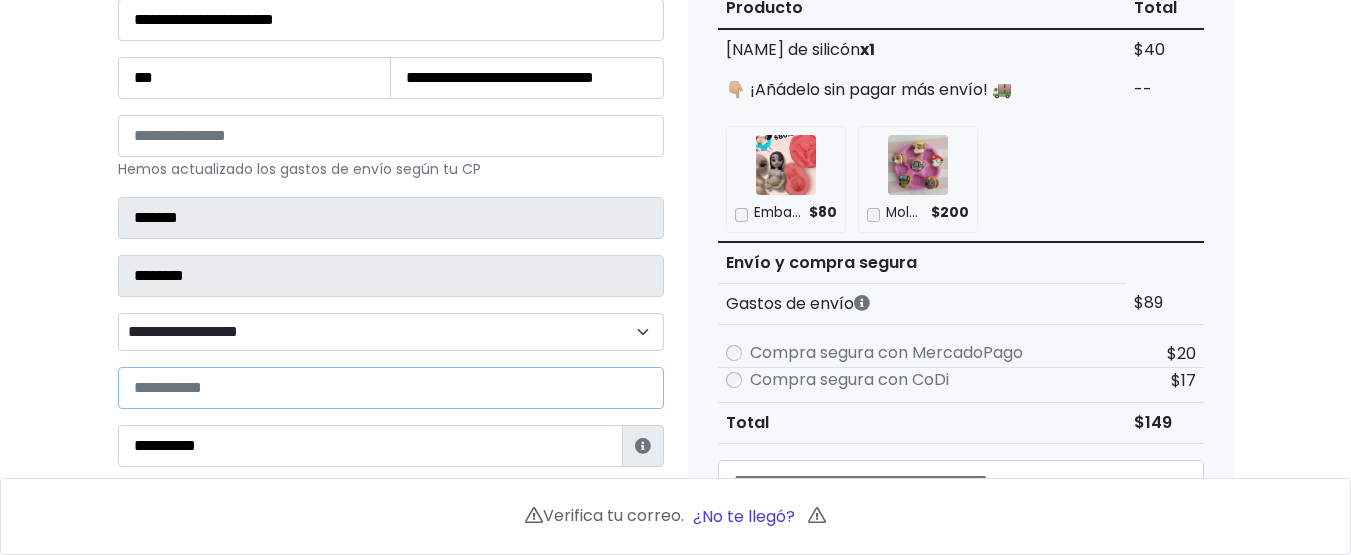 type 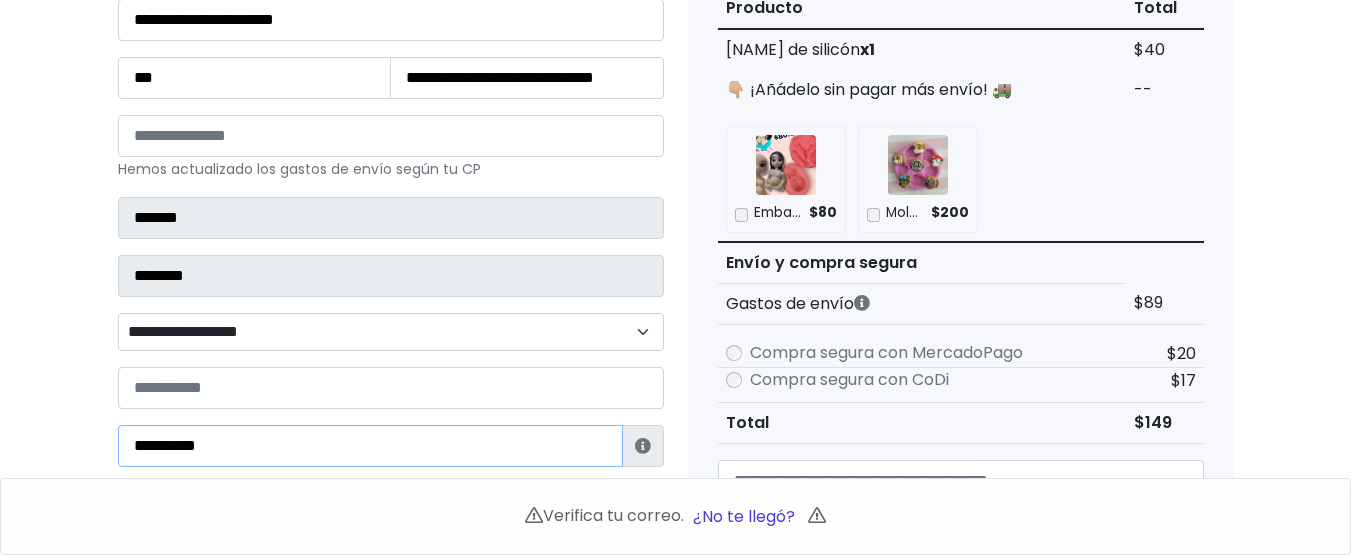 drag, startPoint x: 250, startPoint y: 444, endPoint x: 247, endPoint y: 432, distance: 12.369317 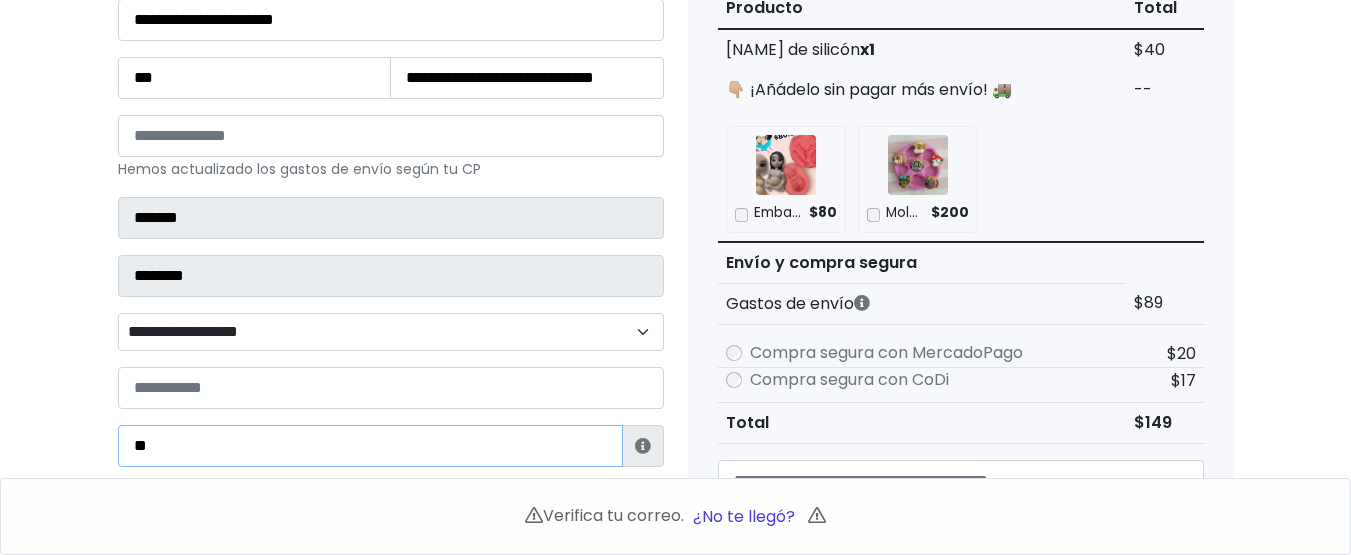 type on "*" 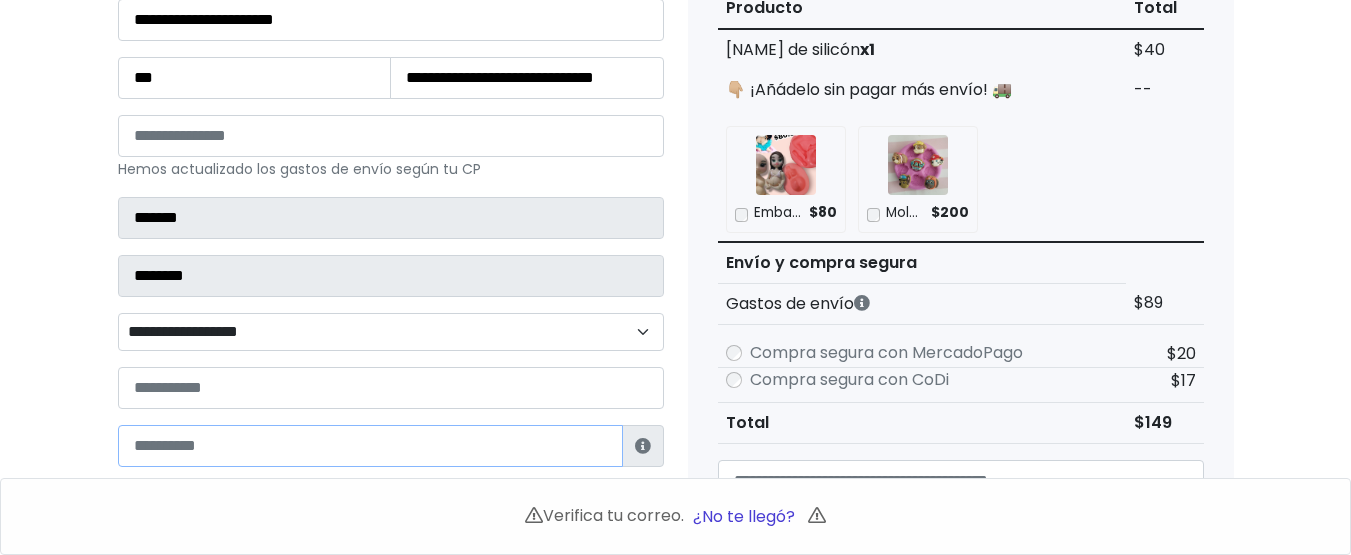 type 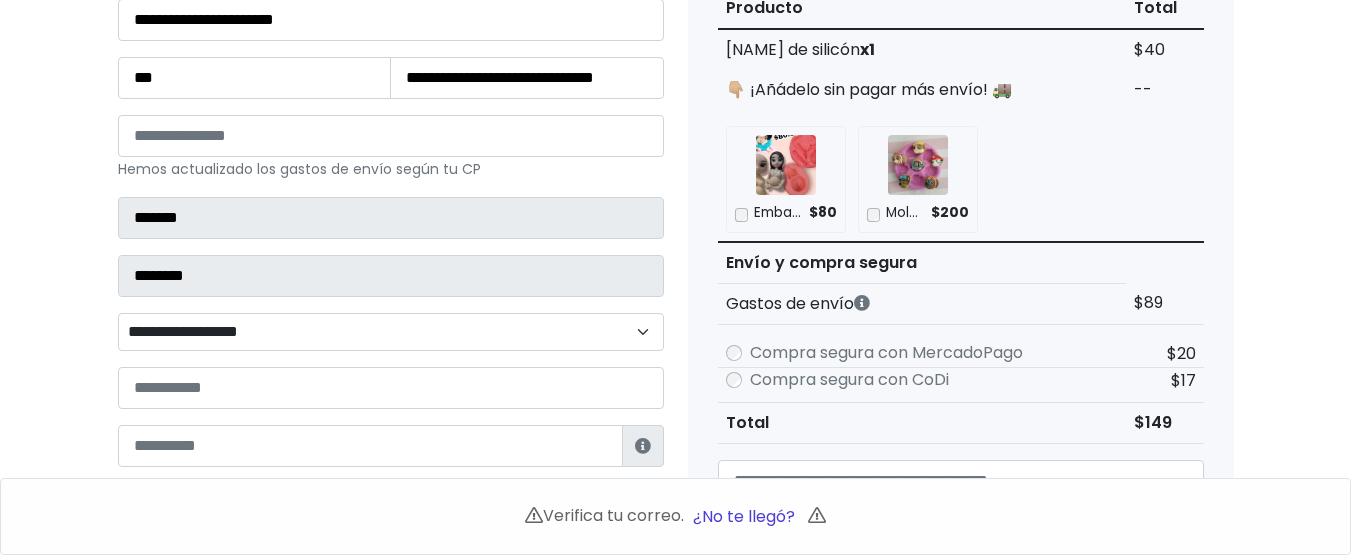 click on "**********" at bounding box center [391, 332] 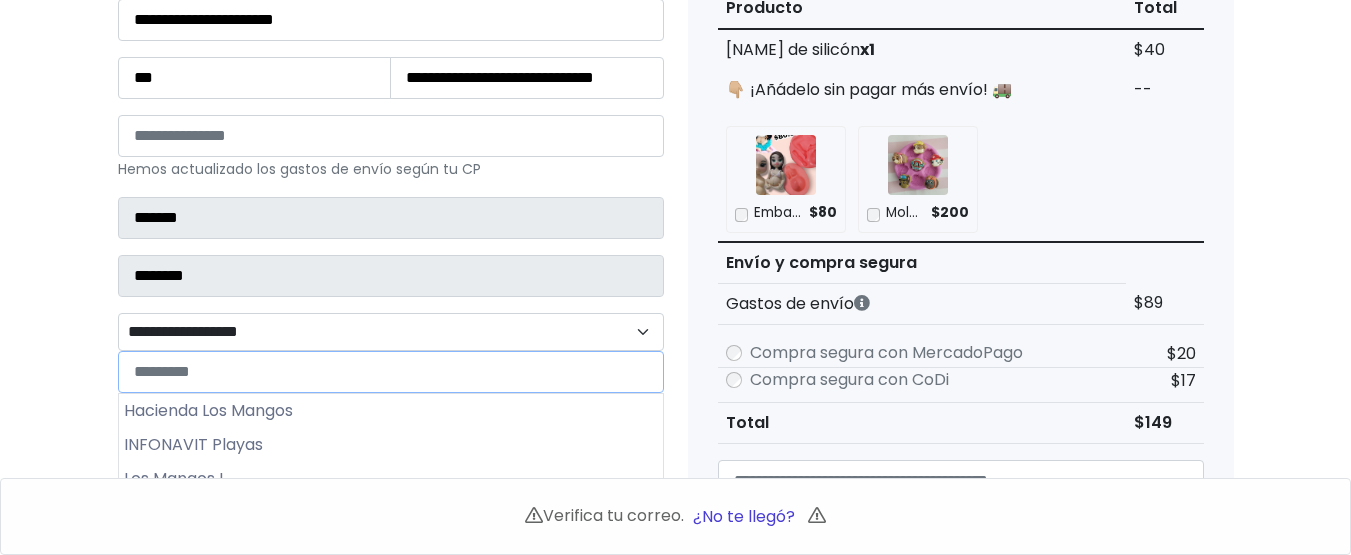 scroll, scrollTop: 500, scrollLeft: 0, axis: vertical 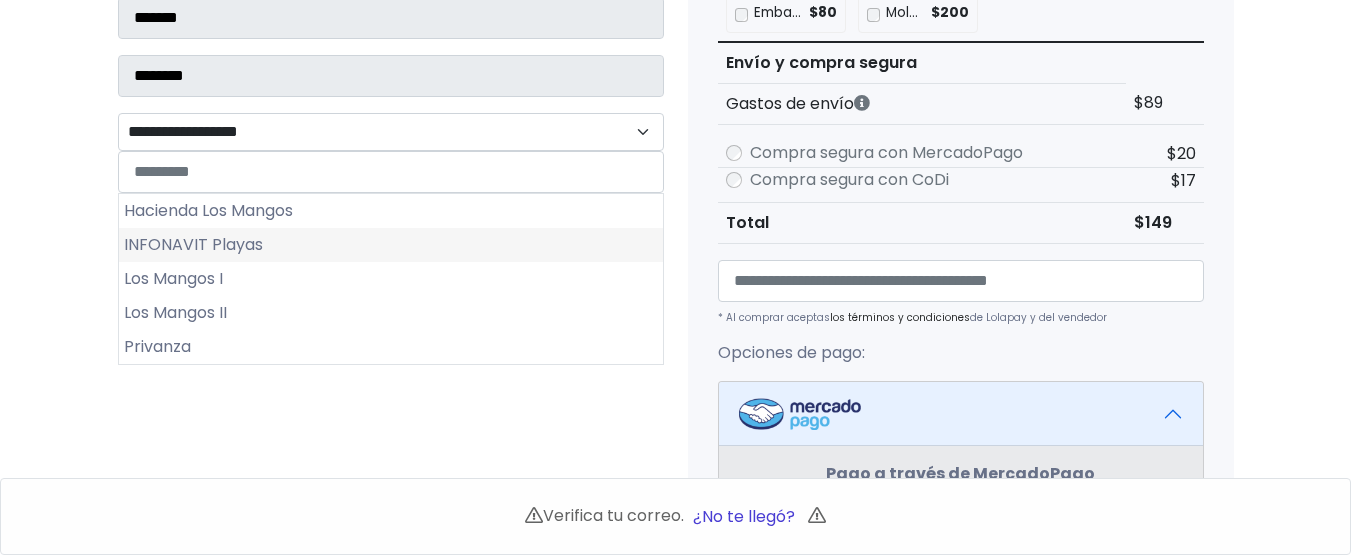 click on "INFONAVIT Playas" at bounding box center [391, 245] 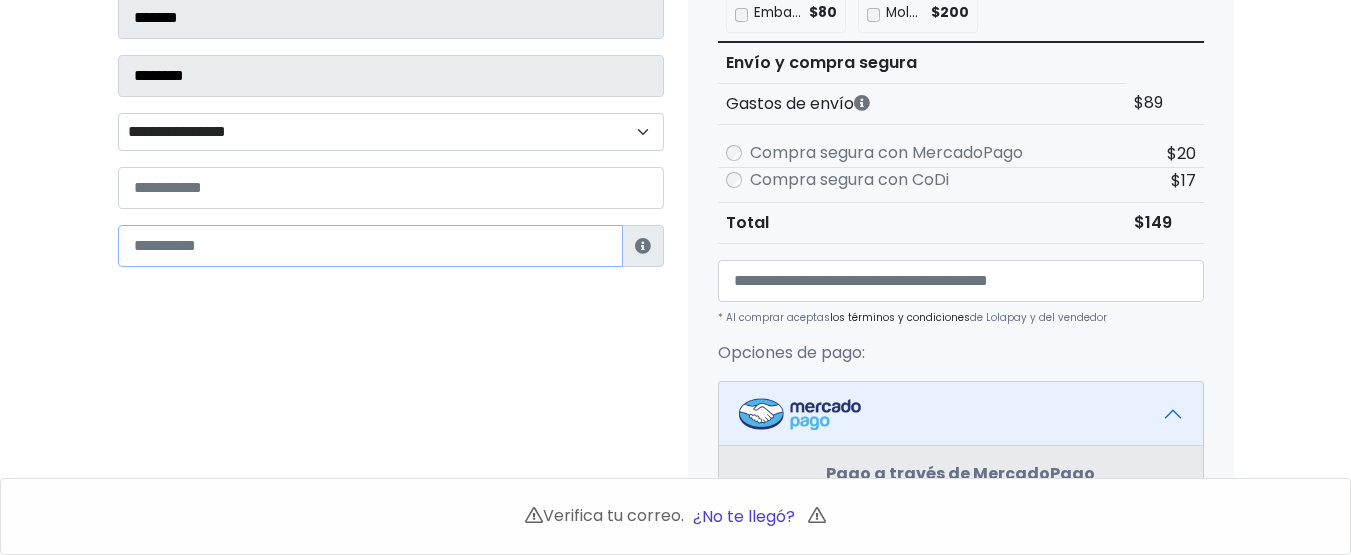 click at bounding box center [370, 246] 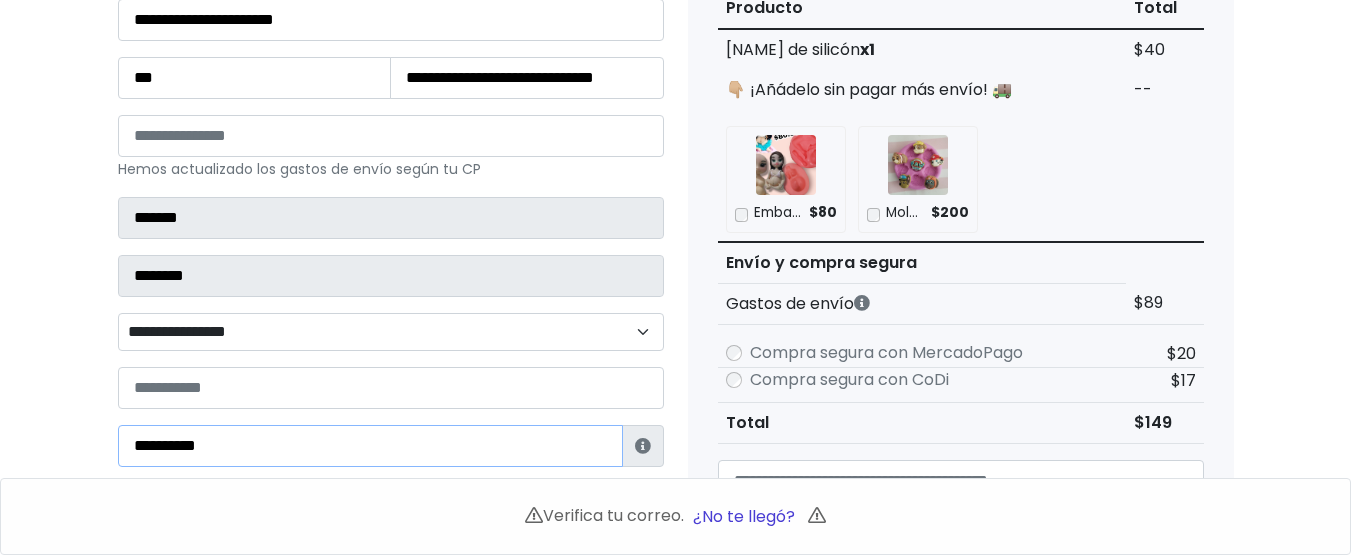 scroll, scrollTop: 500, scrollLeft: 0, axis: vertical 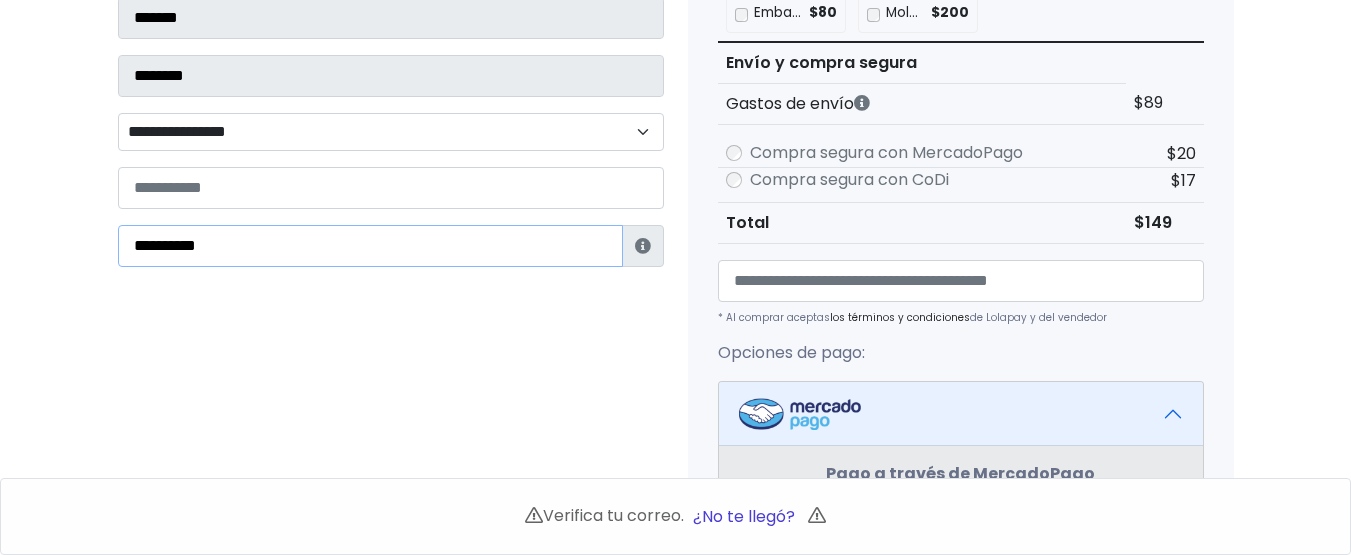 type on "**********" 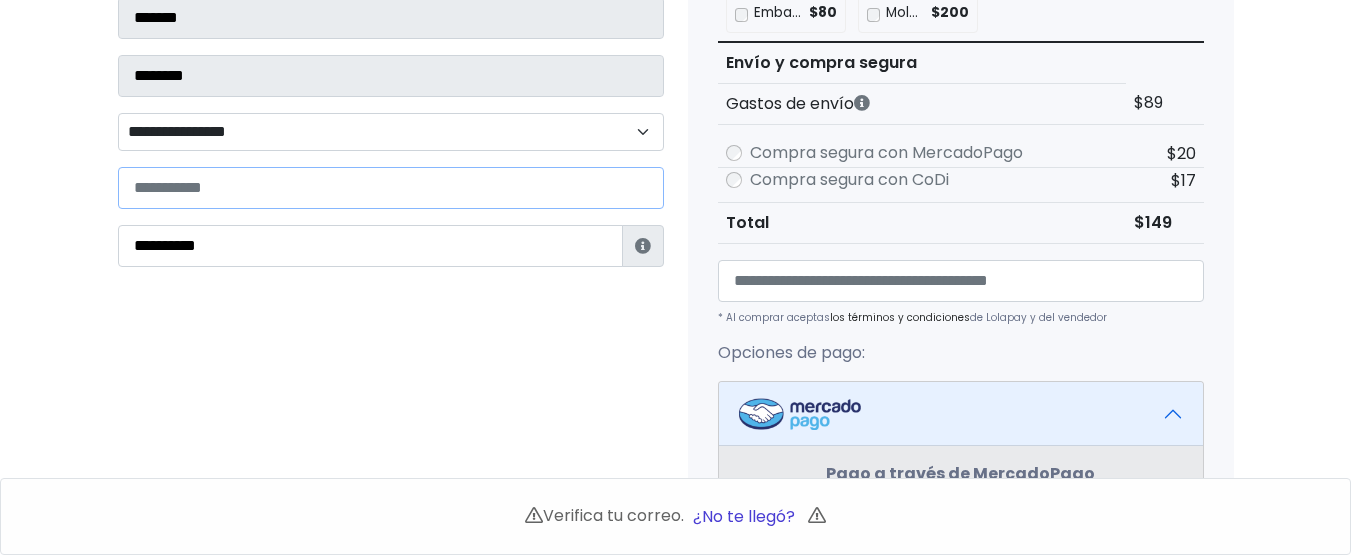 click at bounding box center [391, 188] 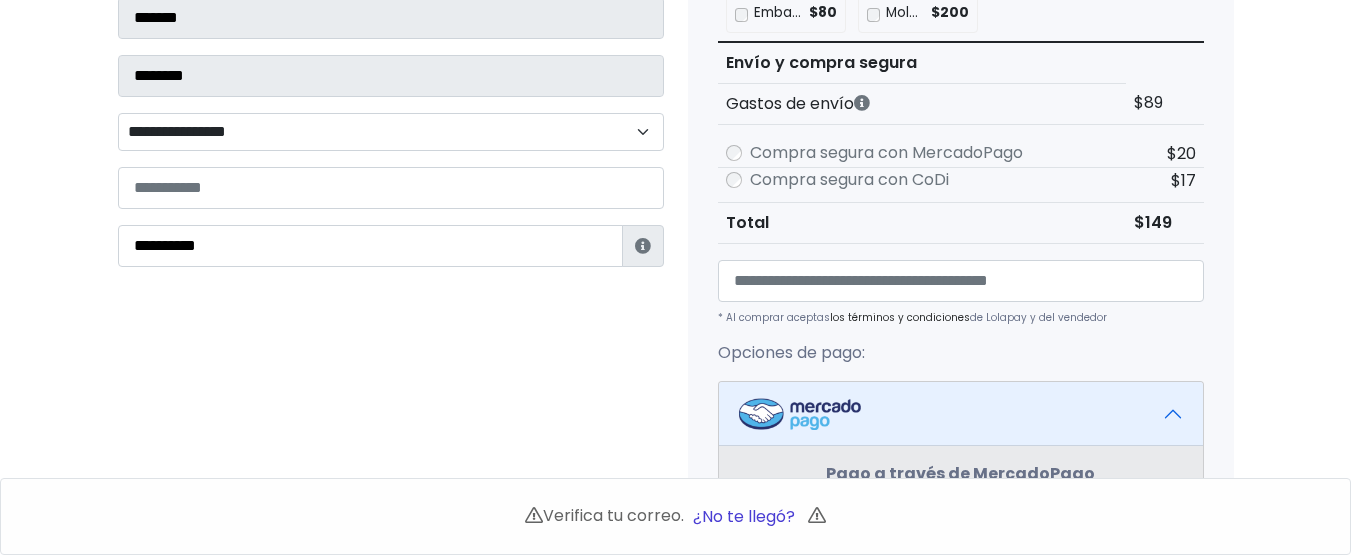 click on "Datos
Información de Estafeta
Este CP es Ocurre Forzoso para Estafeta , por lo tanto es  responsabilidad del comprador hacer seguimiento del pedido y recogerlo en sucursal . No se hace devolución del costo de envío si el pedido regresa a remitente.
📦 ¿Dónde lo tengo que recoger?
Con tu número de seguimiento podrás ingresar al sitio de Estafeta para rastrearlo, una vez en sucursal se indicará la dirección exacta de recolección. Será una sucursal cercana a tu domicilio.
📦 ¿Cómo obtengo mi número de seguimiento?
Después de tu compra te llegará un correo con el número de seguimiento y link Estafeta.
📦 ¿Cómo sé cuándo llegará?" at bounding box center [391, 374] 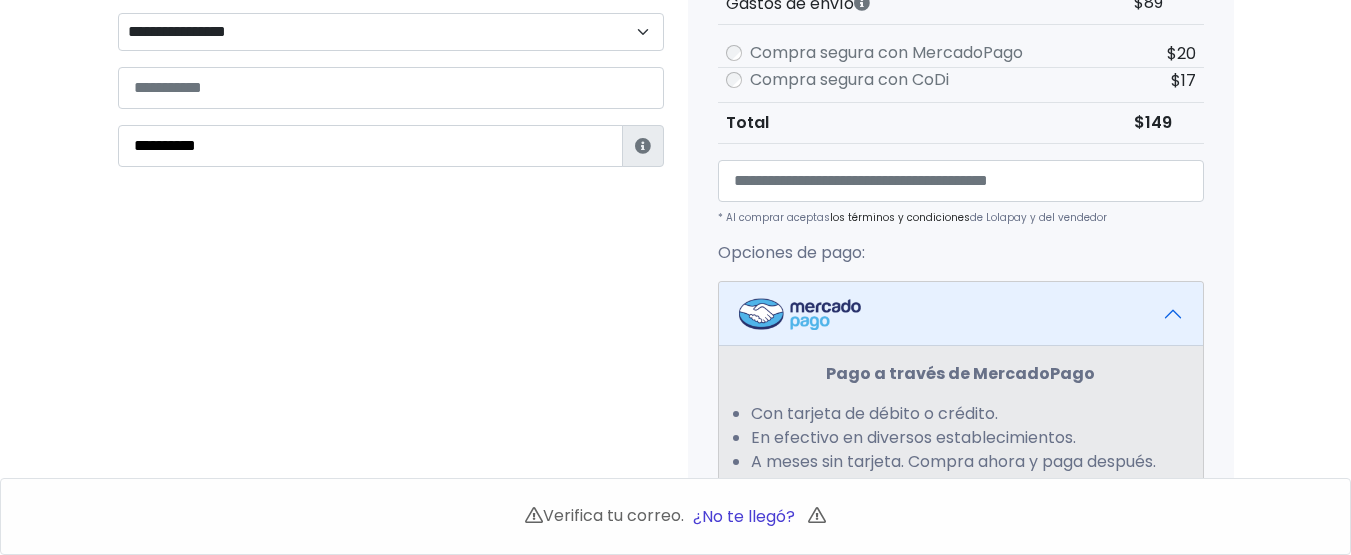 scroll, scrollTop: 700, scrollLeft: 0, axis: vertical 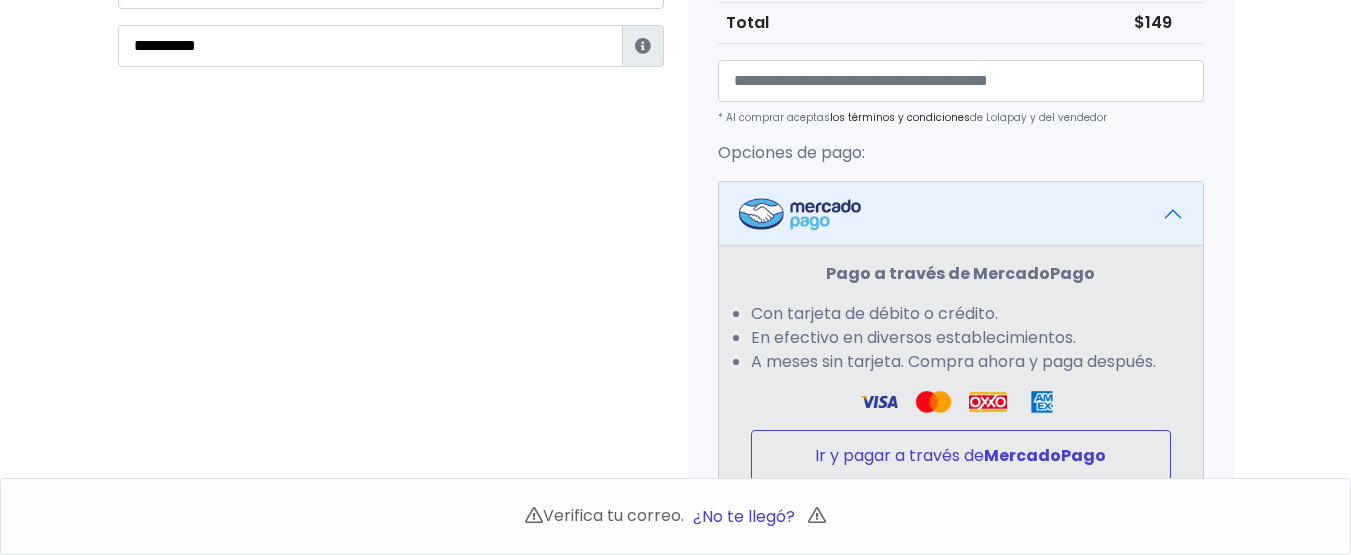 click on "Ir y pagar a través de  MercadoPago" at bounding box center [961, 455] 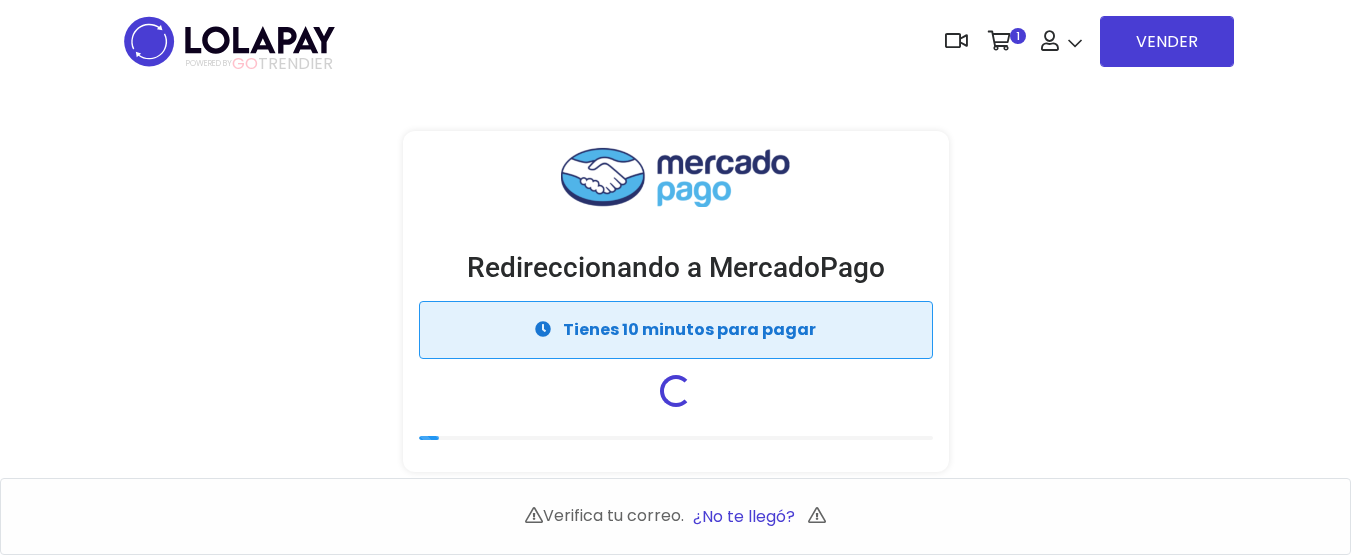 scroll, scrollTop: 0, scrollLeft: 0, axis: both 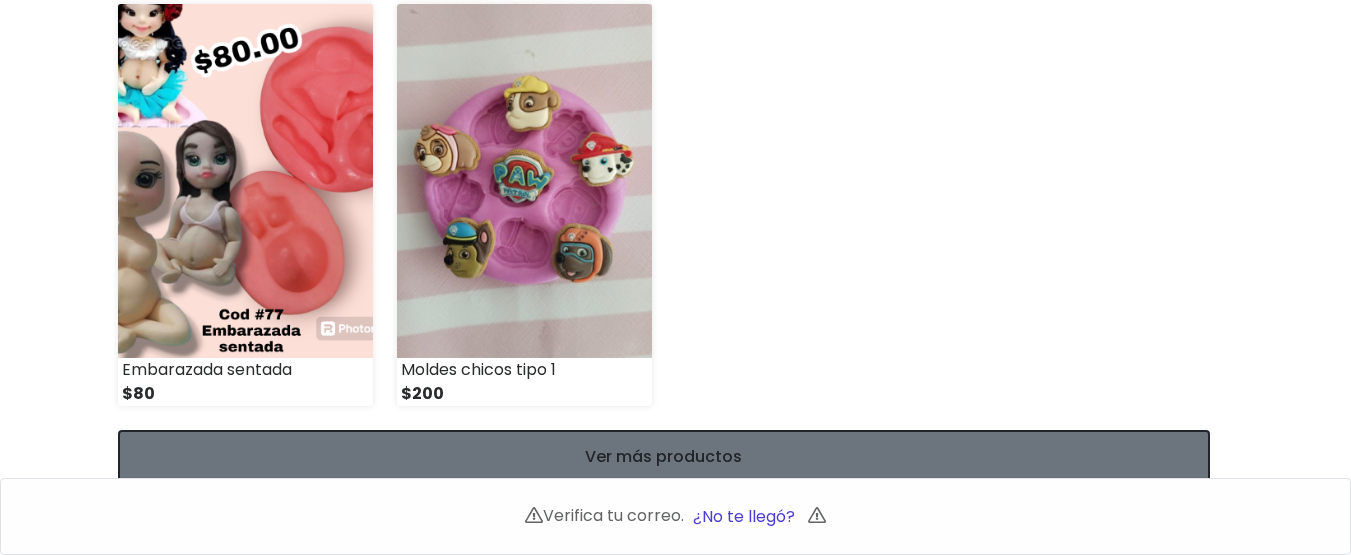 click on "Ver más productos" at bounding box center [664, 456] 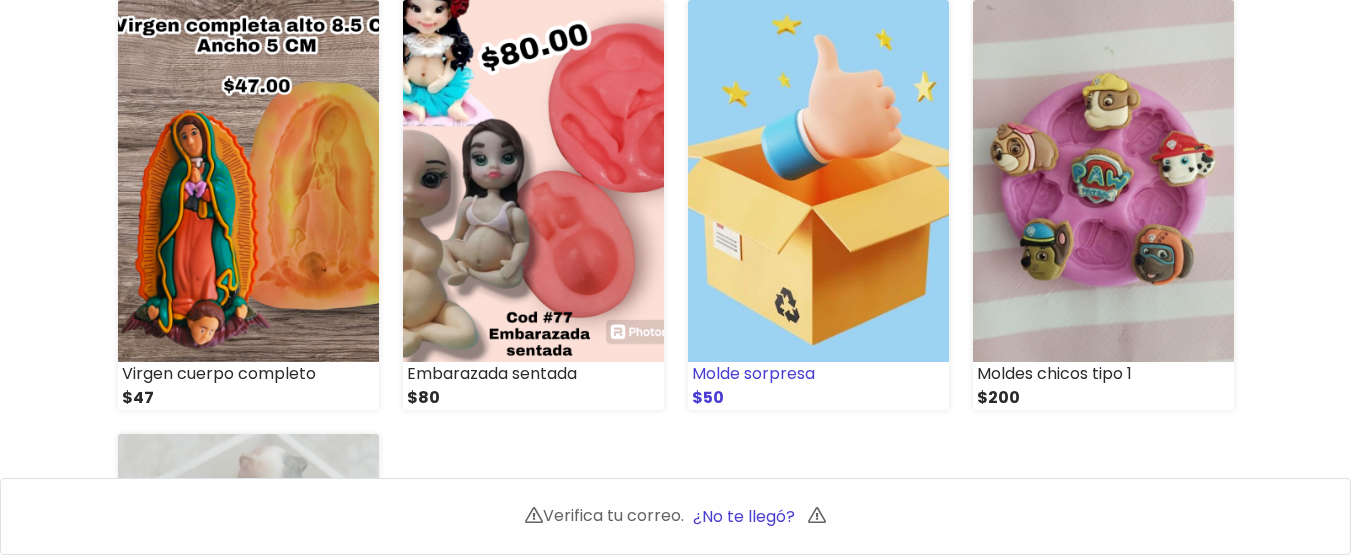 scroll, scrollTop: 300, scrollLeft: 0, axis: vertical 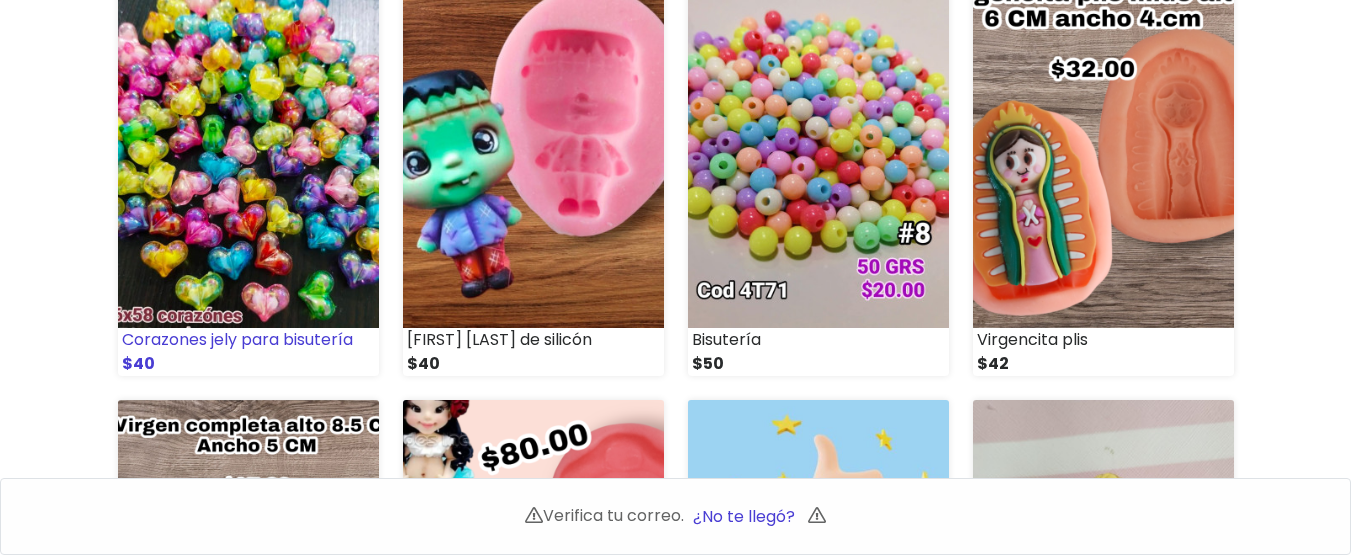 click at bounding box center [248, 147] 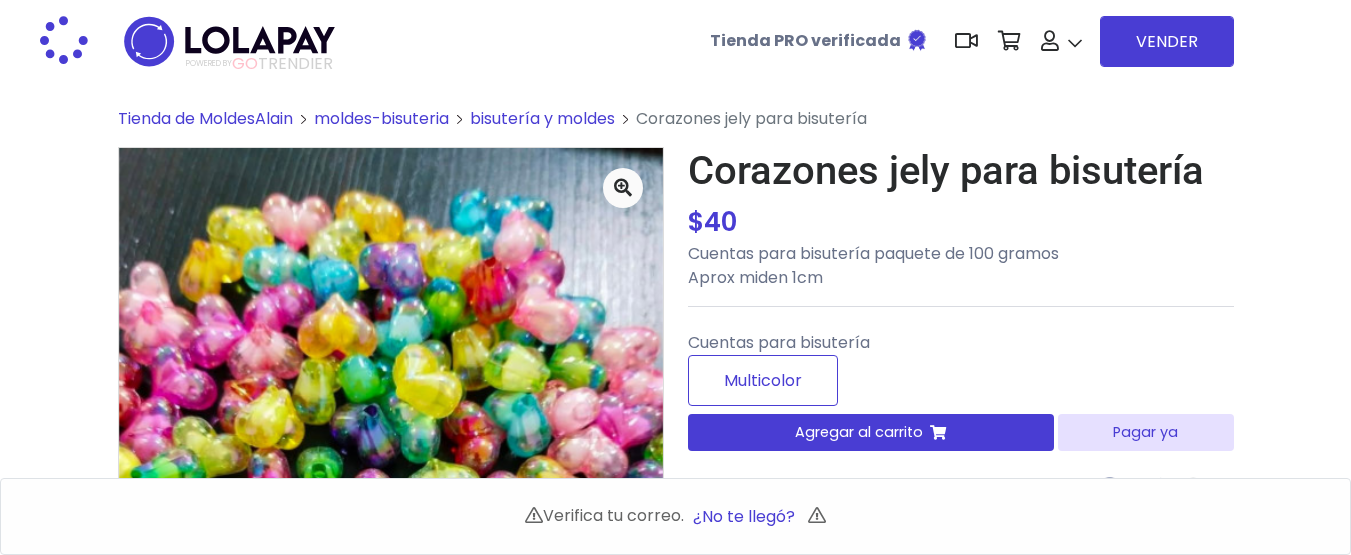 scroll, scrollTop: 0, scrollLeft: 0, axis: both 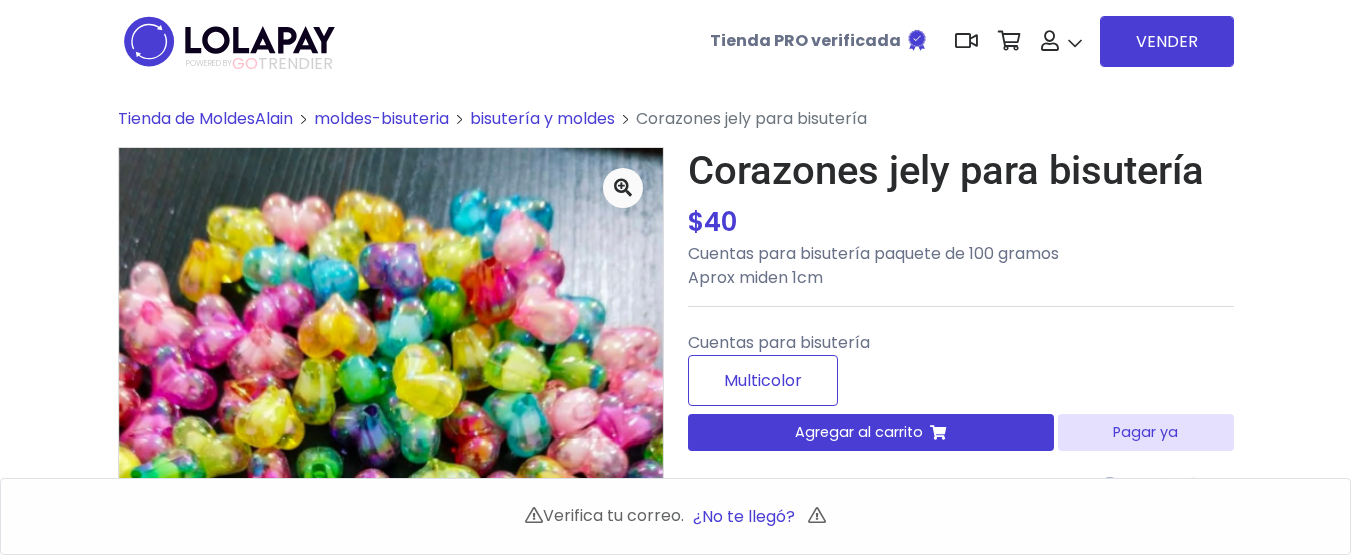 click on "Agregar al carrito" at bounding box center (859, 432) 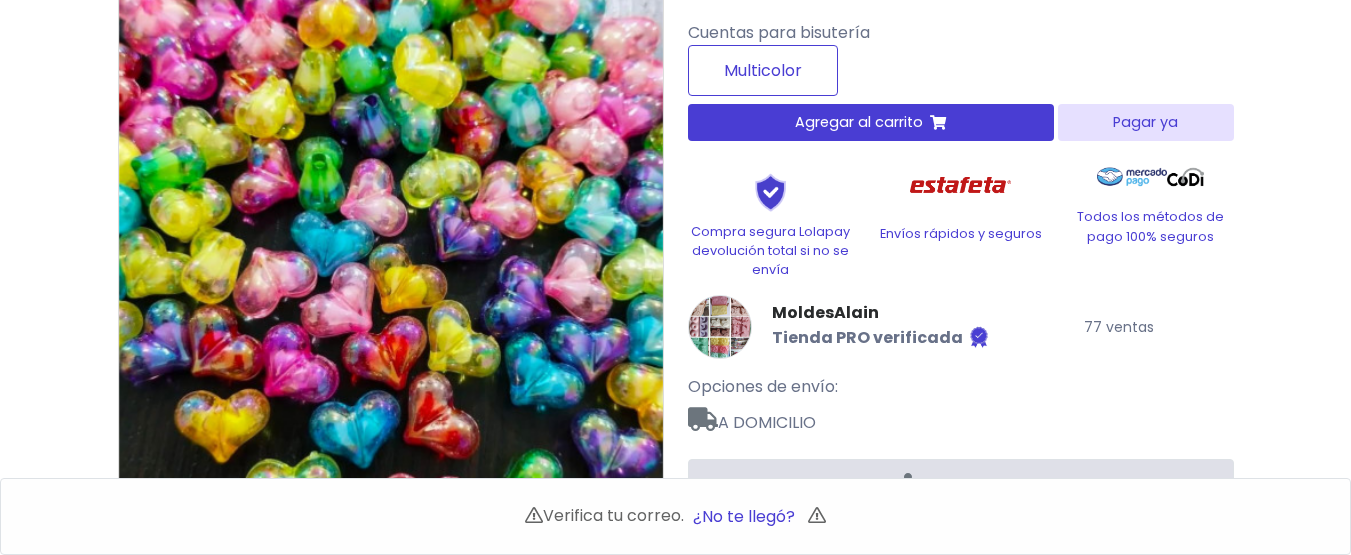 scroll, scrollTop: 0, scrollLeft: 0, axis: both 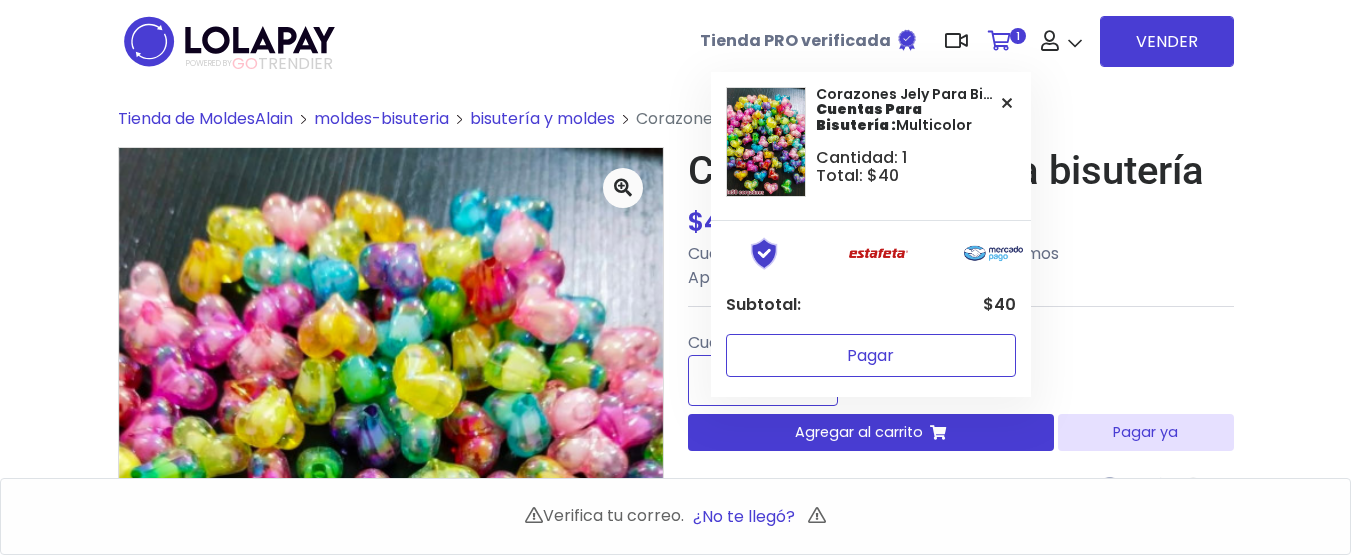 click on "Pagar" at bounding box center [871, 355] 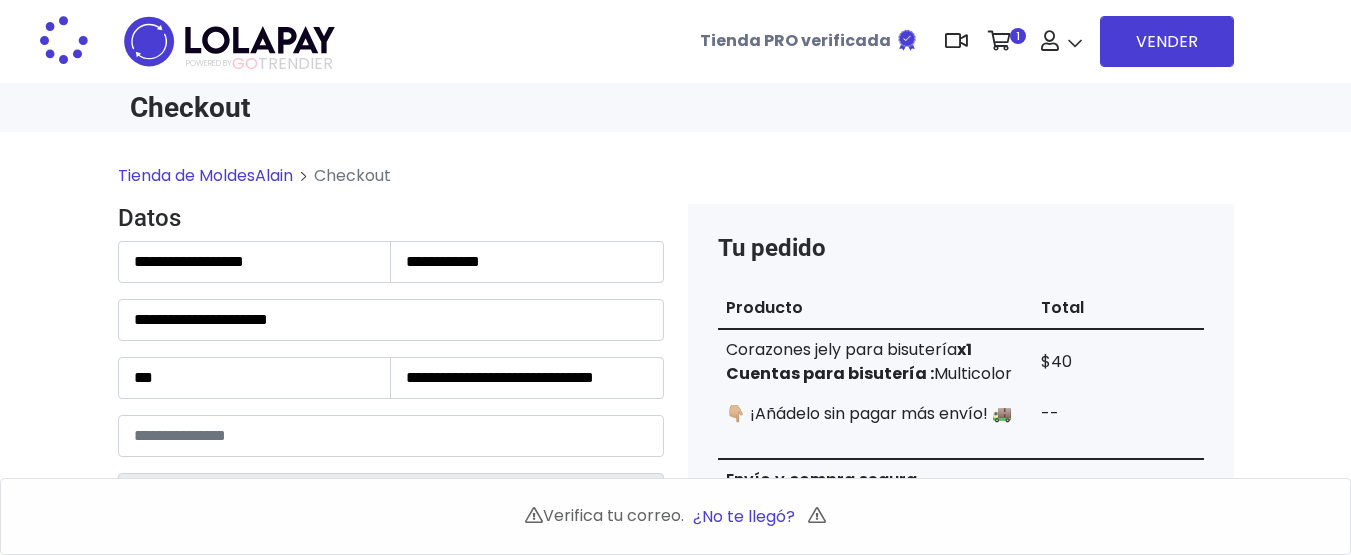 scroll, scrollTop: 0, scrollLeft: 0, axis: both 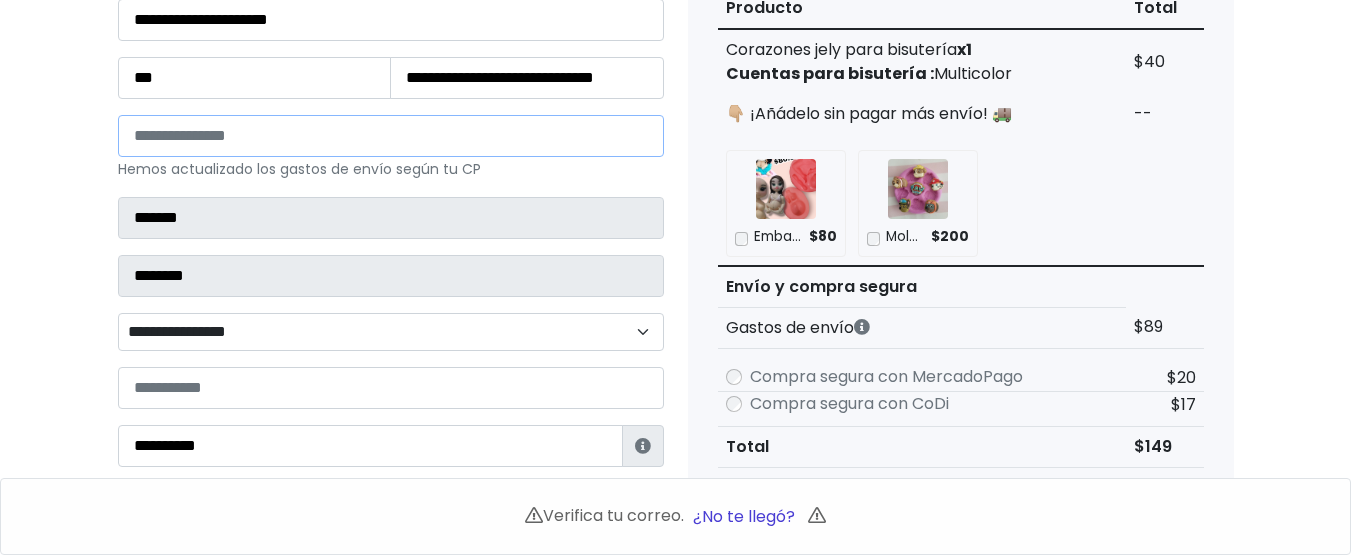 click on "*****" at bounding box center (391, 136) 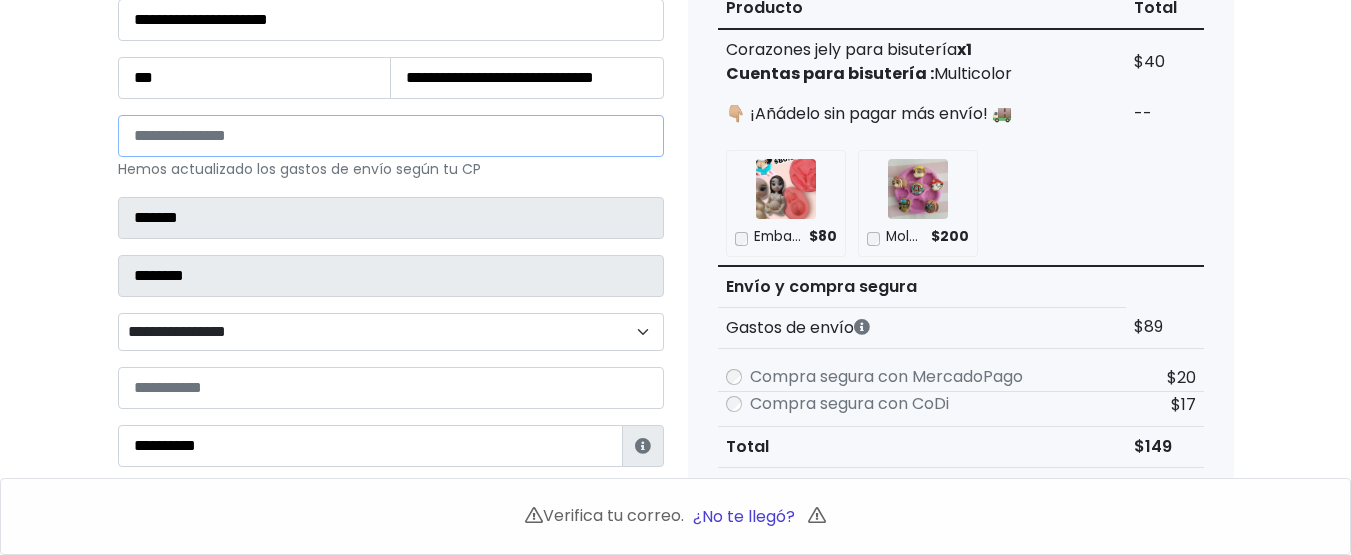type on "*" 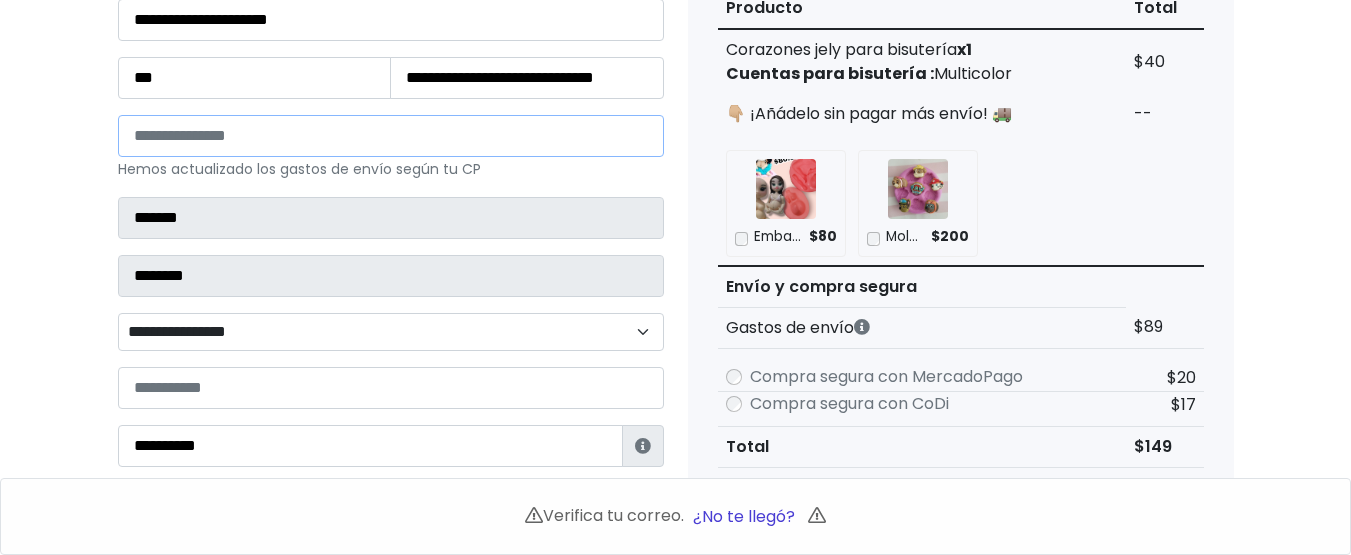 paste on "*****" 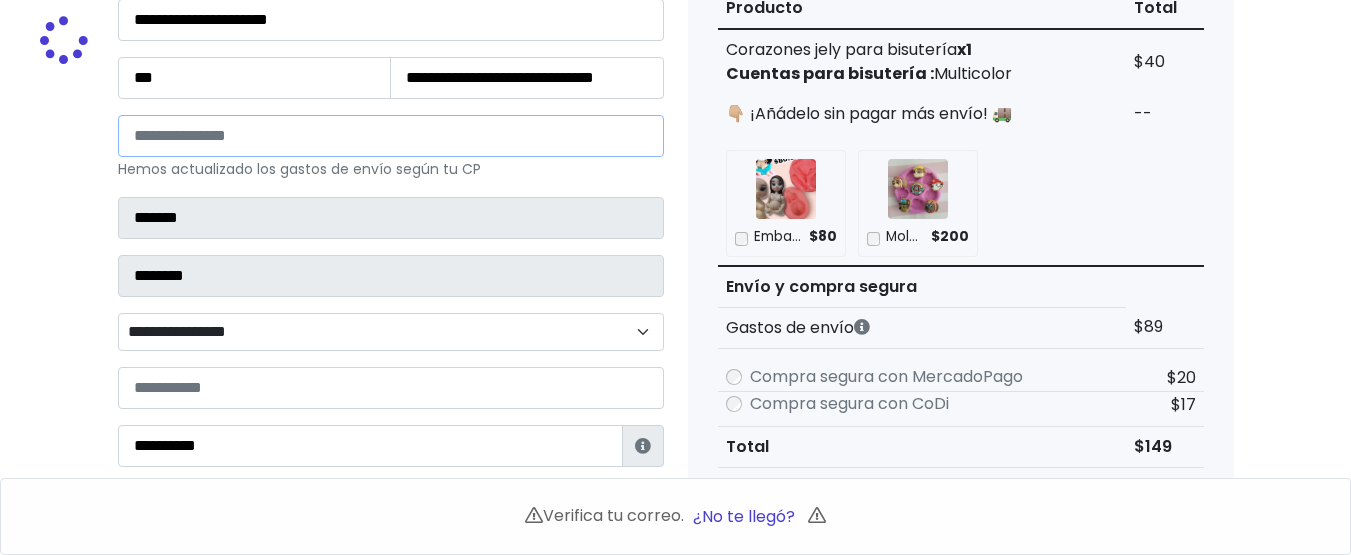 type on "**********" 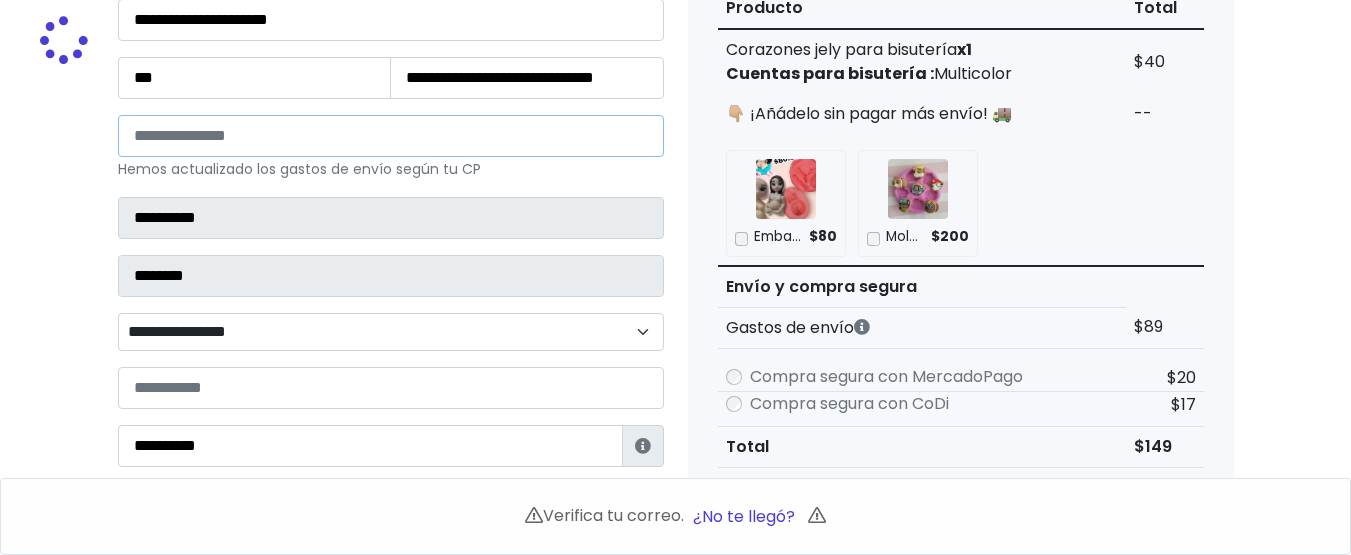 select 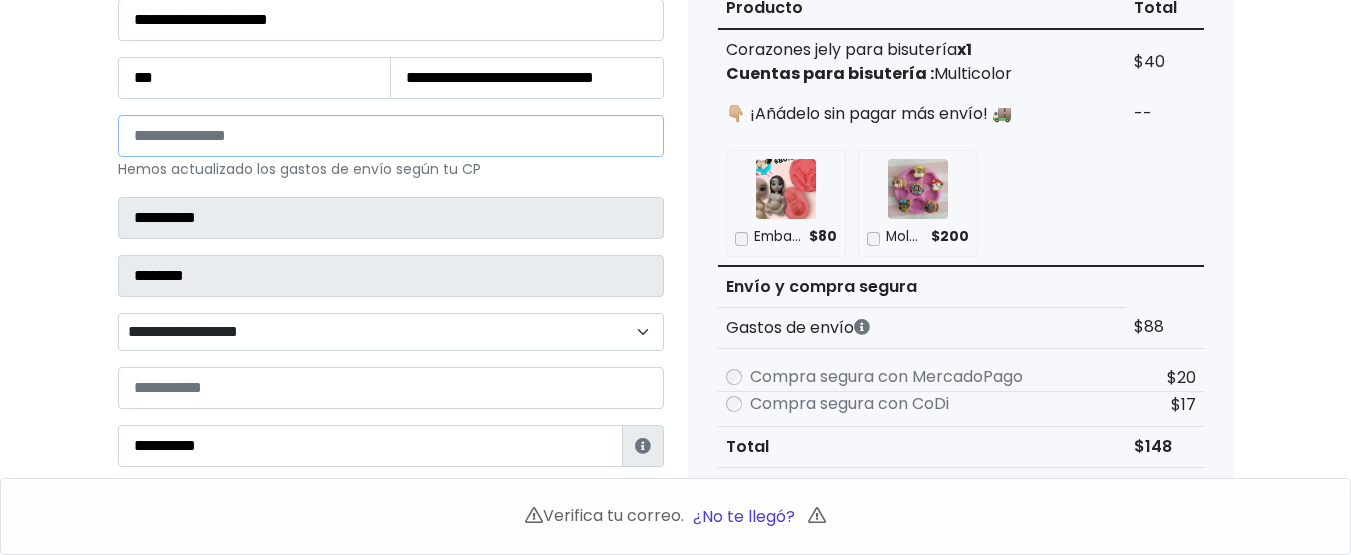 type on "*****" 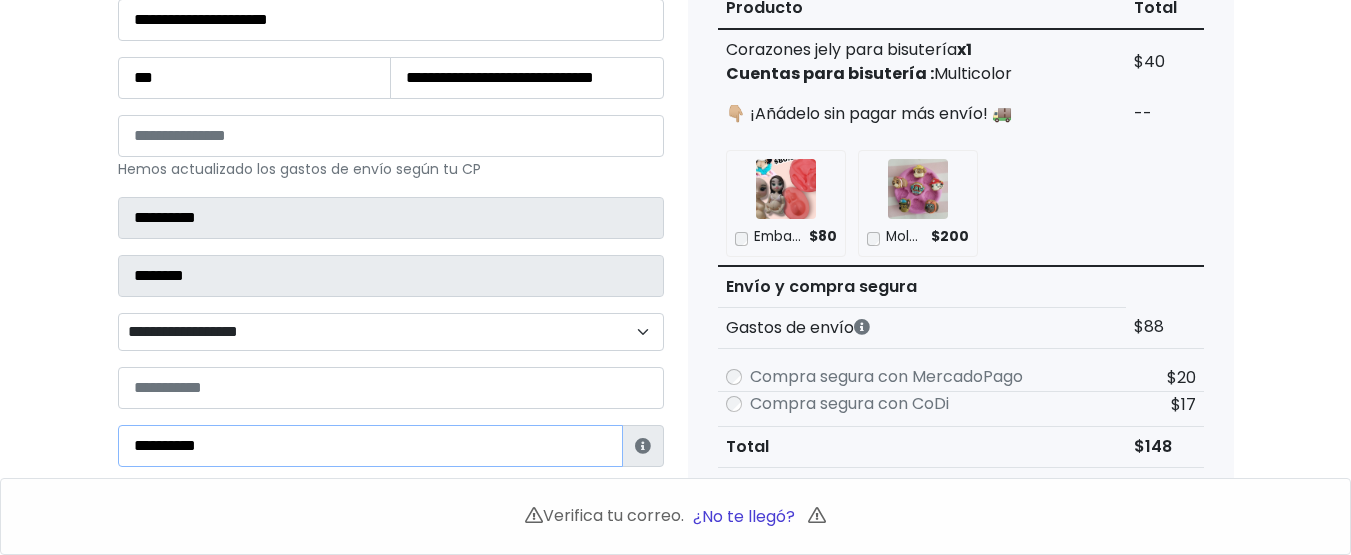 click on "**********" at bounding box center [370, 446] 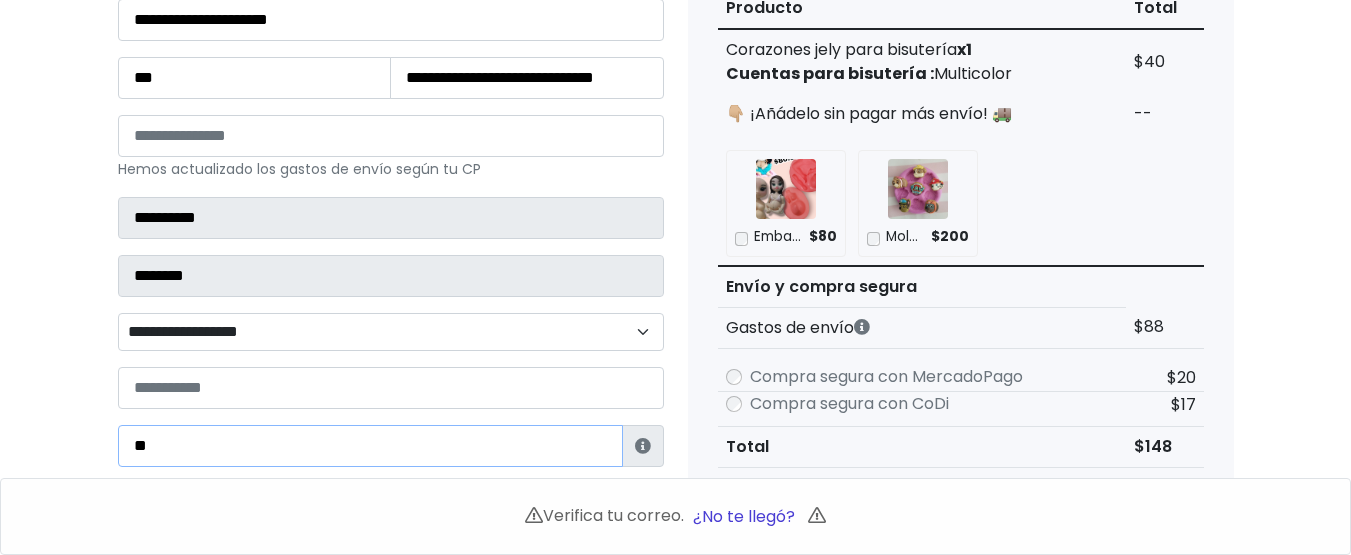 type on "*" 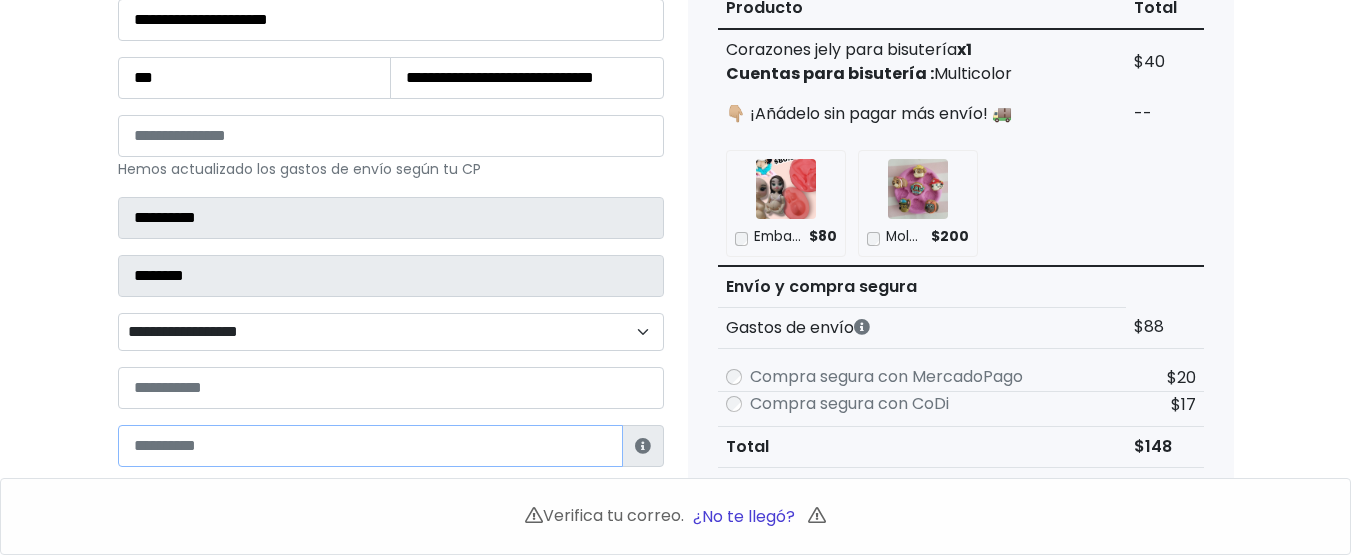 scroll, scrollTop: 0, scrollLeft: 0, axis: both 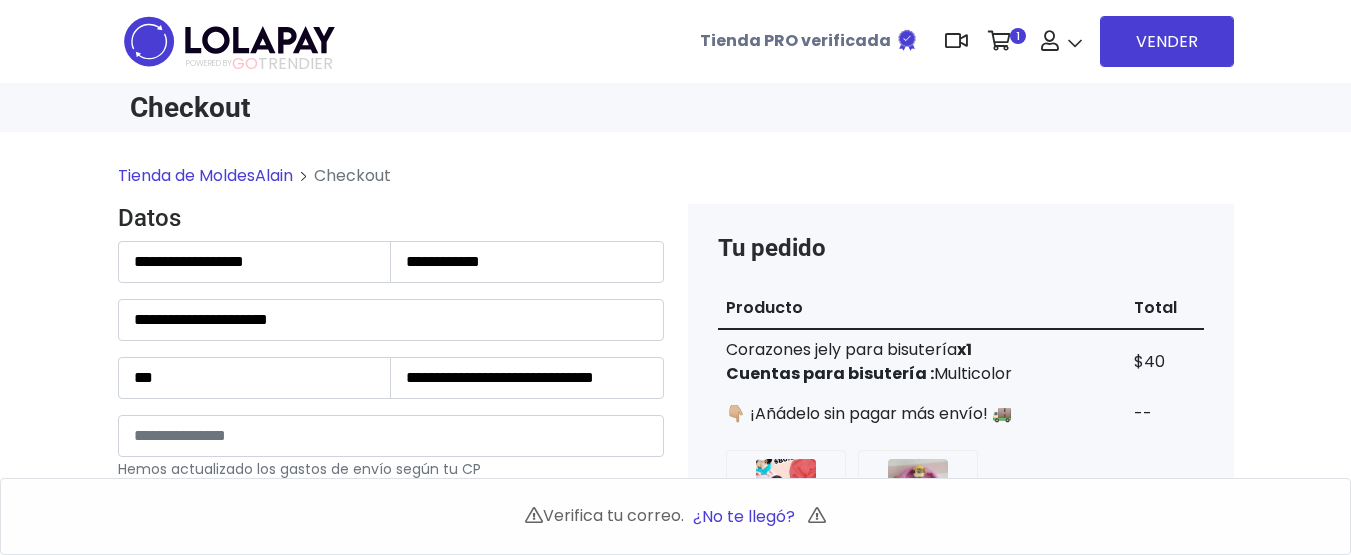 type 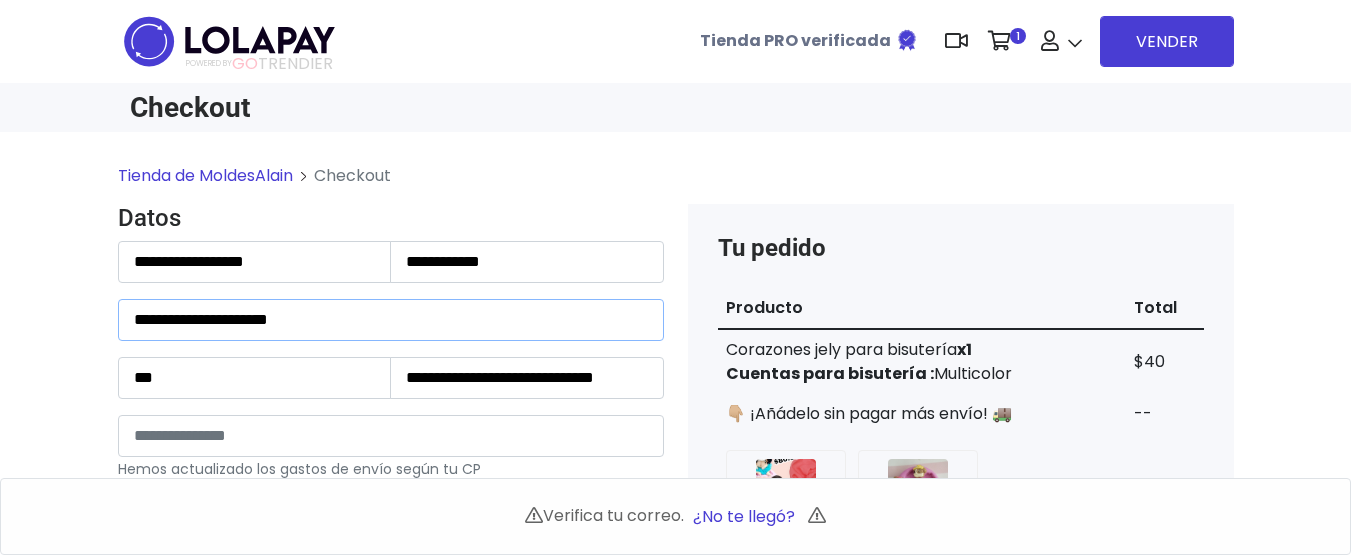 click on "**********" at bounding box center (391, 320) 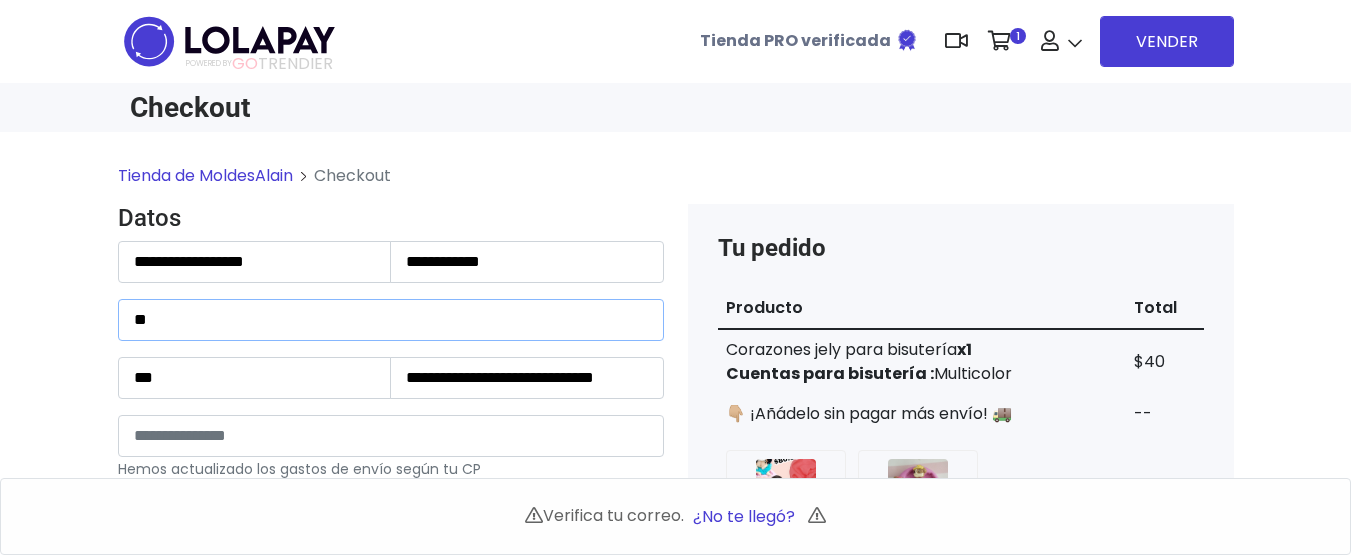 type on "*" 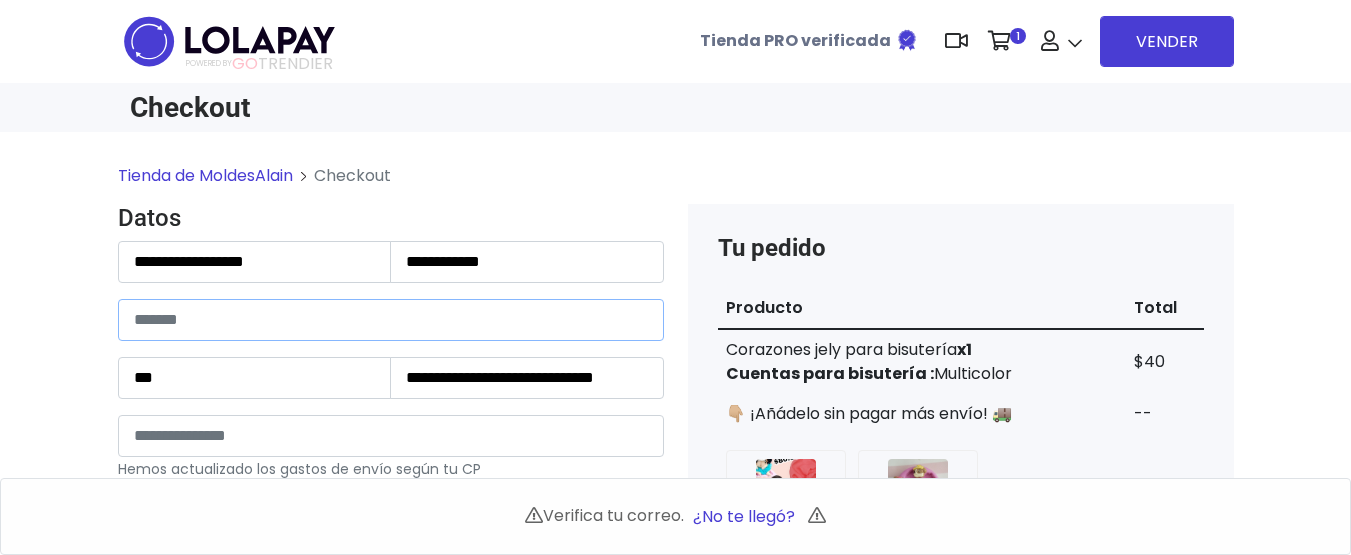 type 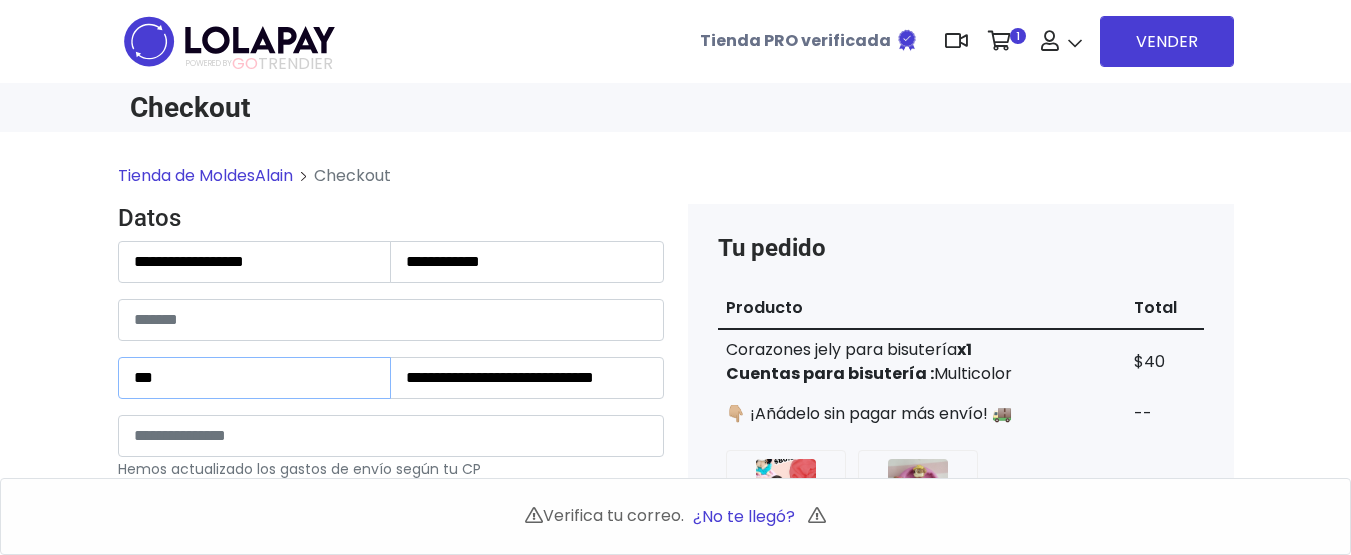 click on "***" at bounding box center [255, 378] 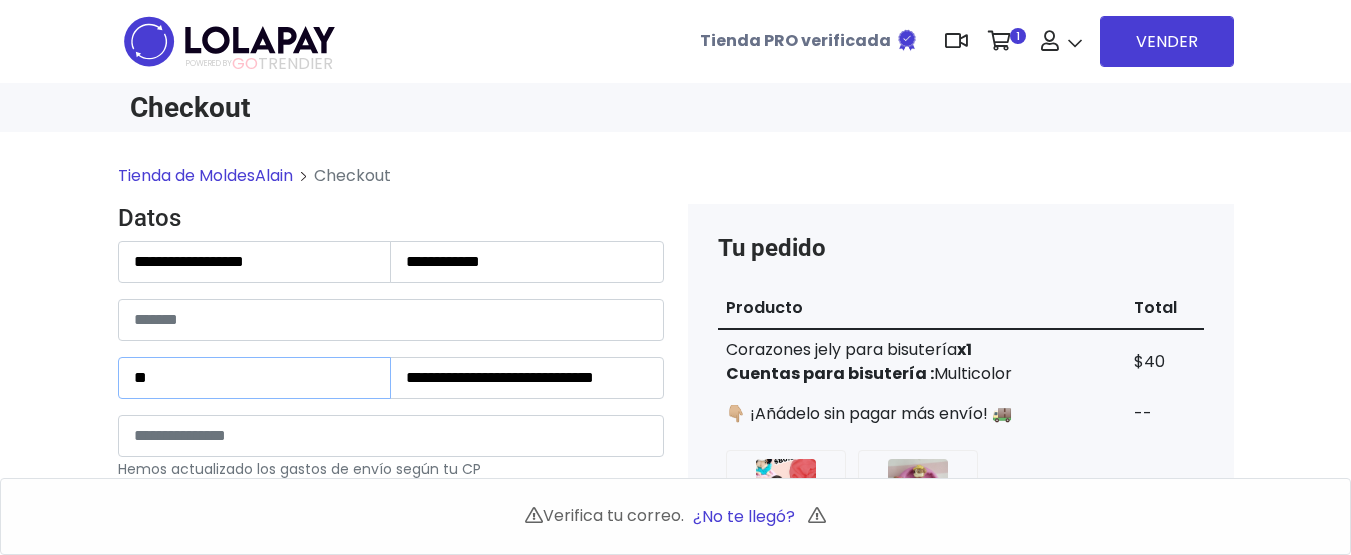 type on "*" 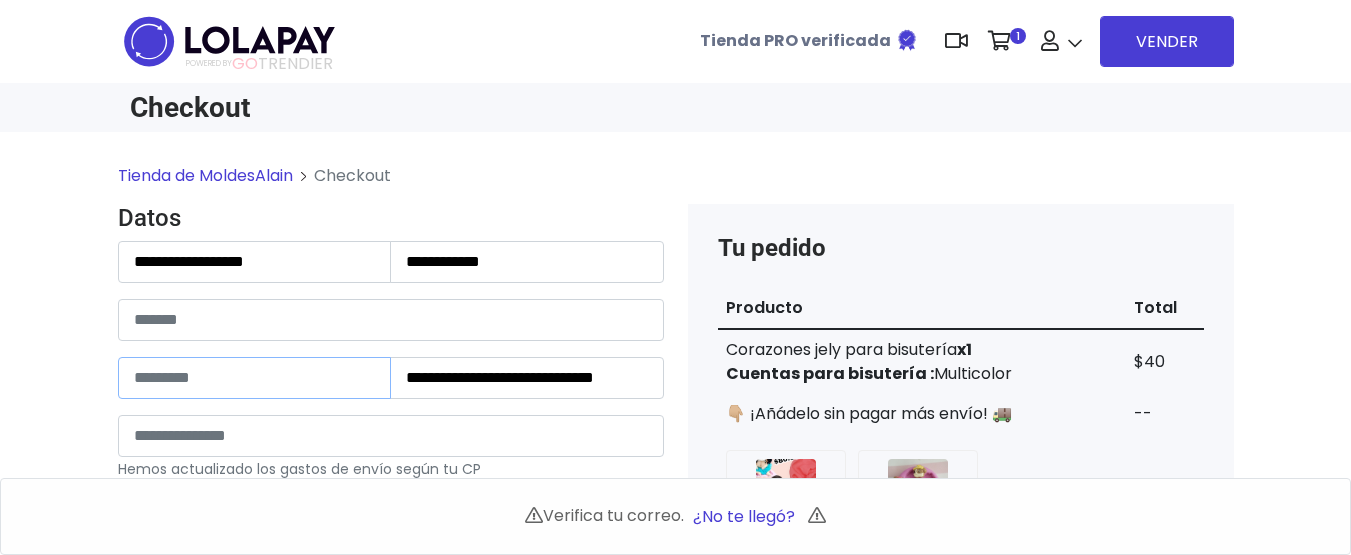type 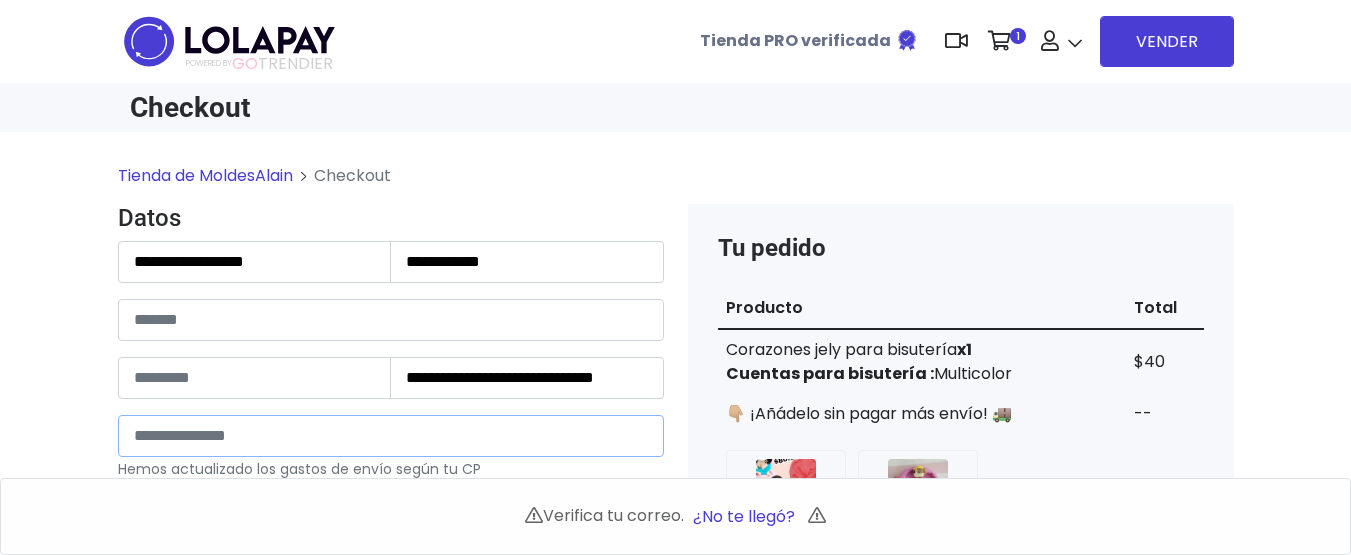 drag, startPoint x: 219, startPoint y: 430, endPoint x: 20, endPoint y: 425, distance: 199.0628 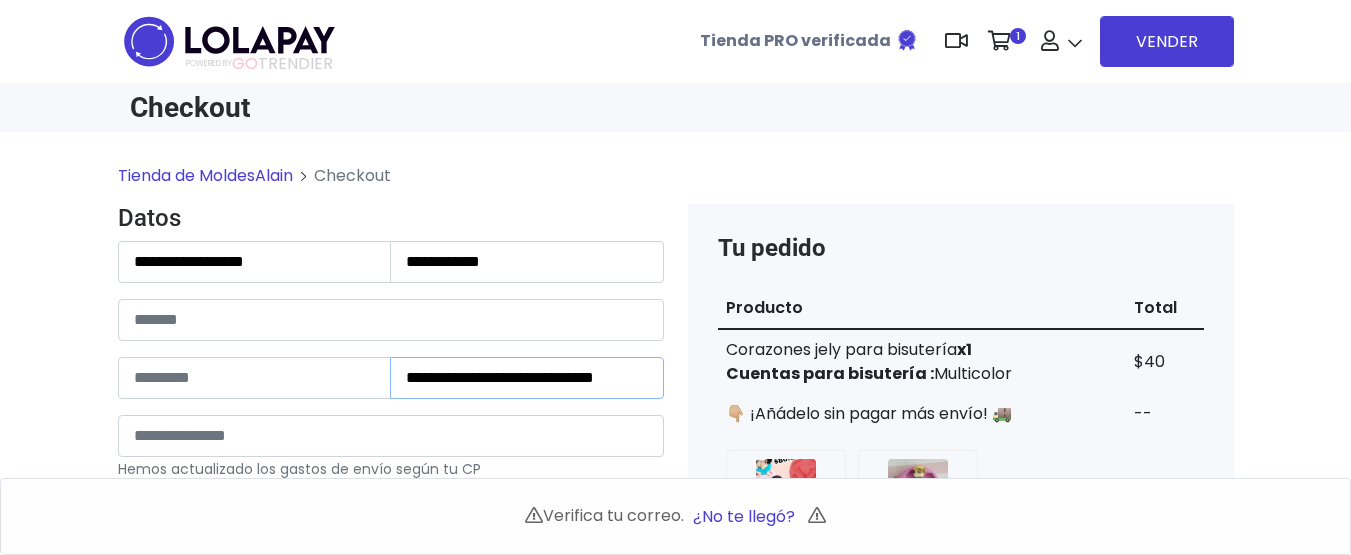 click on "**********" at bounding box center (527, 378) 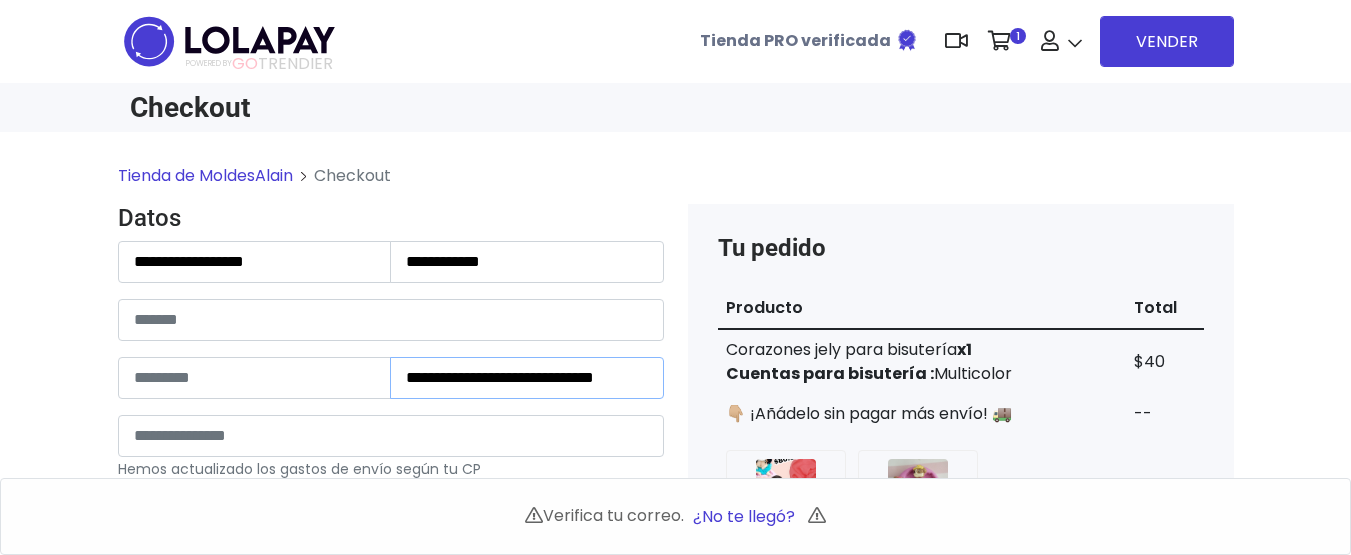 drag, startPoint x: 406, startPoint y: 369, endPoint x: 889, endPoint y: 358, distance: 483.12524 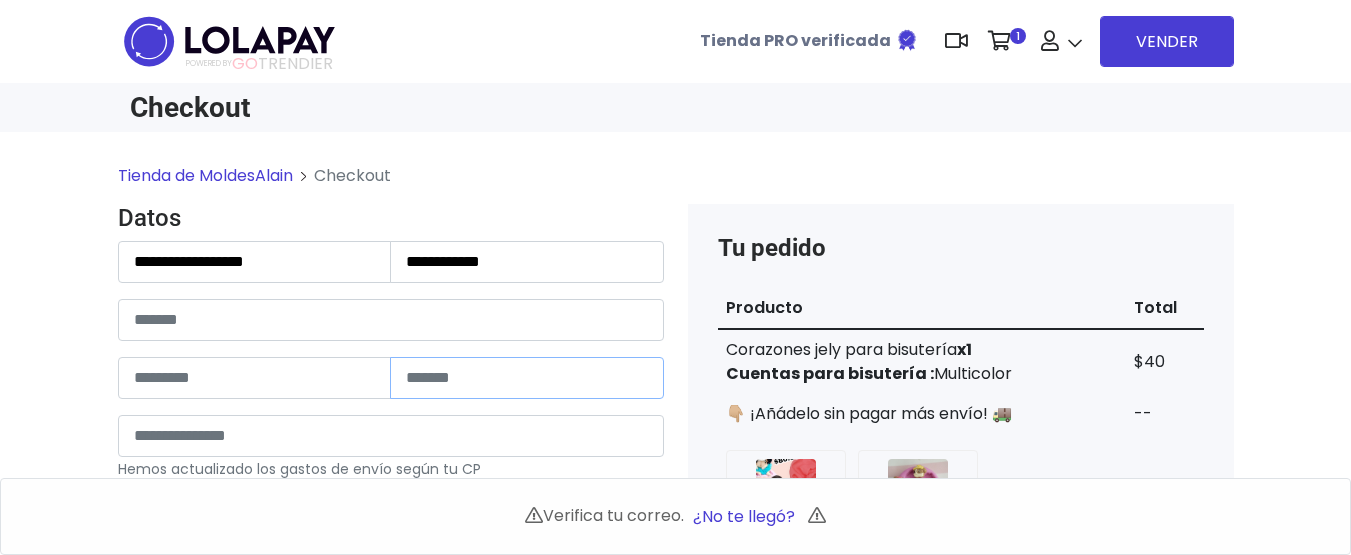 type 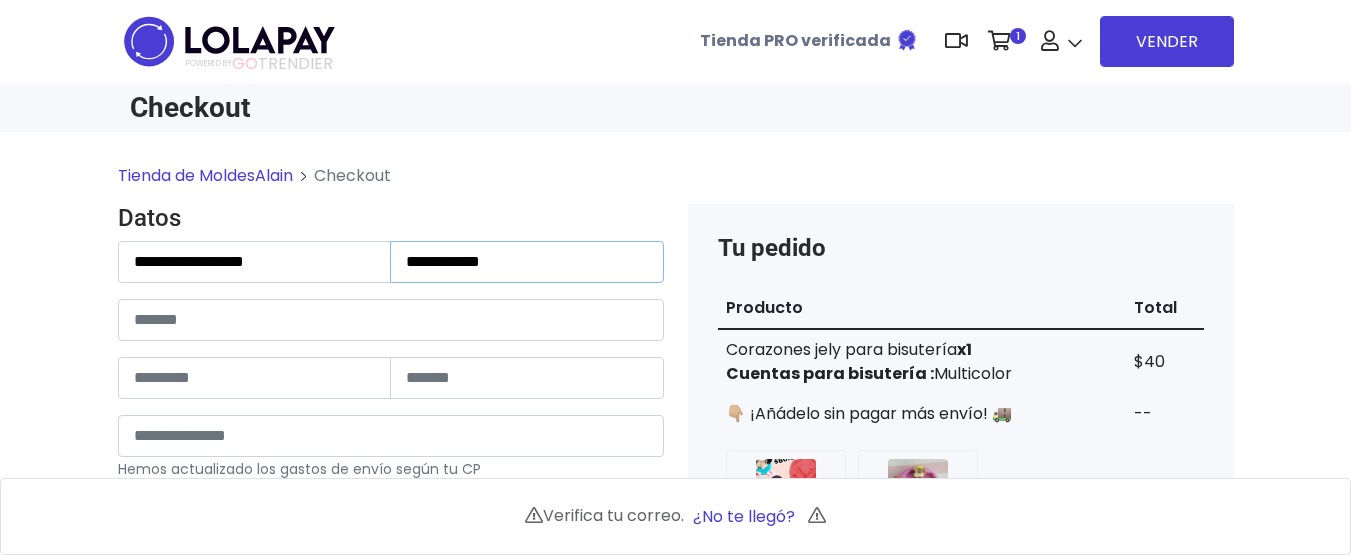 drag, startPoint x: 512, startPoint y: 261, endPoint x: 560, endPoint y: 259, distance: 48.04165 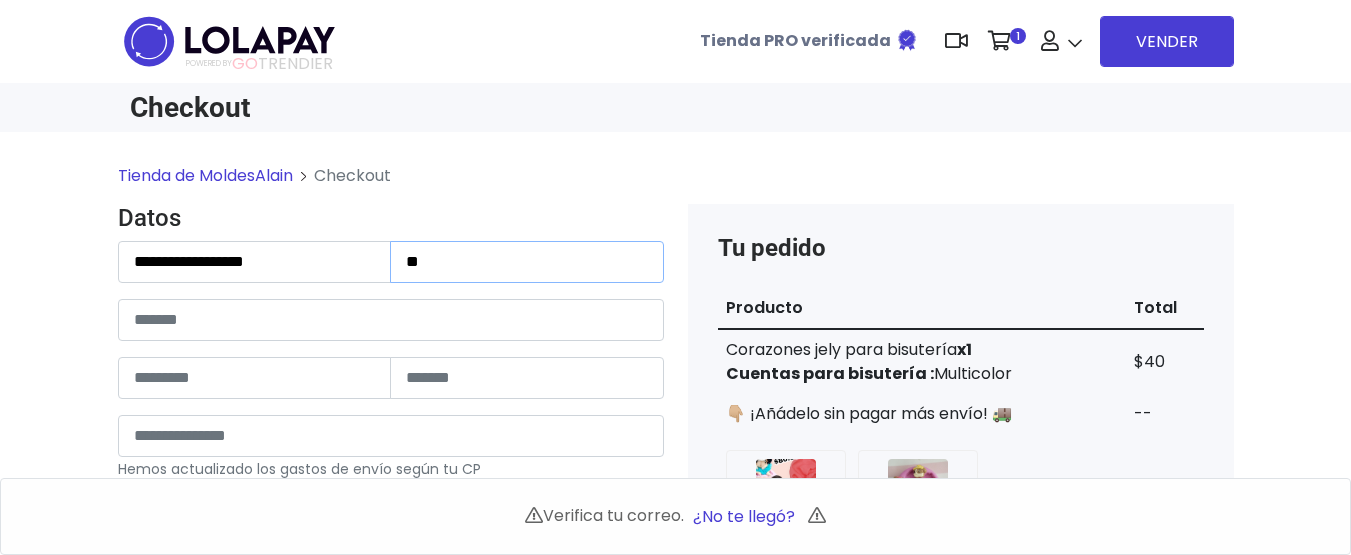 type on "*" 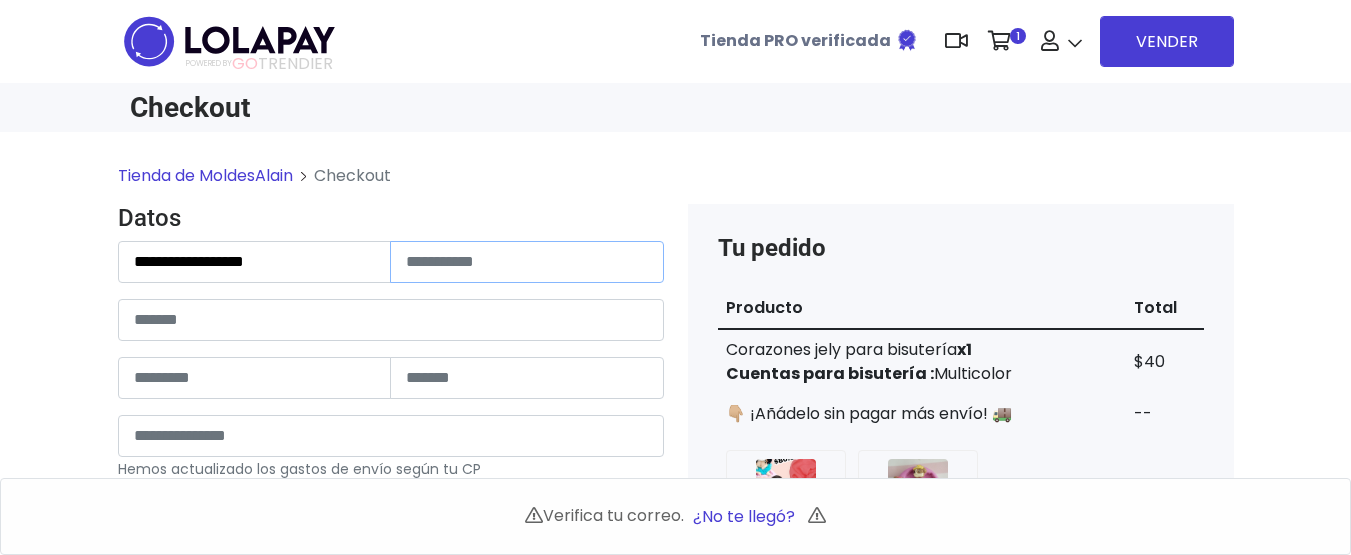 type 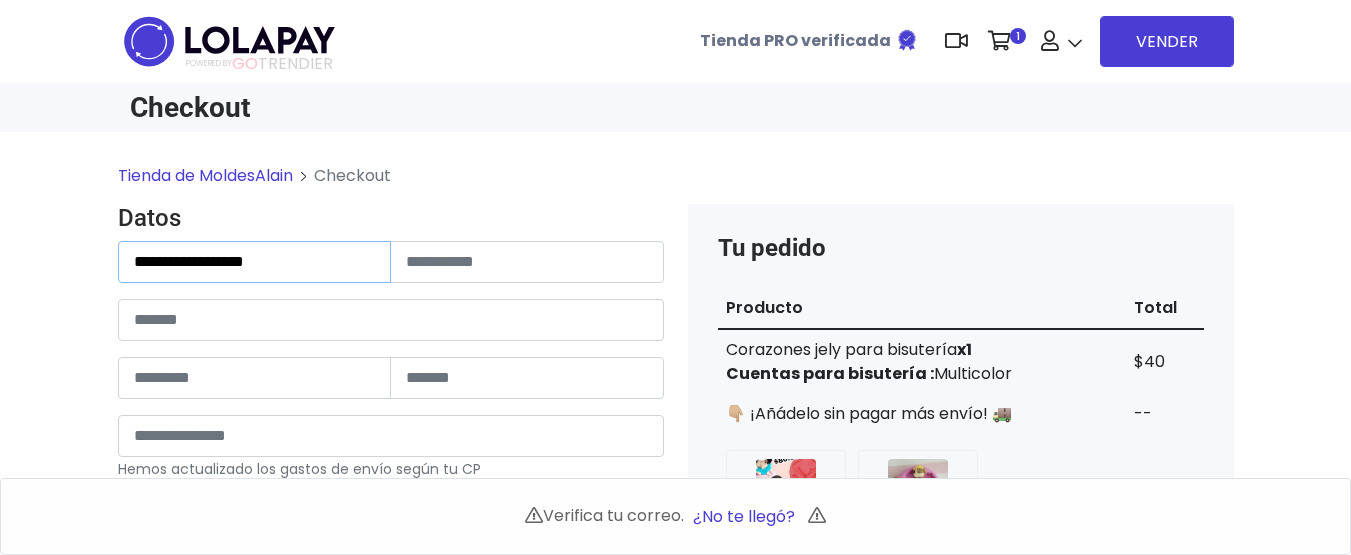 drag, startPoint x: 312, startPoint y: 254, endPoint x: 0, endPoint y: 258, distance: 312.02563 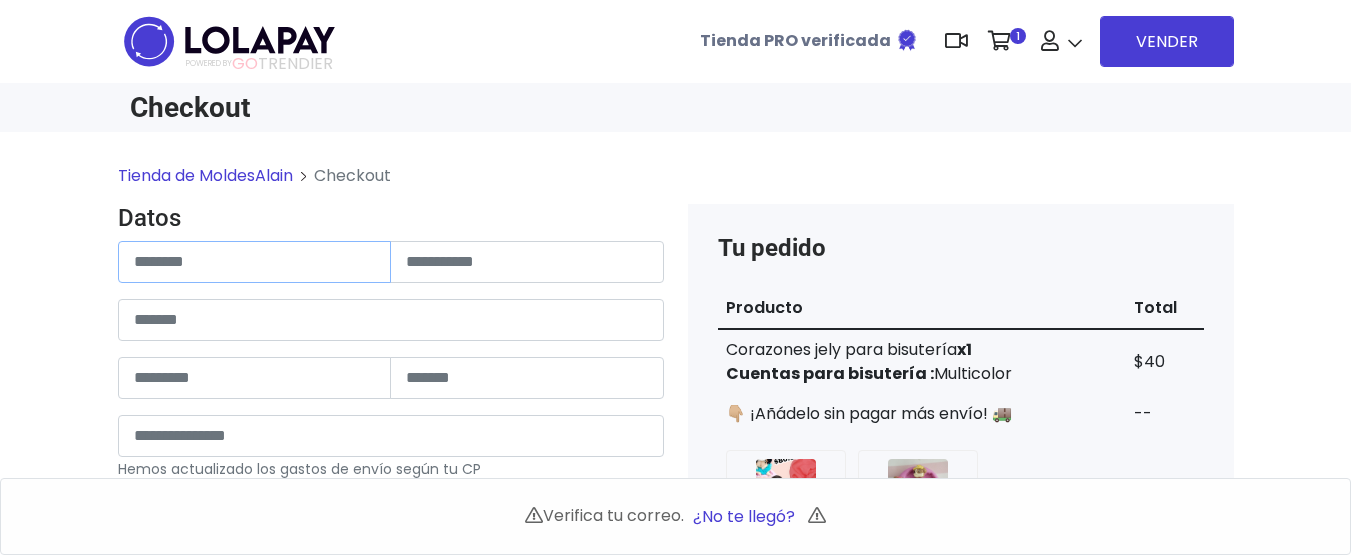 click at bounding box center [255, 262] 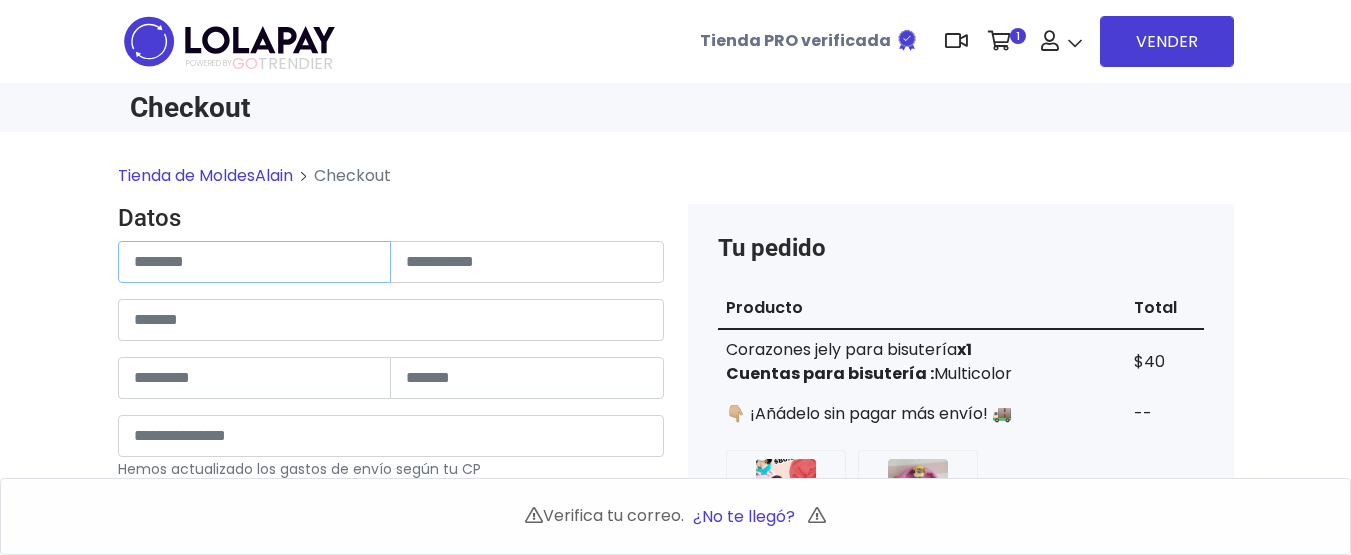 paste on "**********" 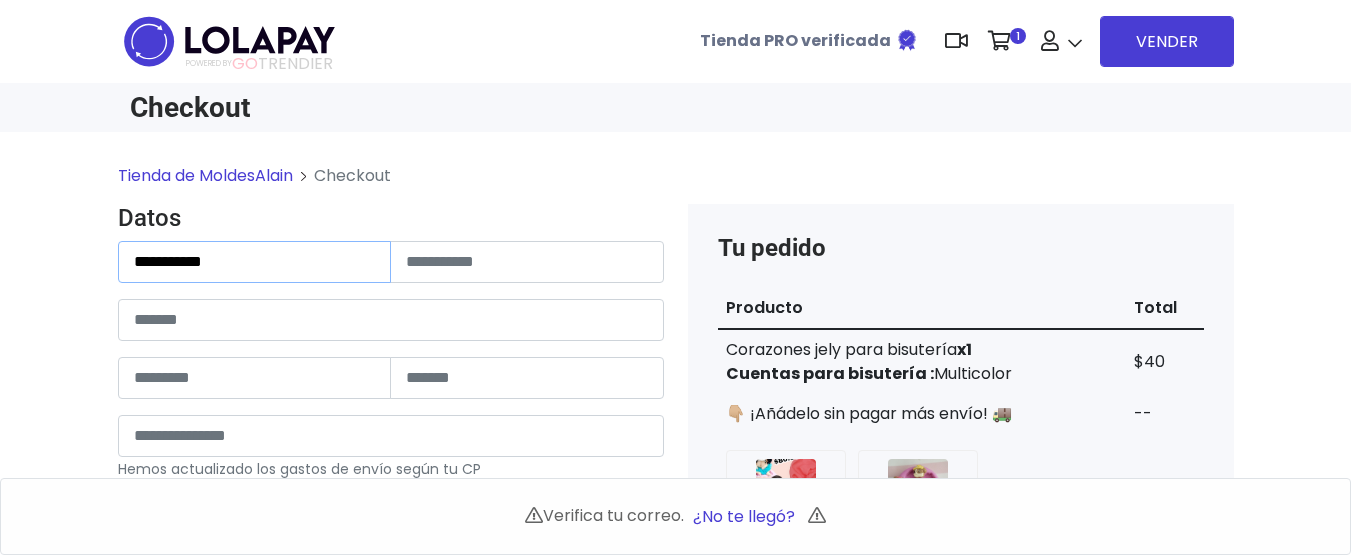 click on "**********" at bounding box center (255, 262) 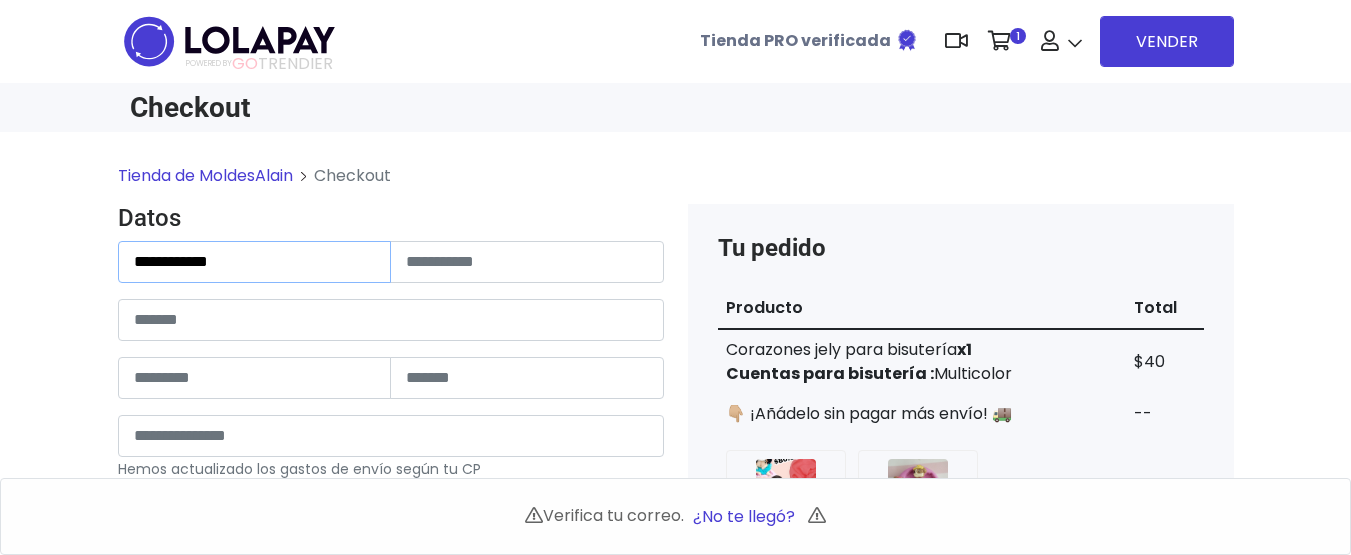 type on "**********" 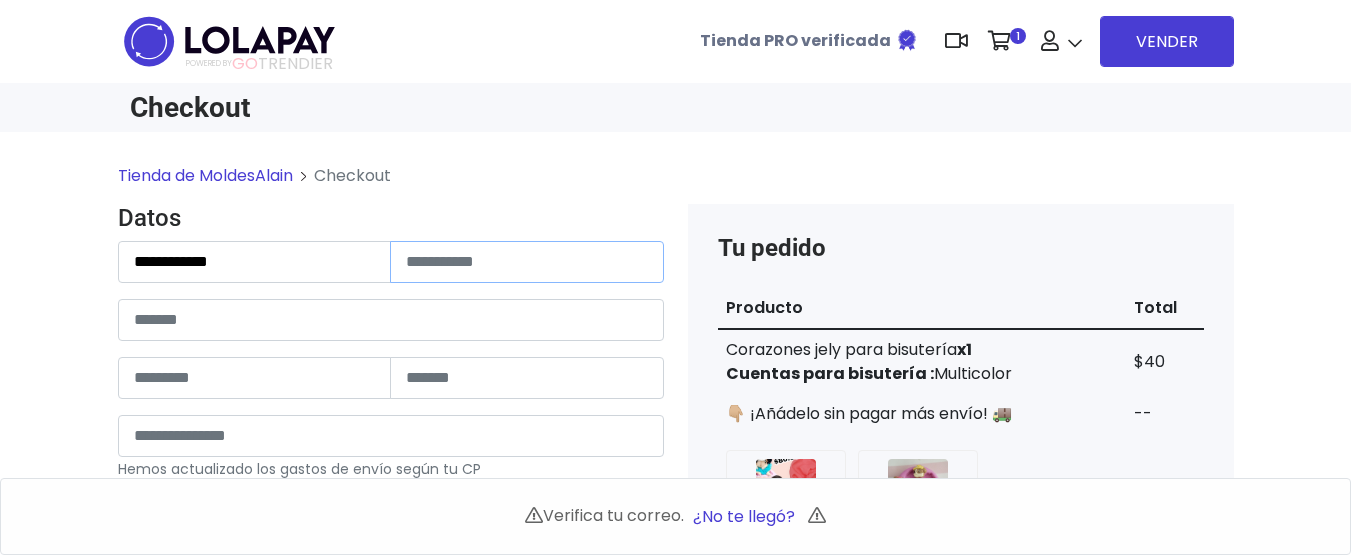 click at bounding box center [527, 262] 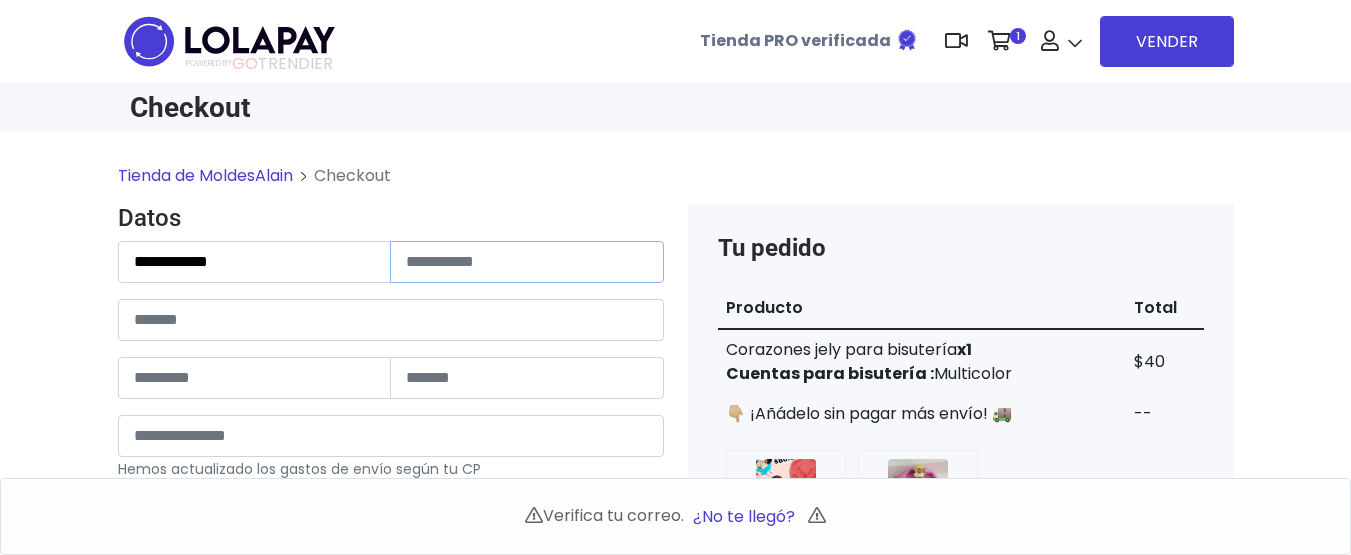 paste on "**********" 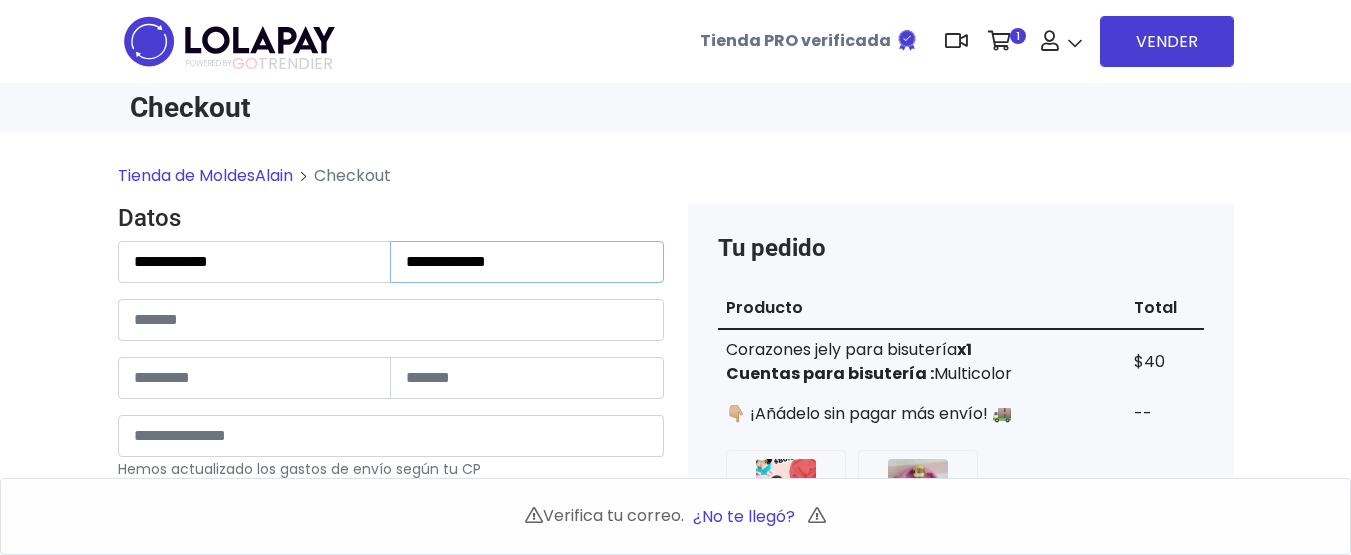type on "**********" 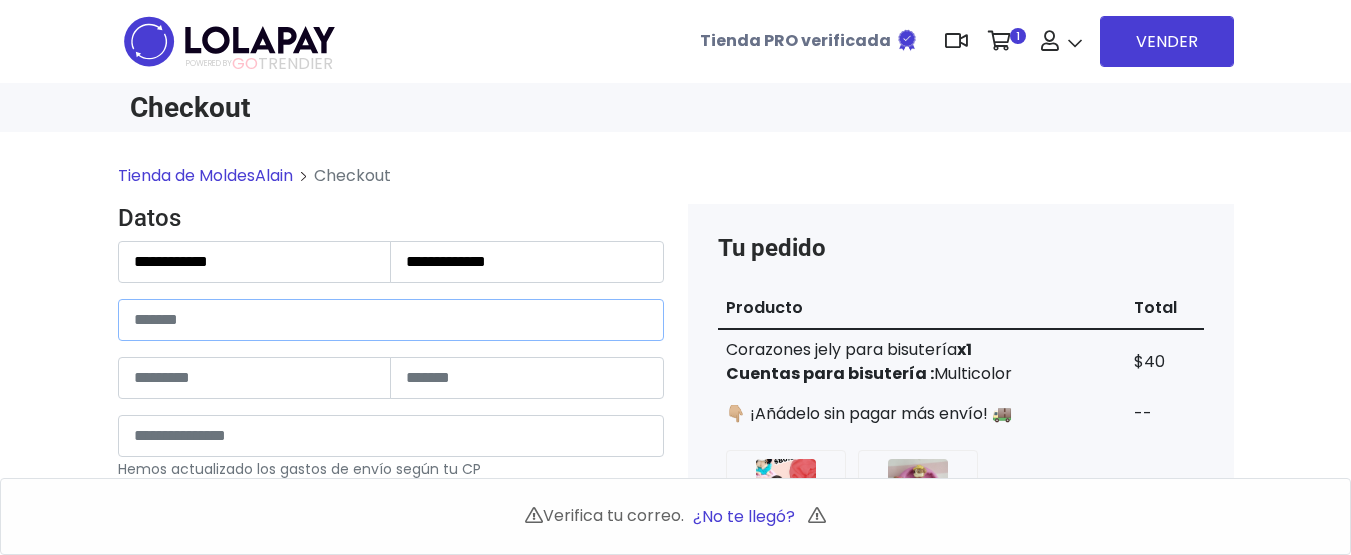 click at bounding box center (391, 320) 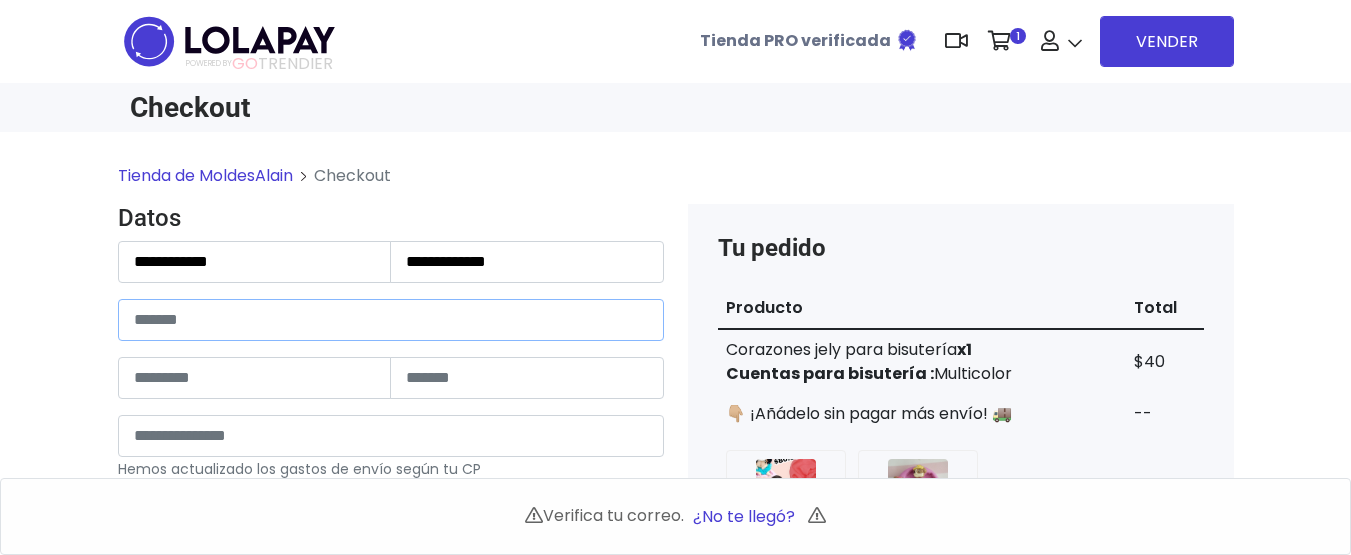 paste on "**********" 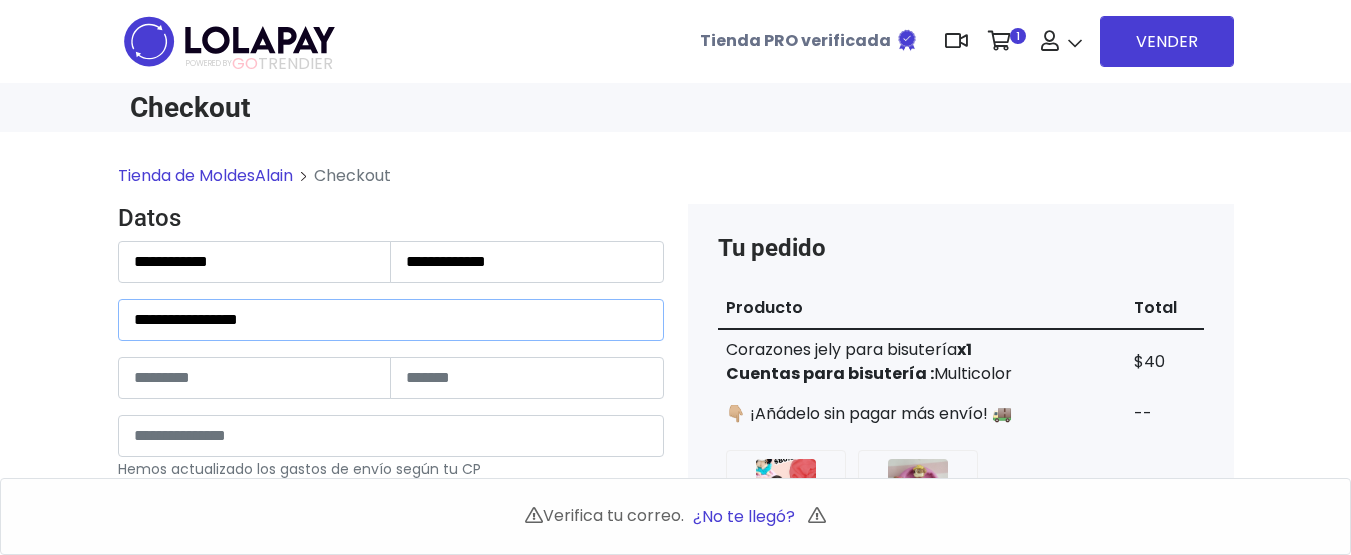 type on "**********" 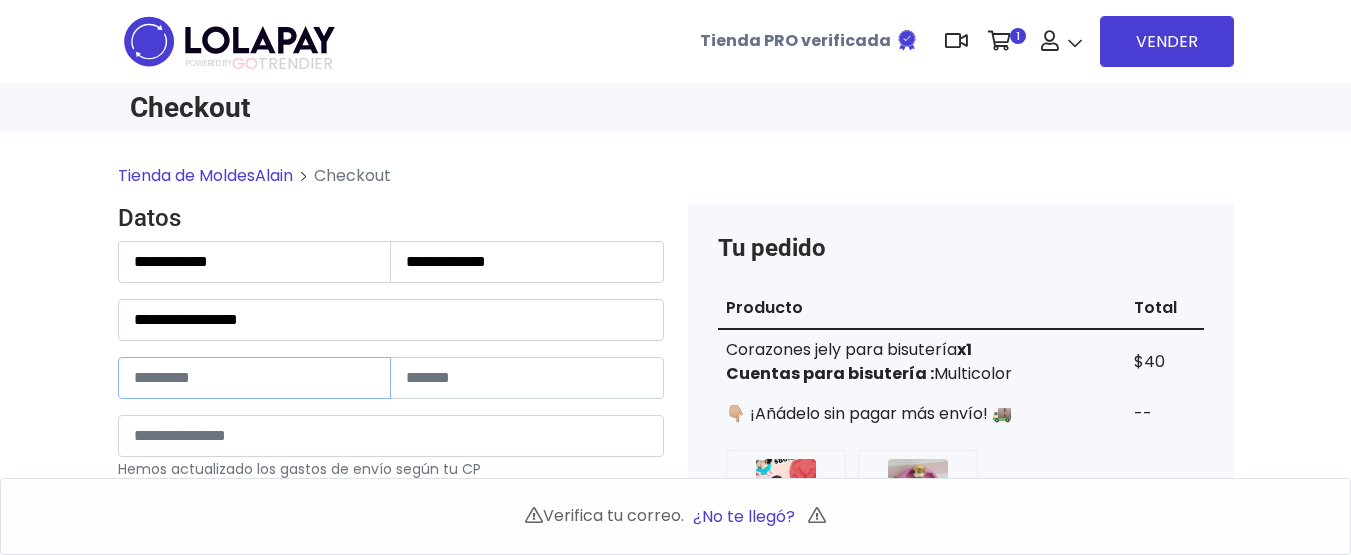 click at bounding box center (255, 378) 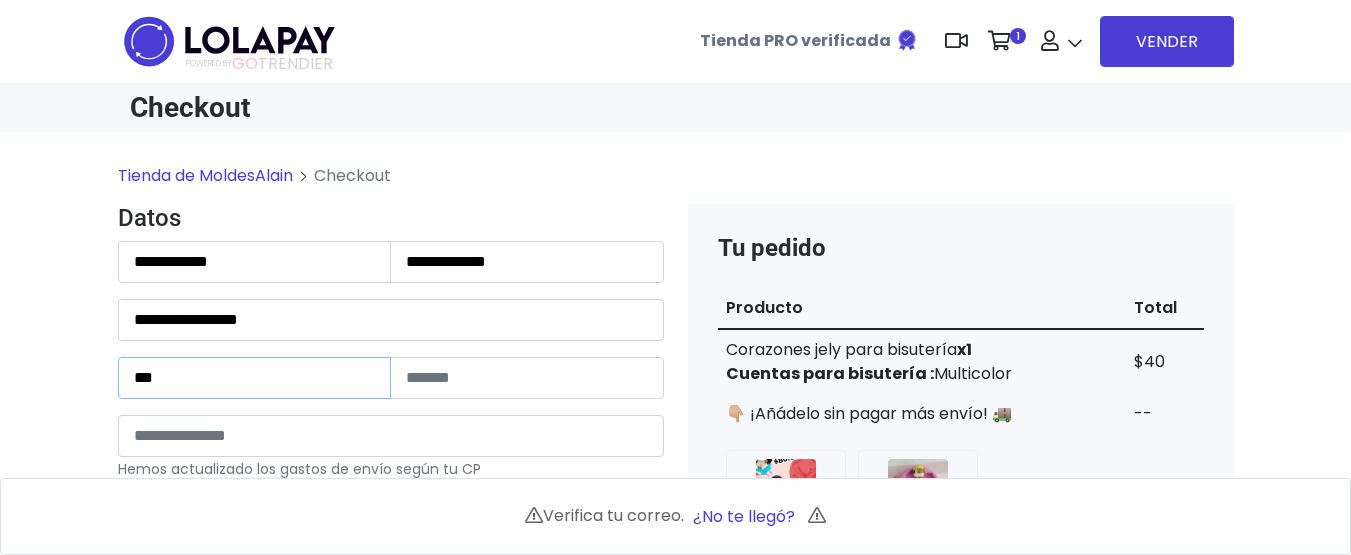 type on "***" 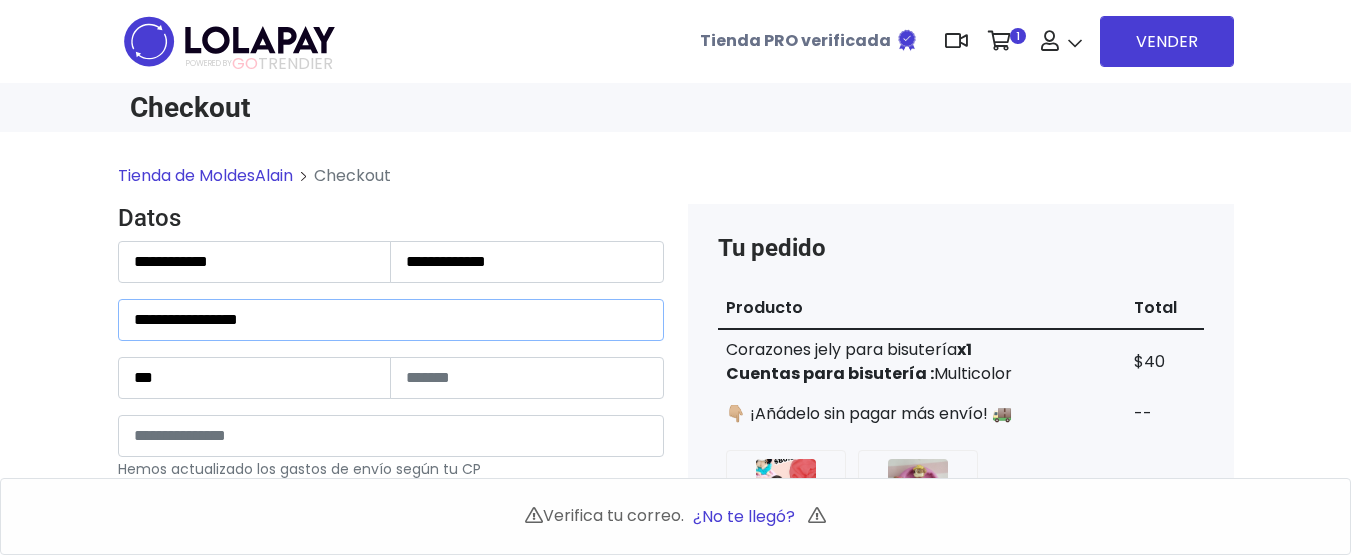 click on "**********" at bounding box center [391, 320] 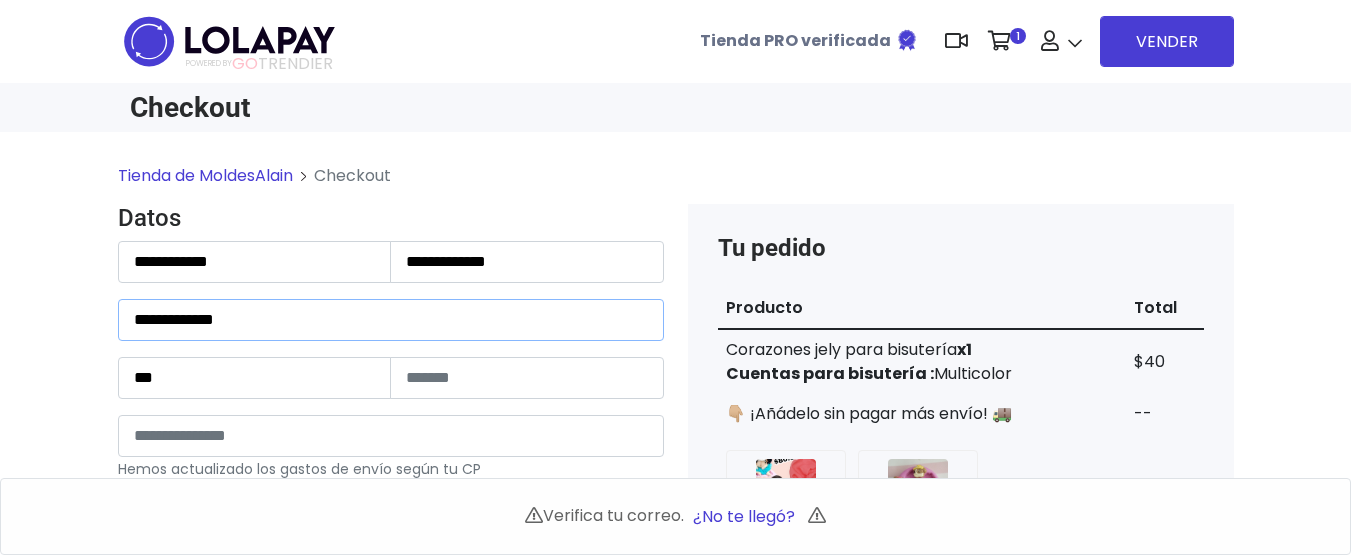 type on "**********" 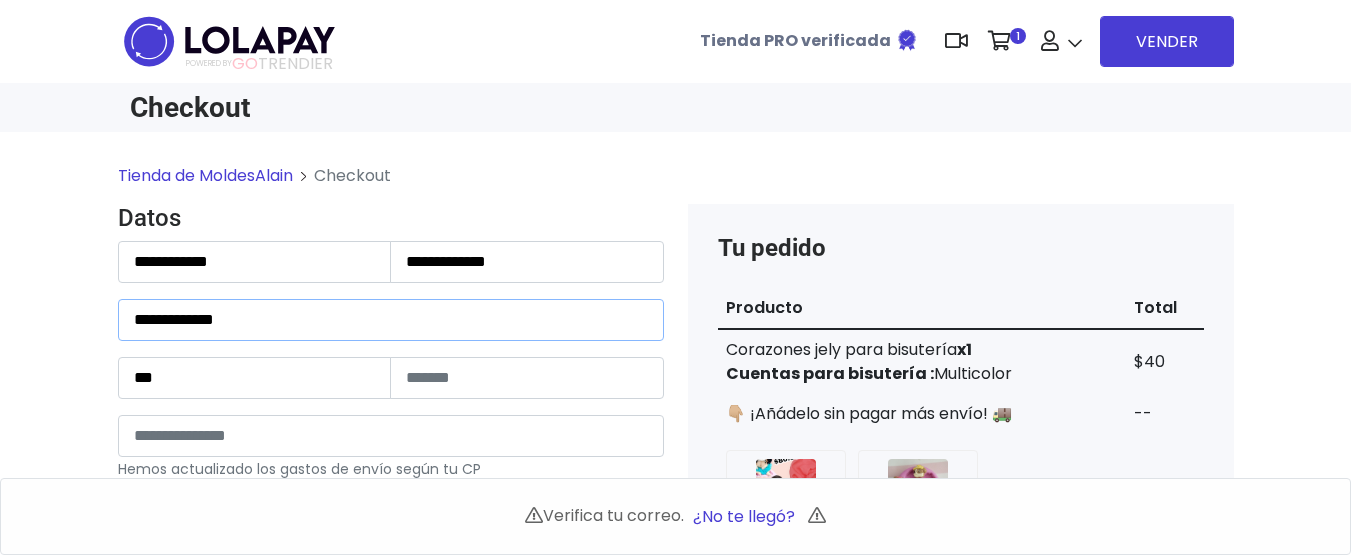scroll, scrollTop: 300, scrollLeft: 0, axis: vertical 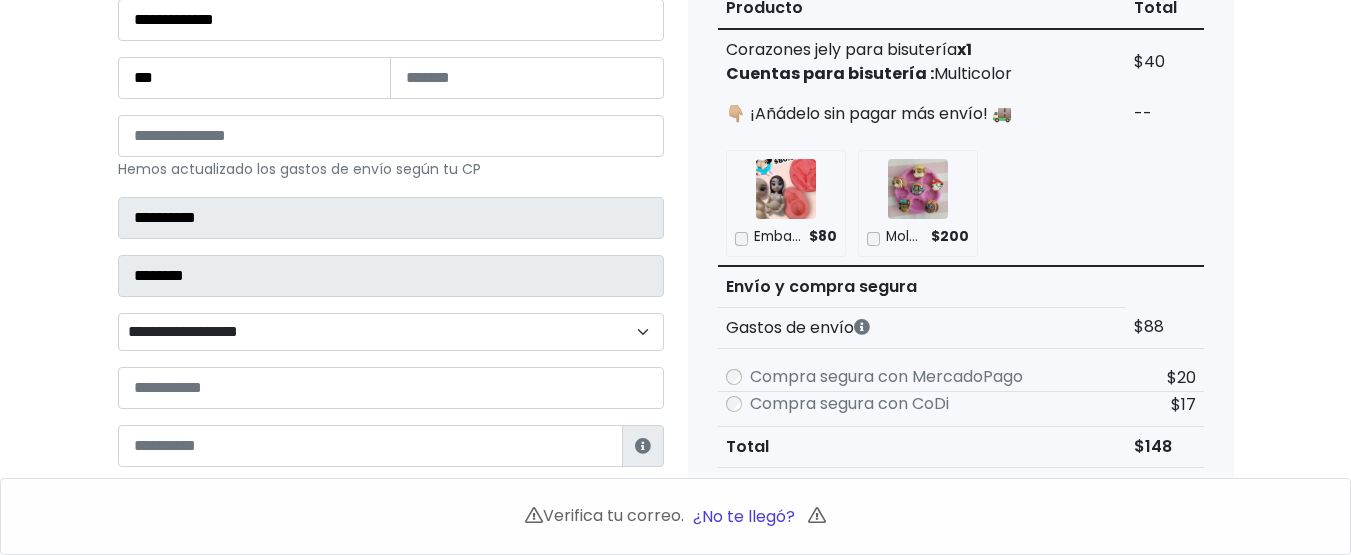 click on "**********" at bounding box center (391, 332) 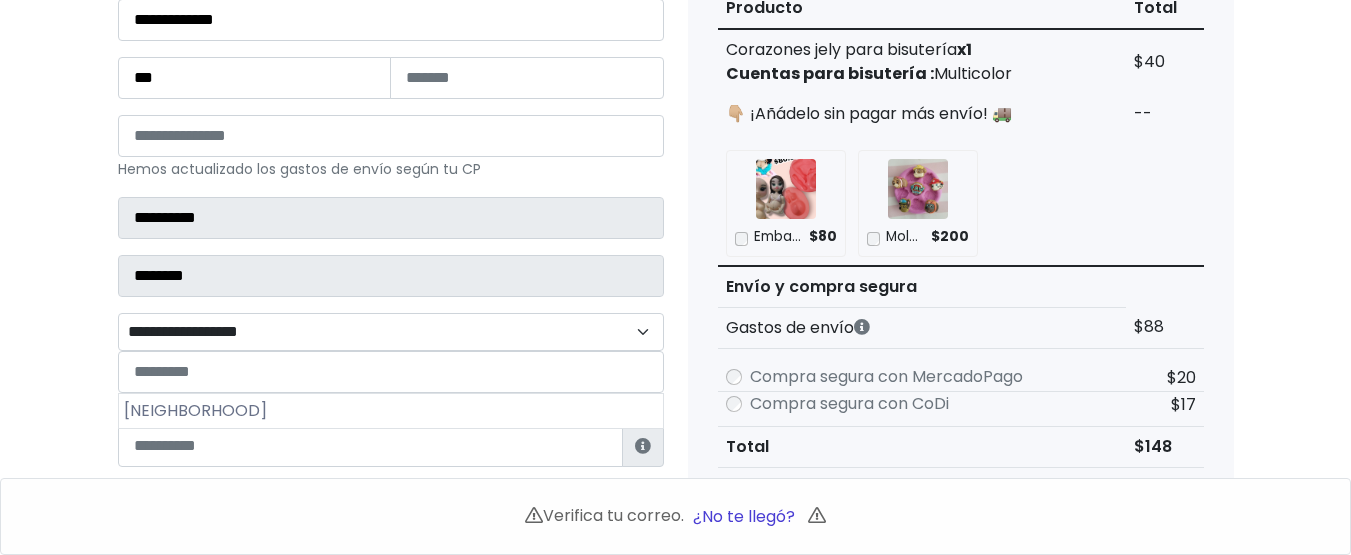 click on "Jardines del Valle" at bounding box center (391, 411) 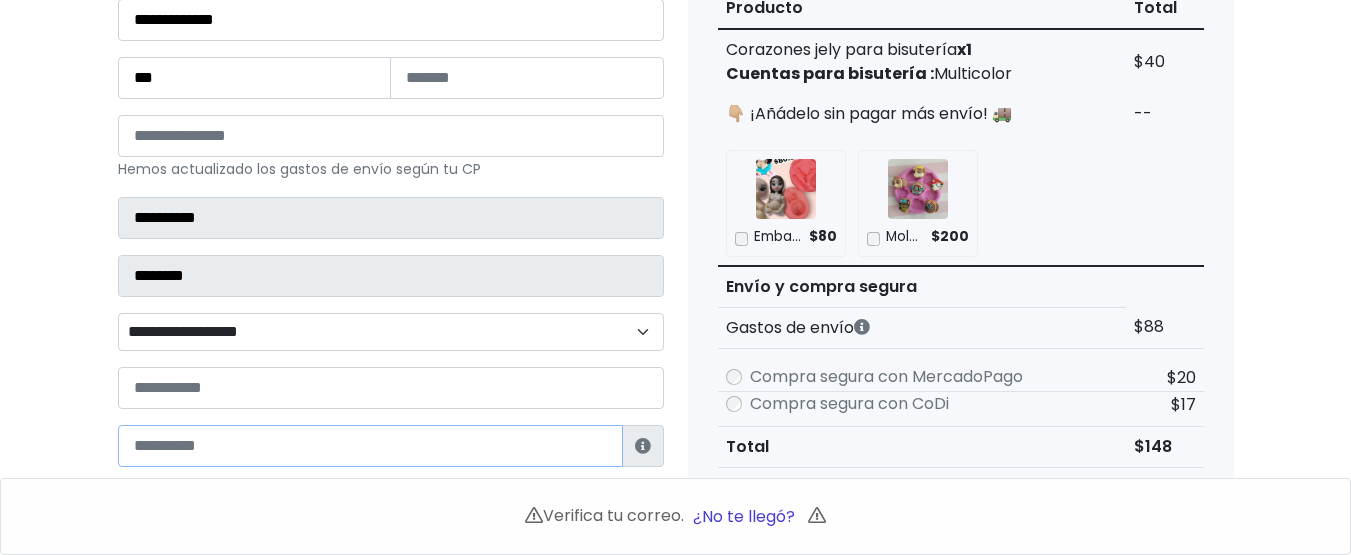 click at bounding box center (370, 446) 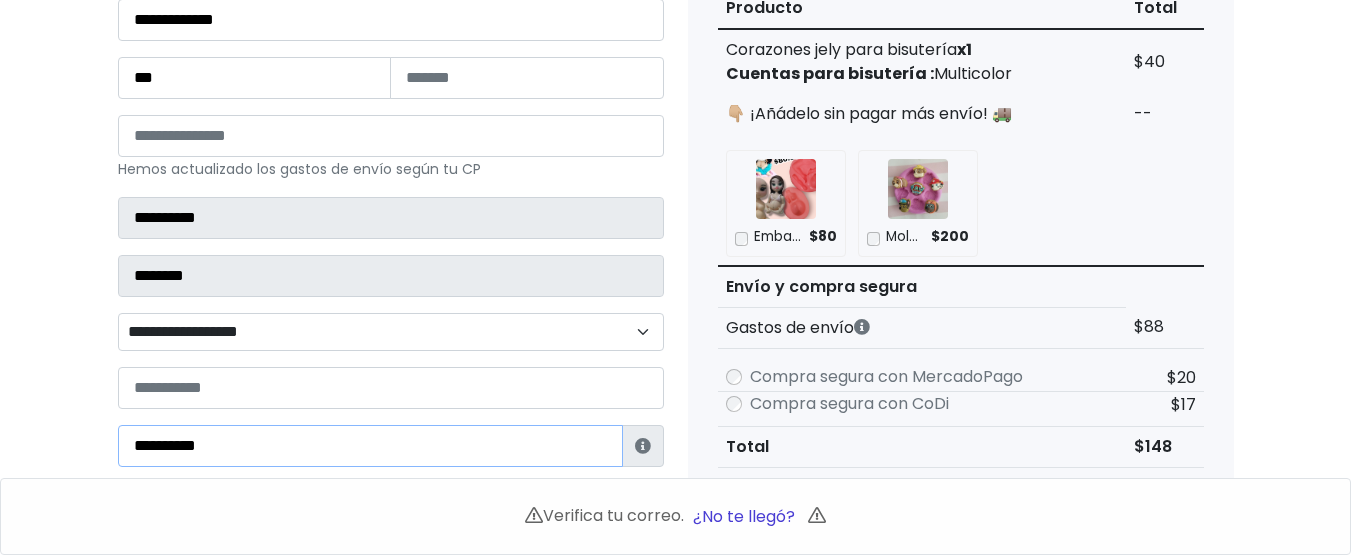 scroll, scrollTop: 100, scrollLeft: 0, axis: vertical 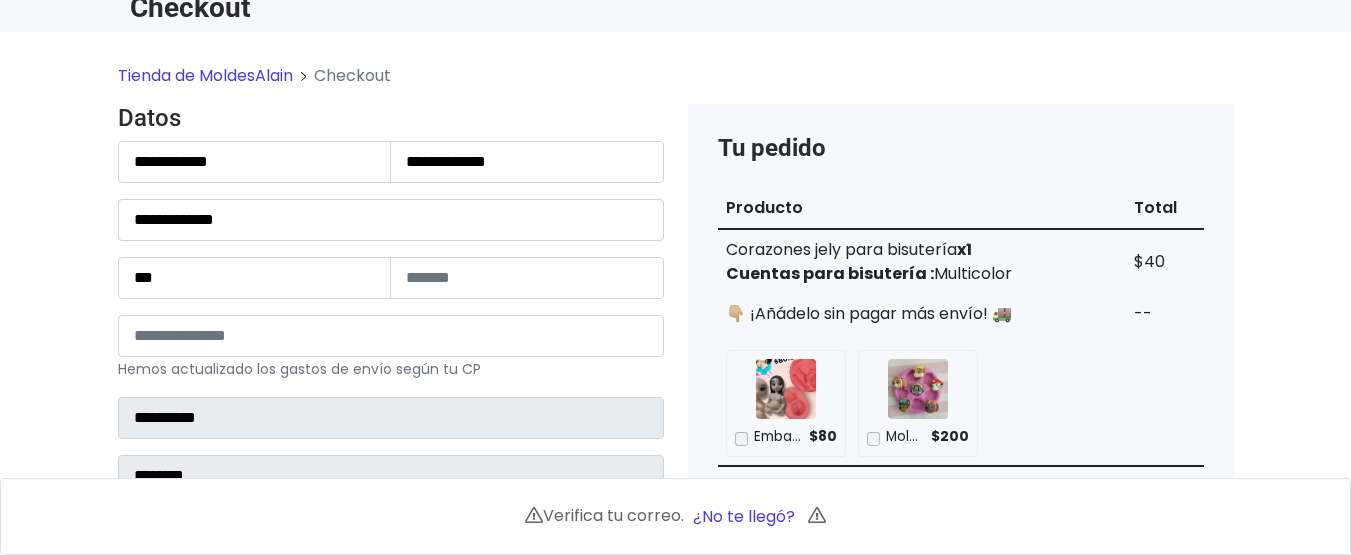 type on "**********" 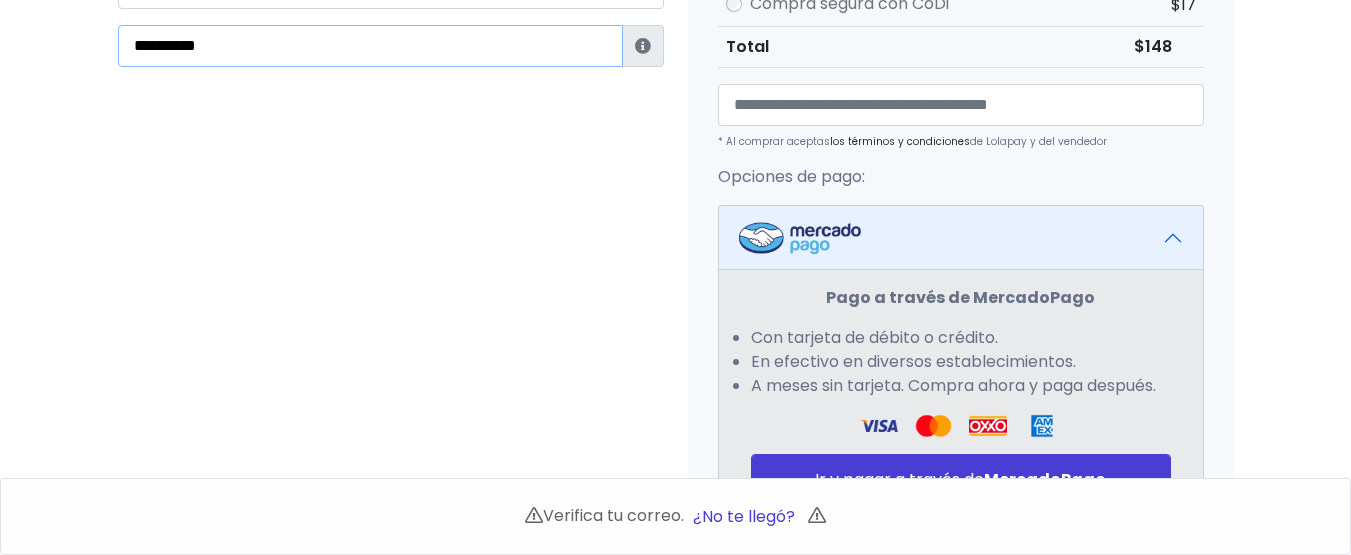 scroll, scrollTop: 900, scrollLeft: 0, axis: vertical 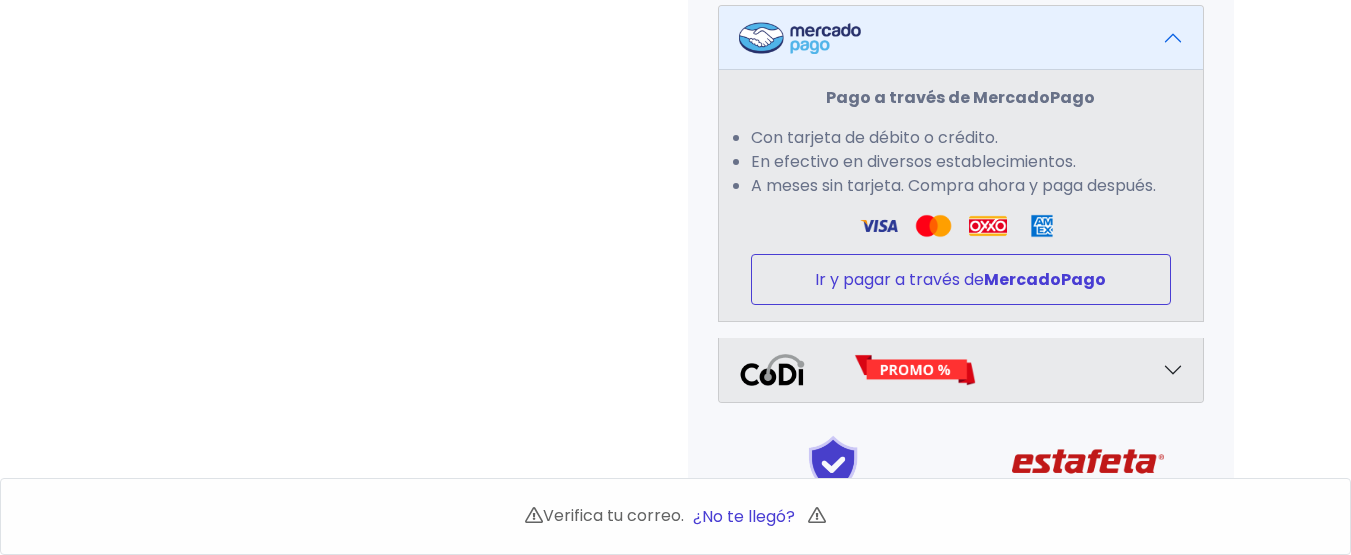click on "Ir y pagar a través de  MercadoPago" at bounding box center [961, 279] 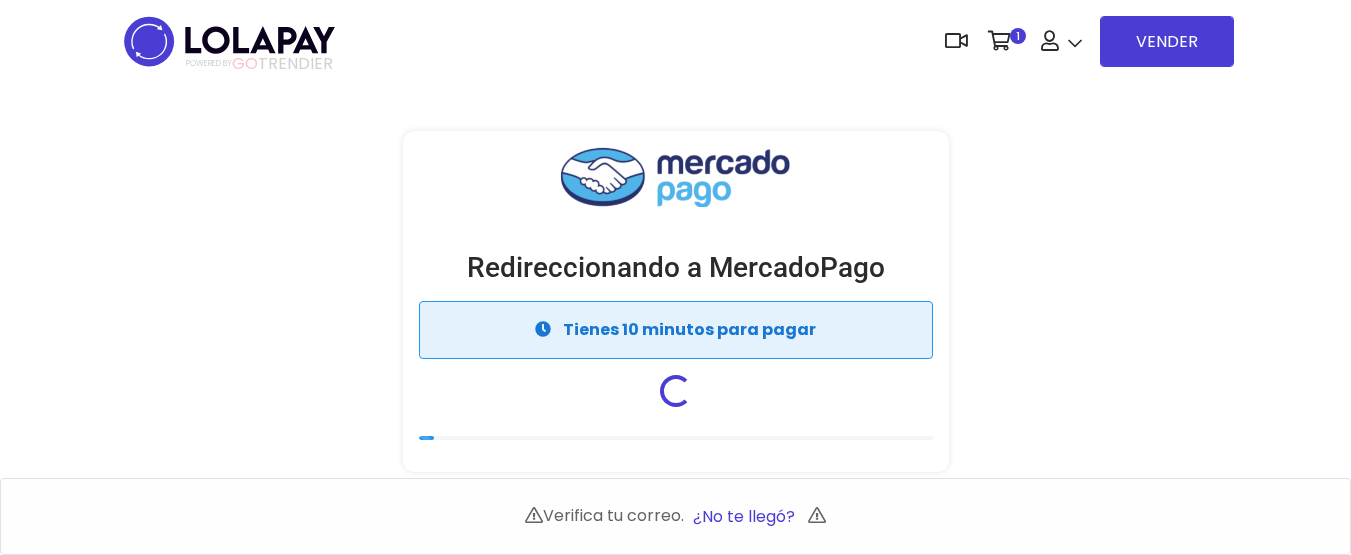 scroll, scrollTop: 0, scrollLeft: 0, axis: both 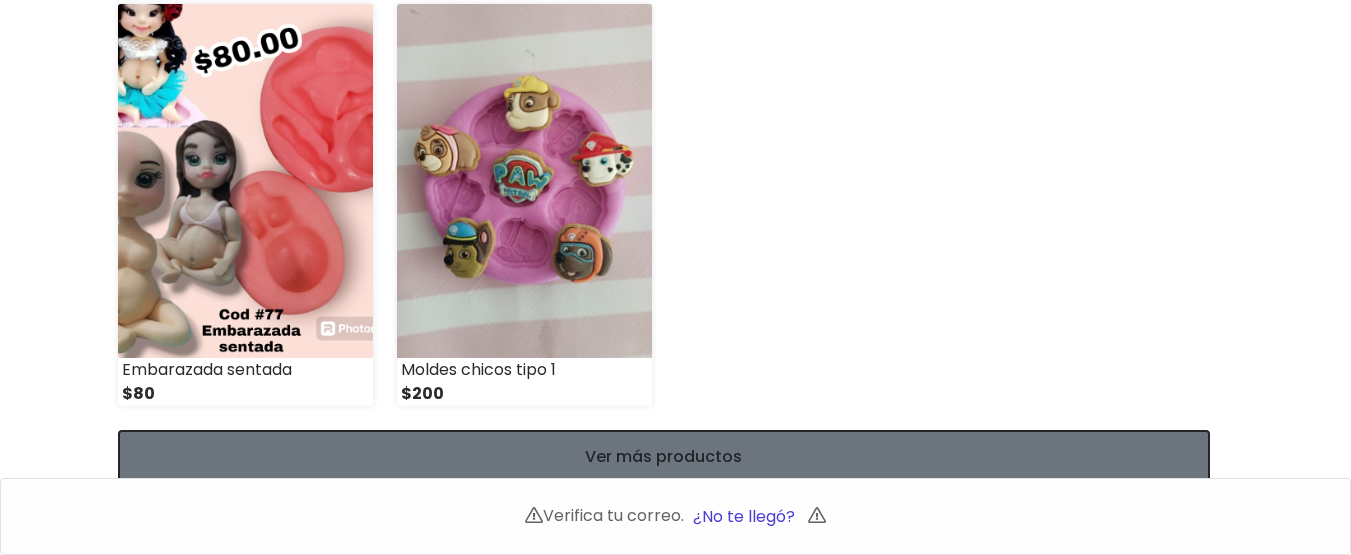 click on "Ver más productos" at bounding box center [664, 456] 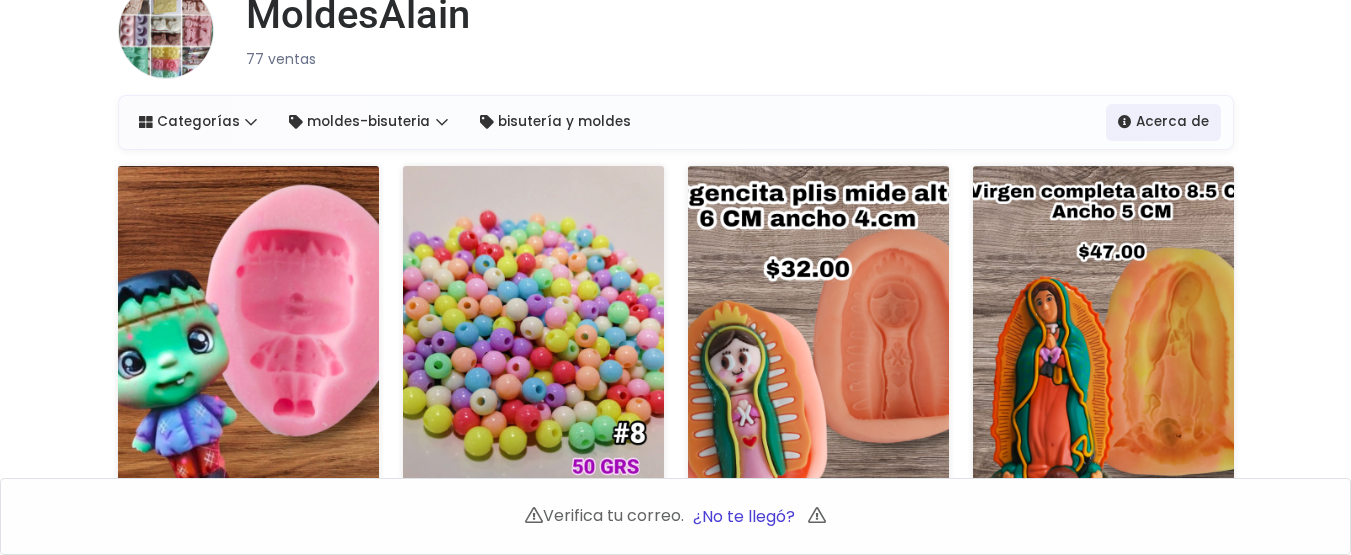 scroll, scrollTop: 200, scrollLeft: 0, axis: vertical 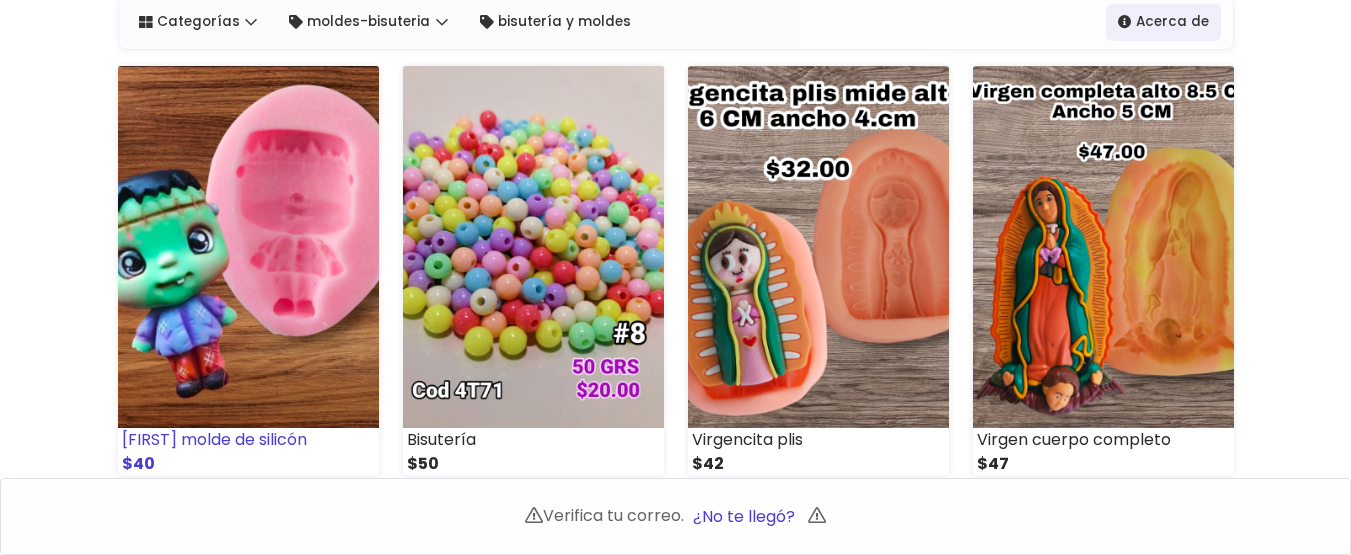 click at bounding box center (248, 247) 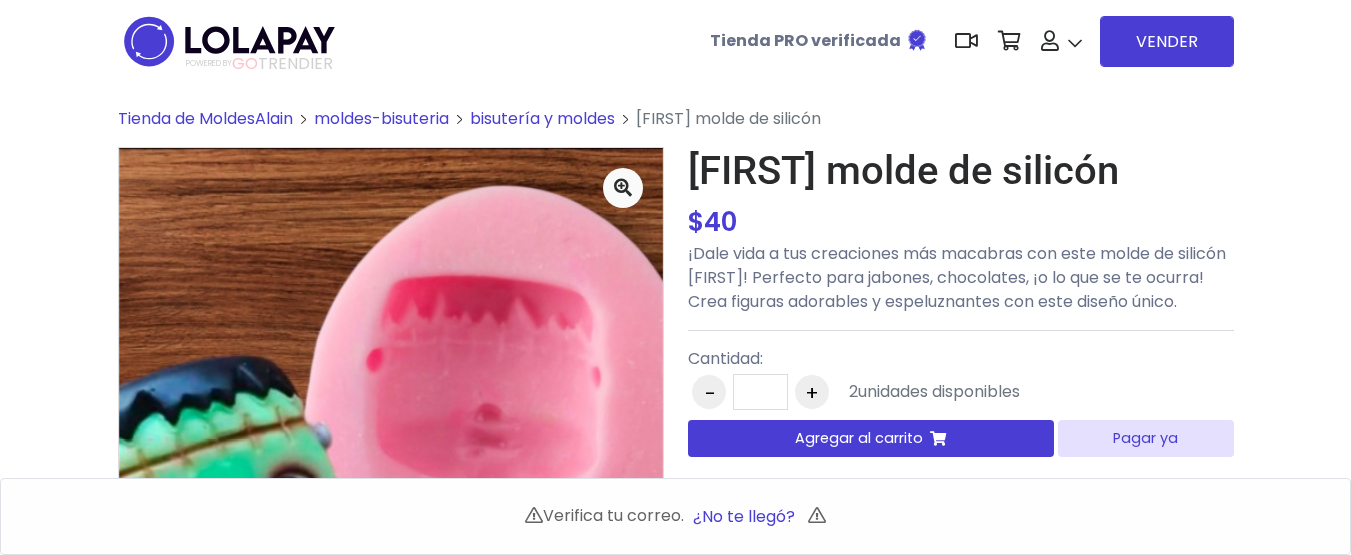 scroll, scrollTop: 100, scrollLeft: 0, axis: vertical 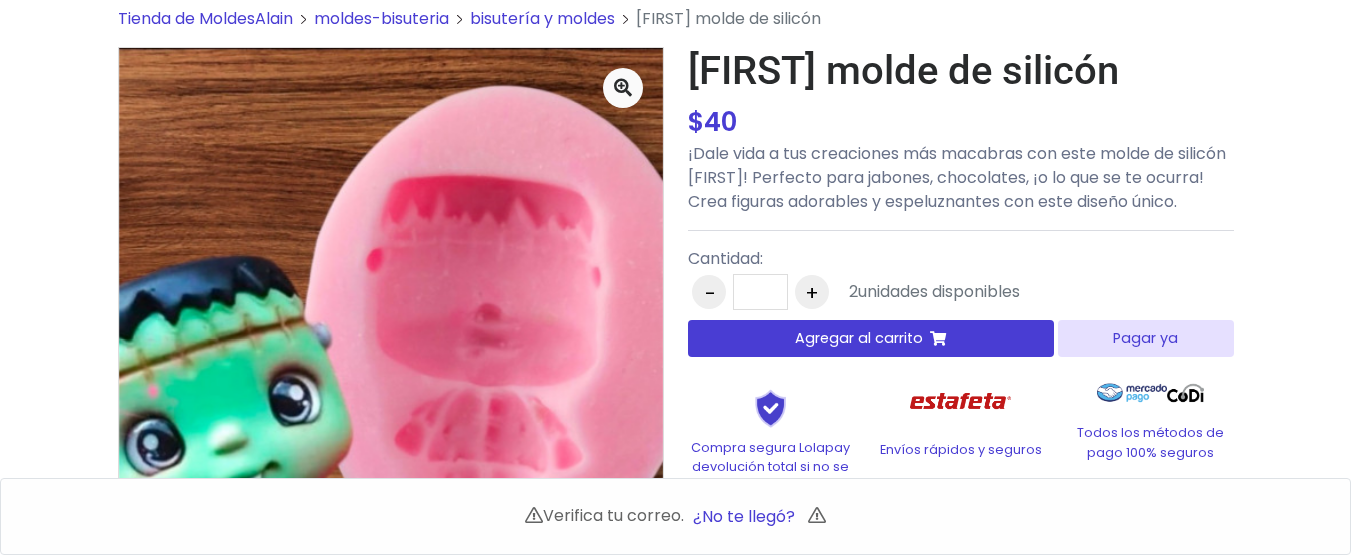 click on "Agregar al carrito" at bounding box center (859, 338) 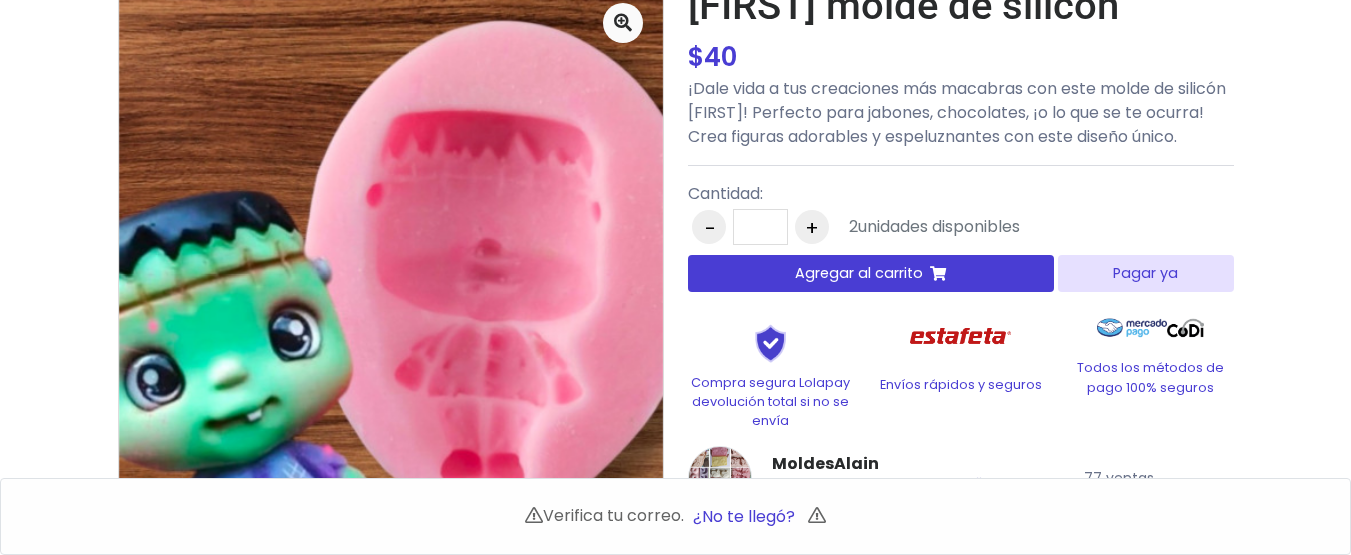 scroll, scrollTop: 0, scrollLeft: 0, axis: both 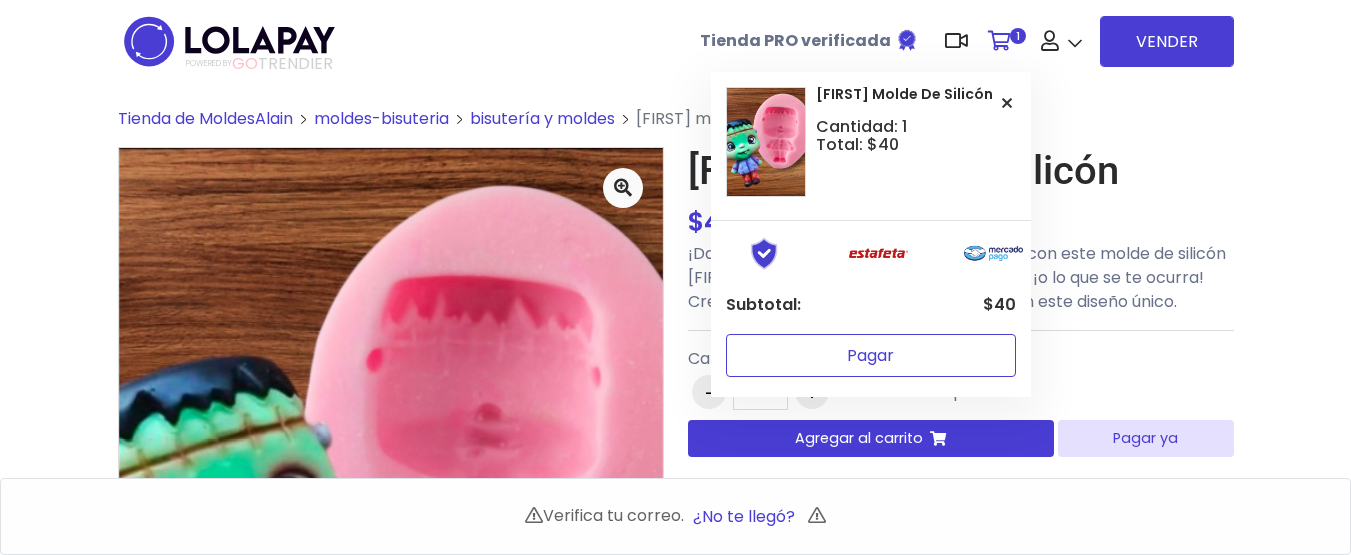 click on "Pagar" at bounding box center (871, 355) 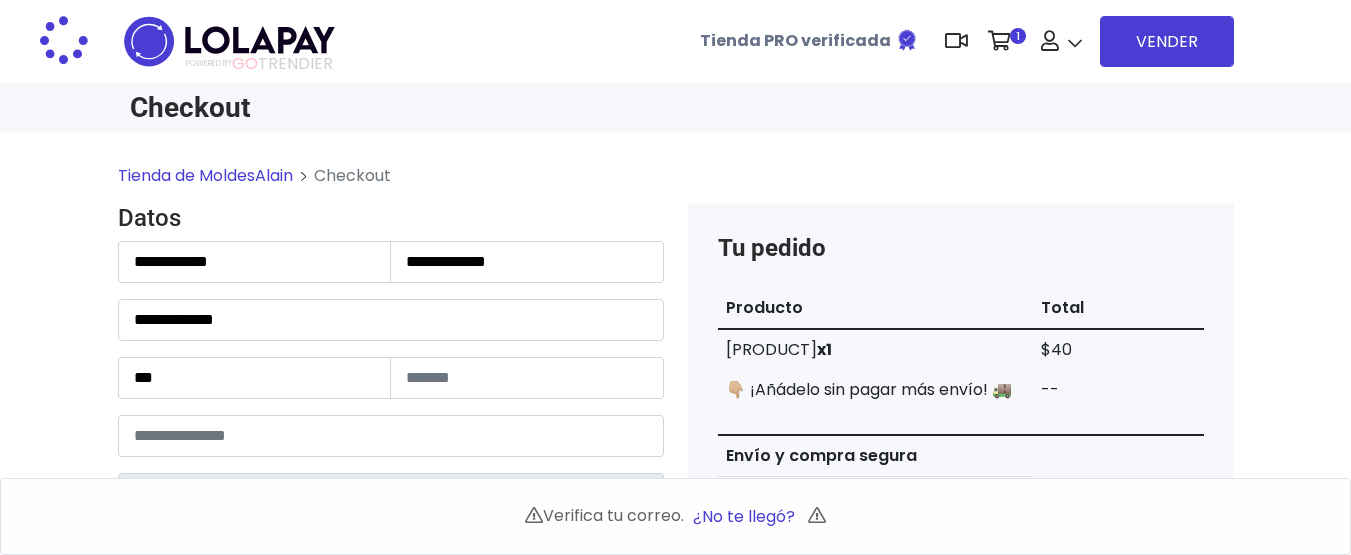 scroll, scrollTop: 0, scrollLeft: 0, axis: both 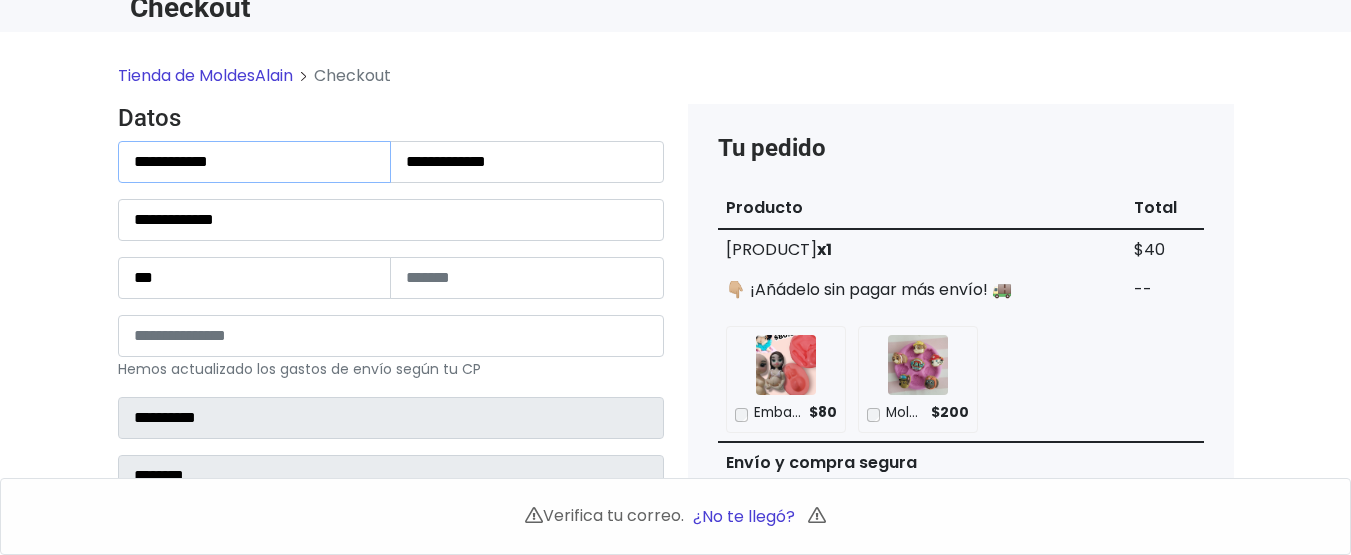 drag, startPoint x: 269, startPoint y: 166, endPoint x: 0, endPoint y: 161, distance: 269.04648 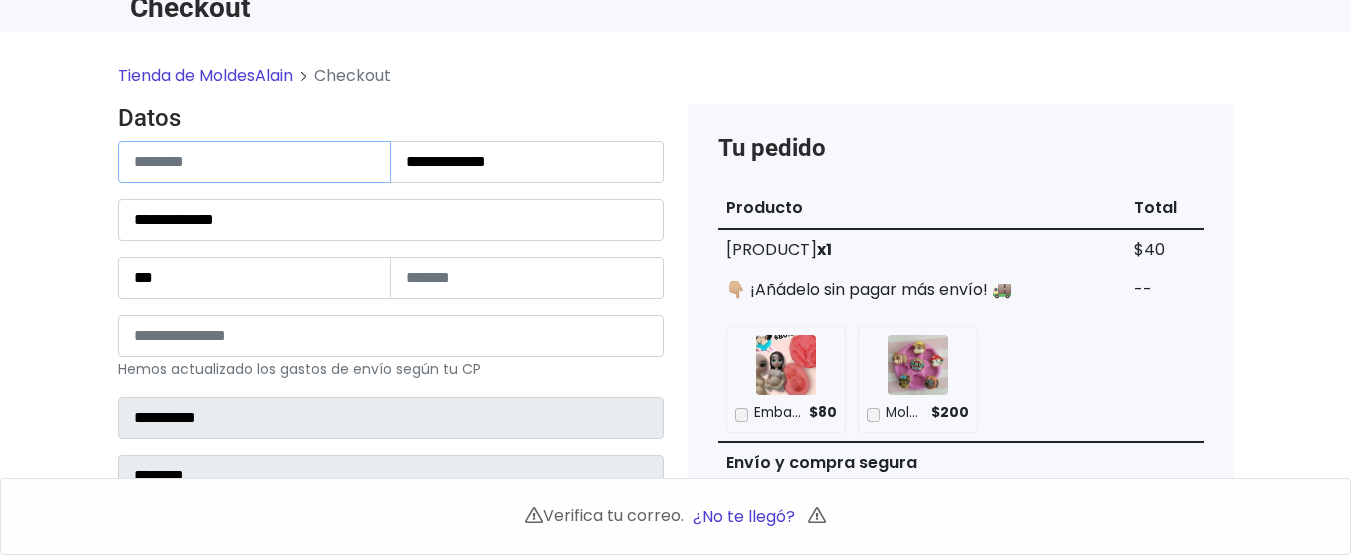 type 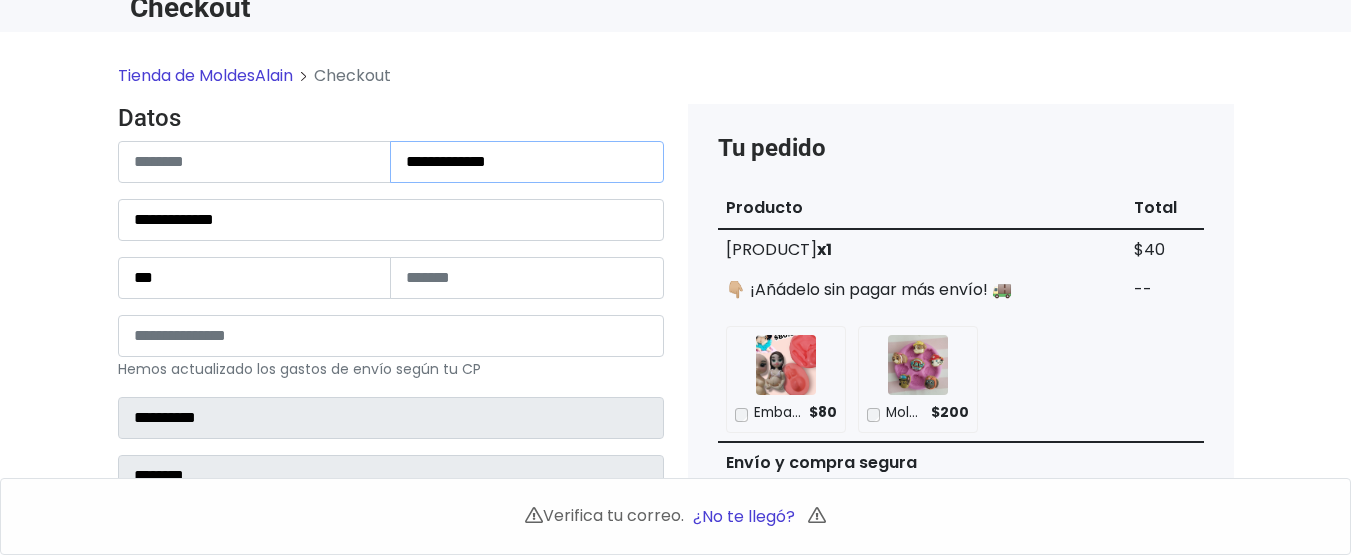 drag, startPoint x: 568, startPoint y: 169, endPoint x: 112, endPoint y: 146, distance: 456.57968 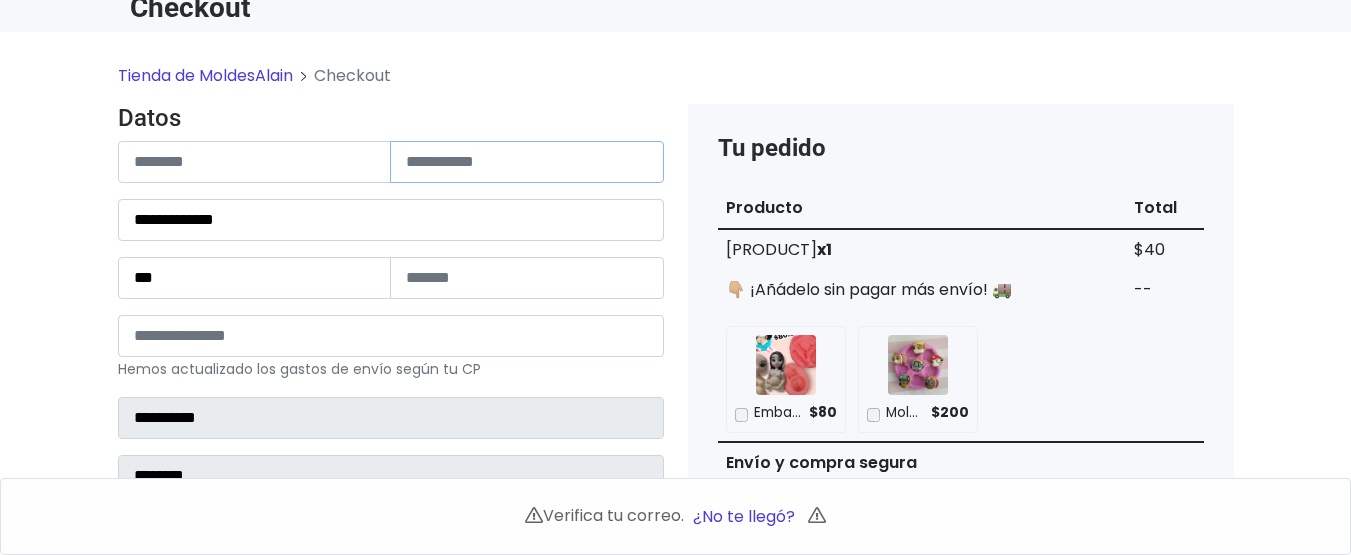 type 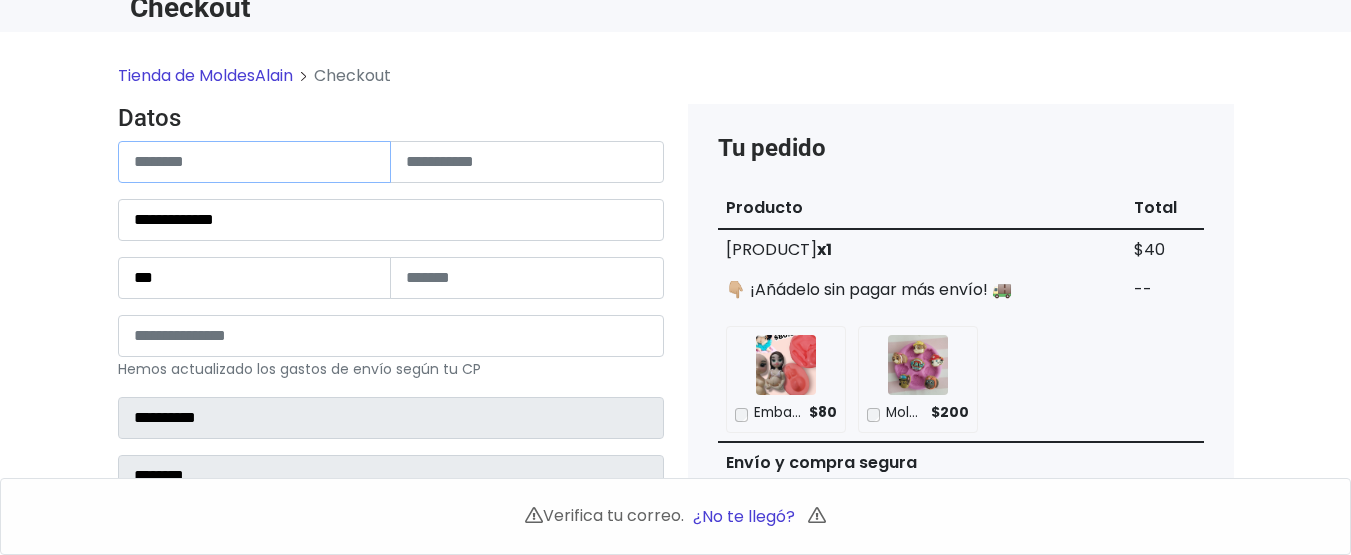 click at bounding box center [255, 162] 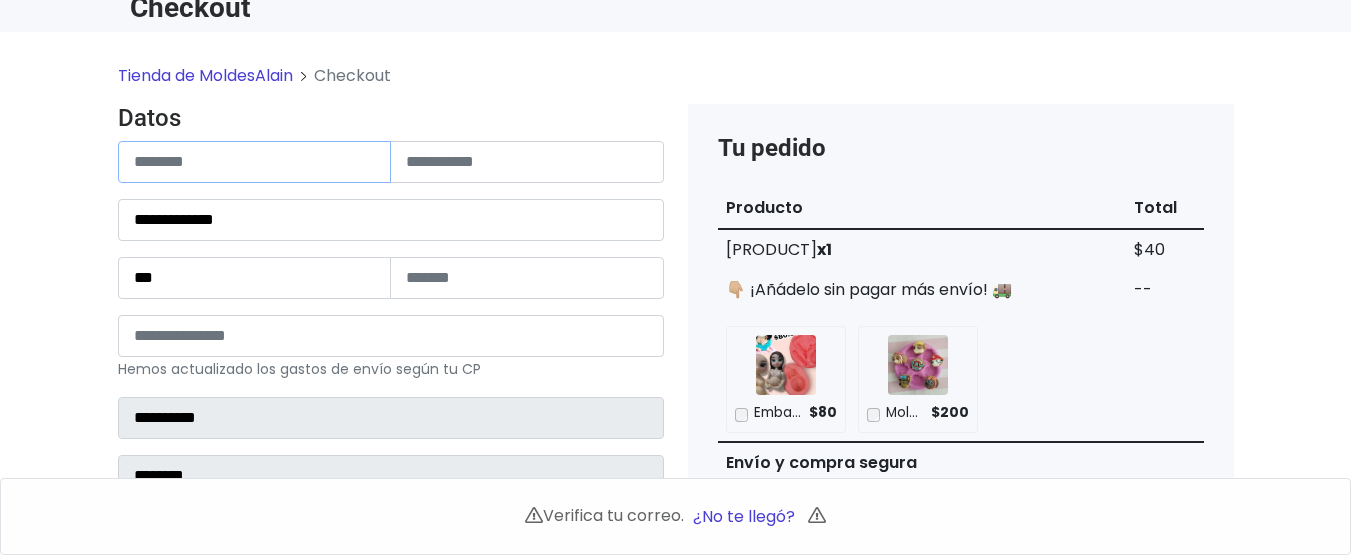 type on "**********" 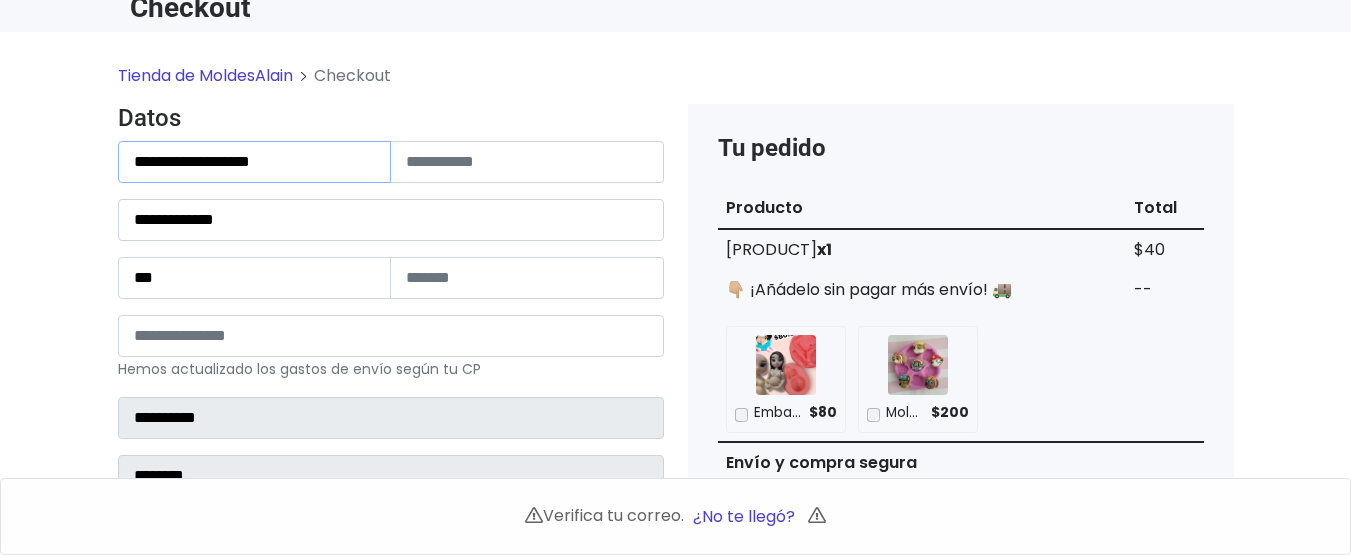 type on "**********" 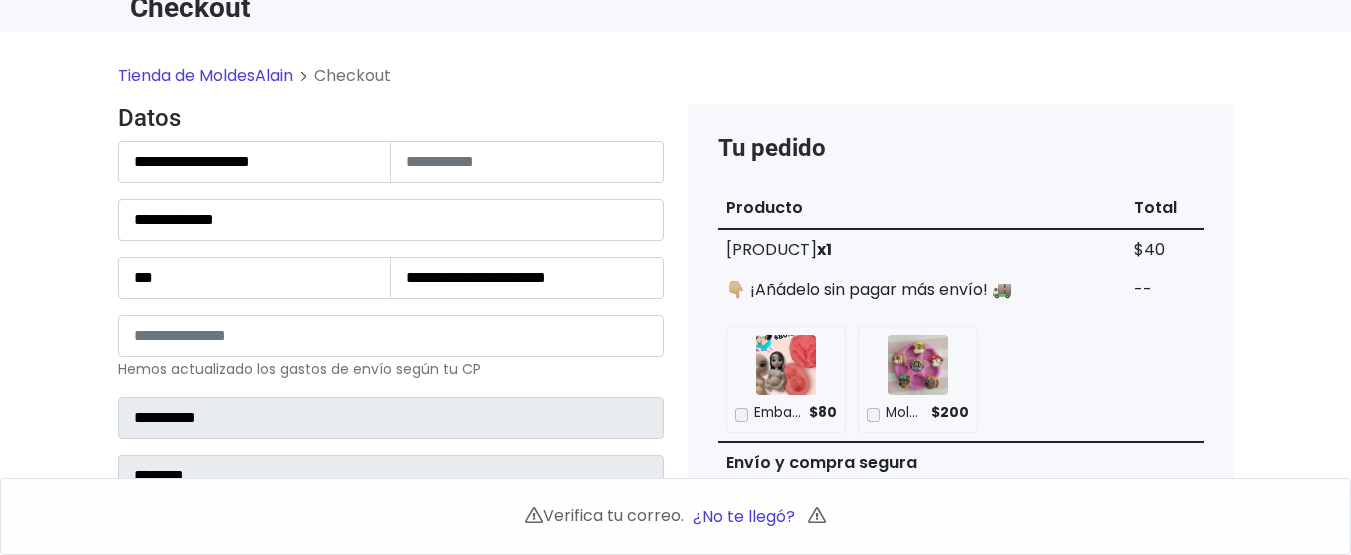type on "**********" 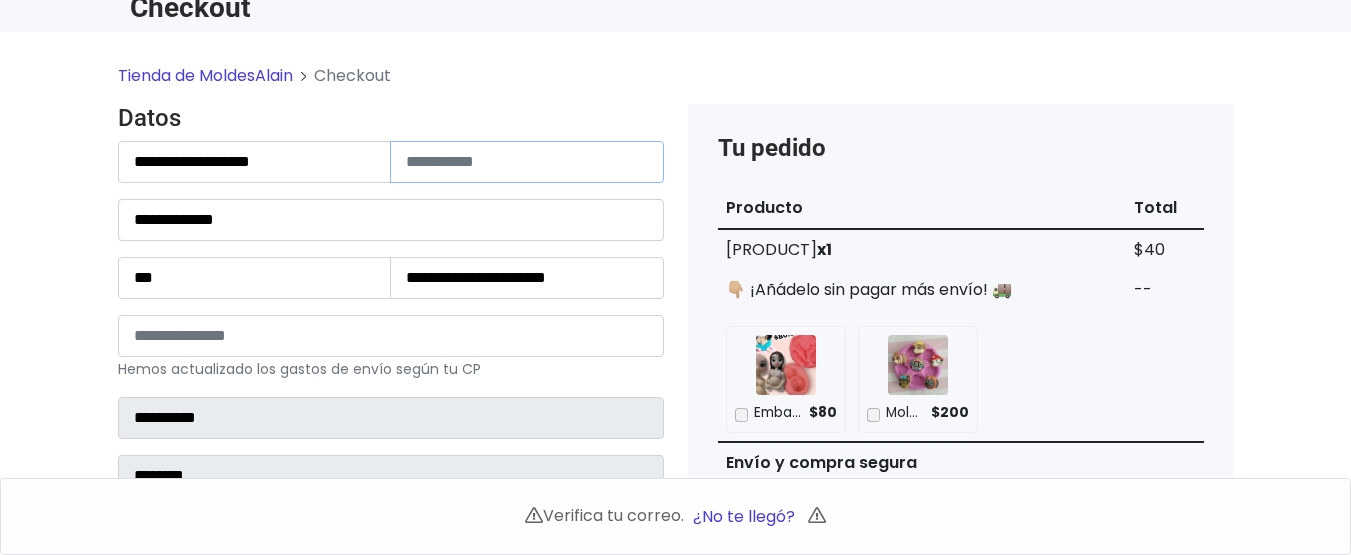 click at bounding box center (527, 162) 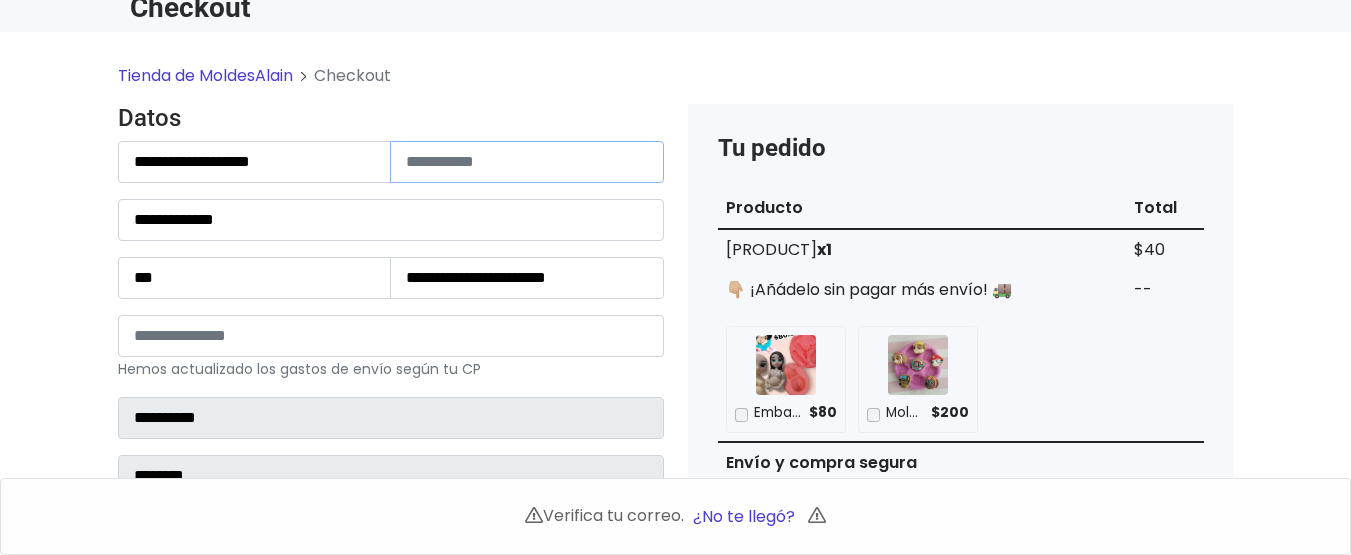 type on "**********" 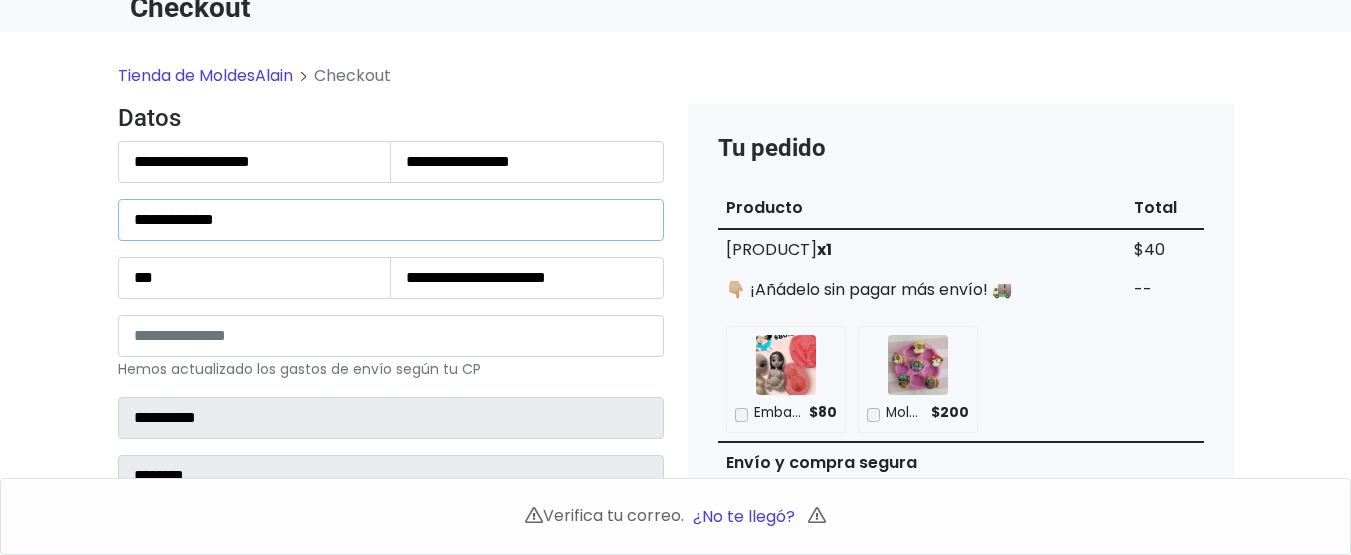 drag, startPoint x: 262, startPoint y: 216, endPoint x: 231, endPoint y: 205, distance: 32.89377 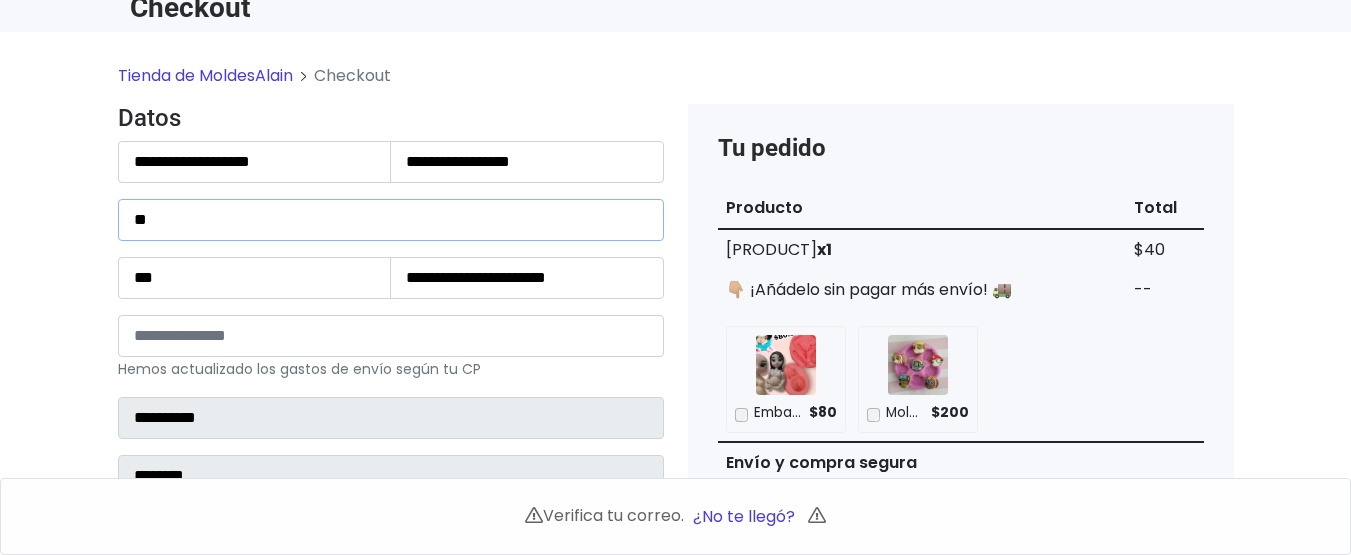 type on "*" 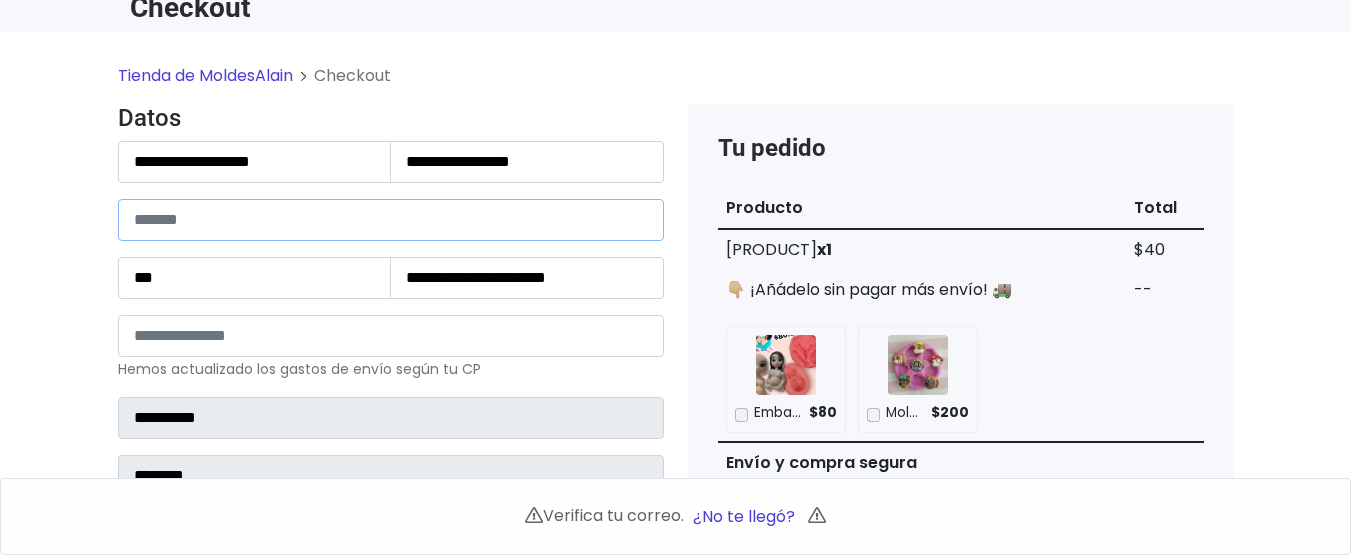 click at bounding box center (391, 220) 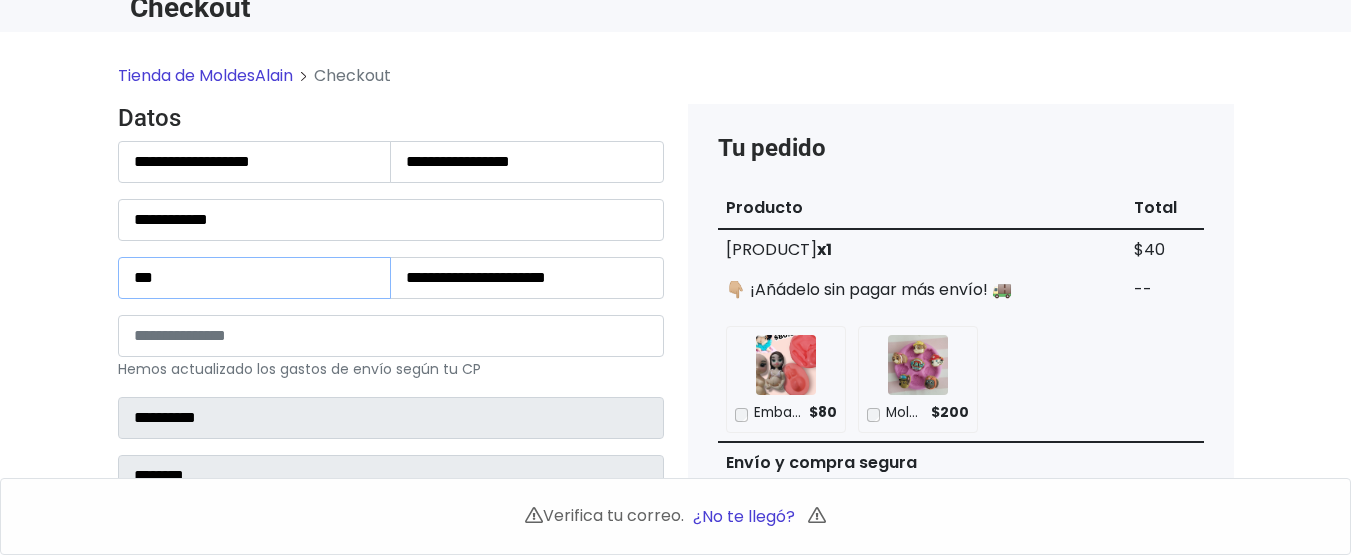 drag, startPoint x: 290, startPoint y: 291, endPoint x: 0, endPoint y: 269, distance: 290.83328 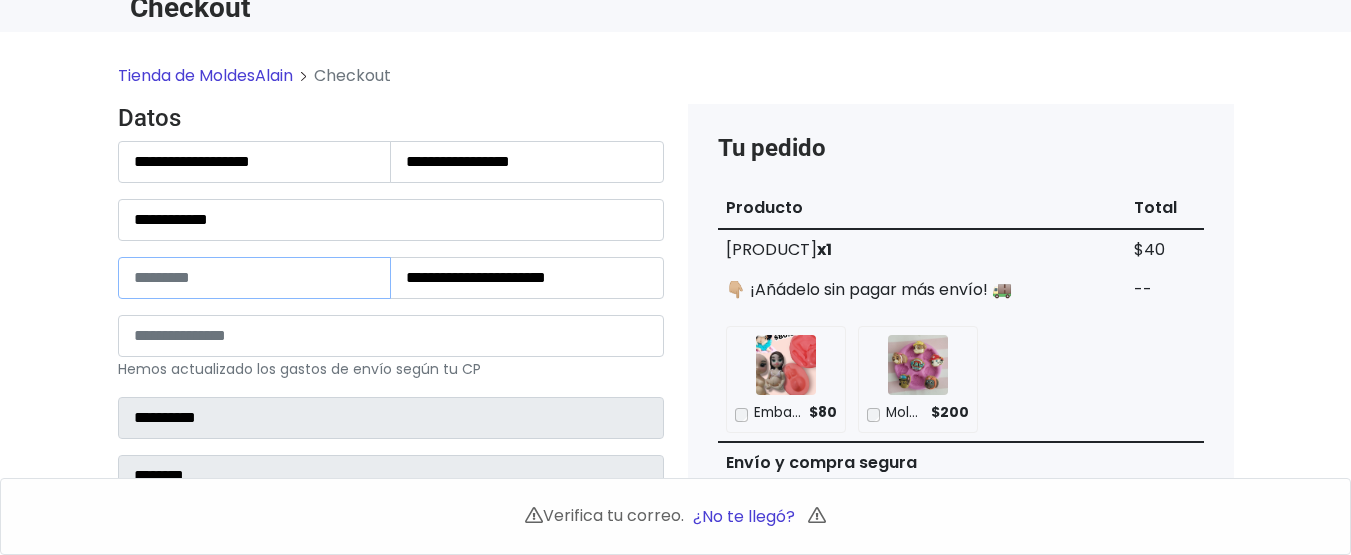 type 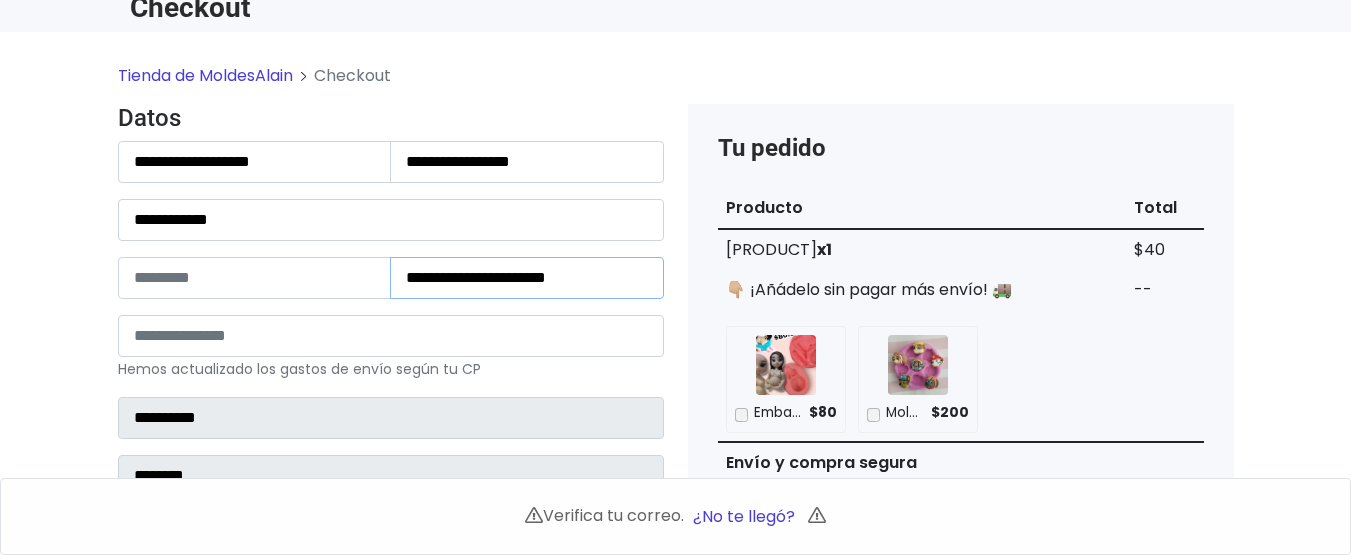 drag, startPoint x: 616, startPoint y: 264, endPoint x: 96, endPoint y: 284, distance: 520.38446 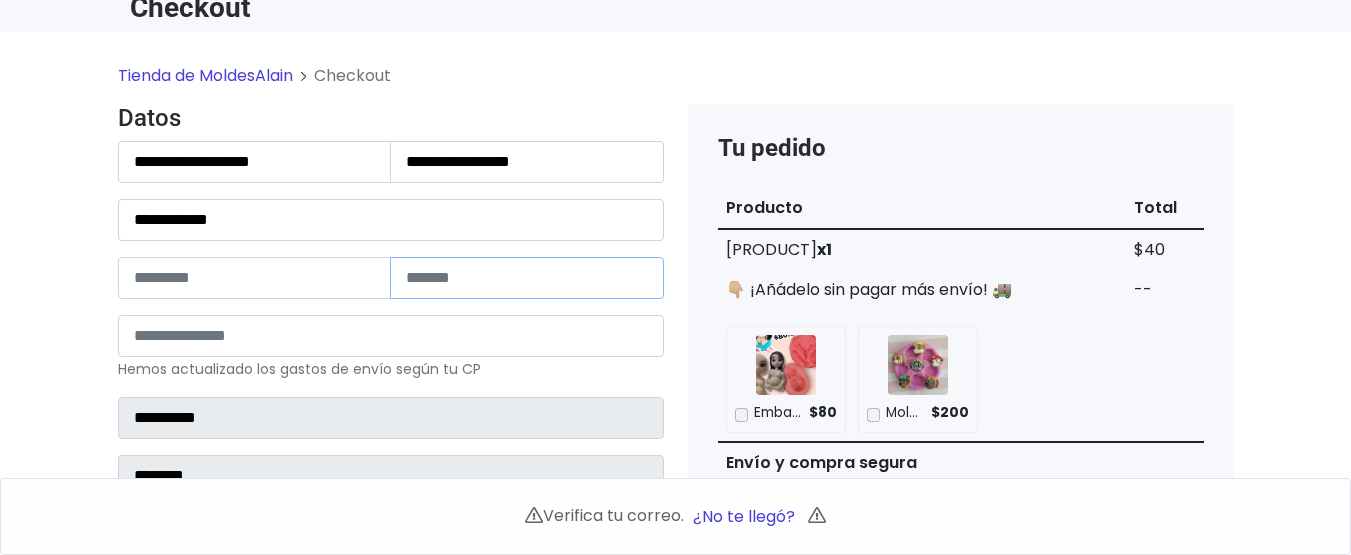 type 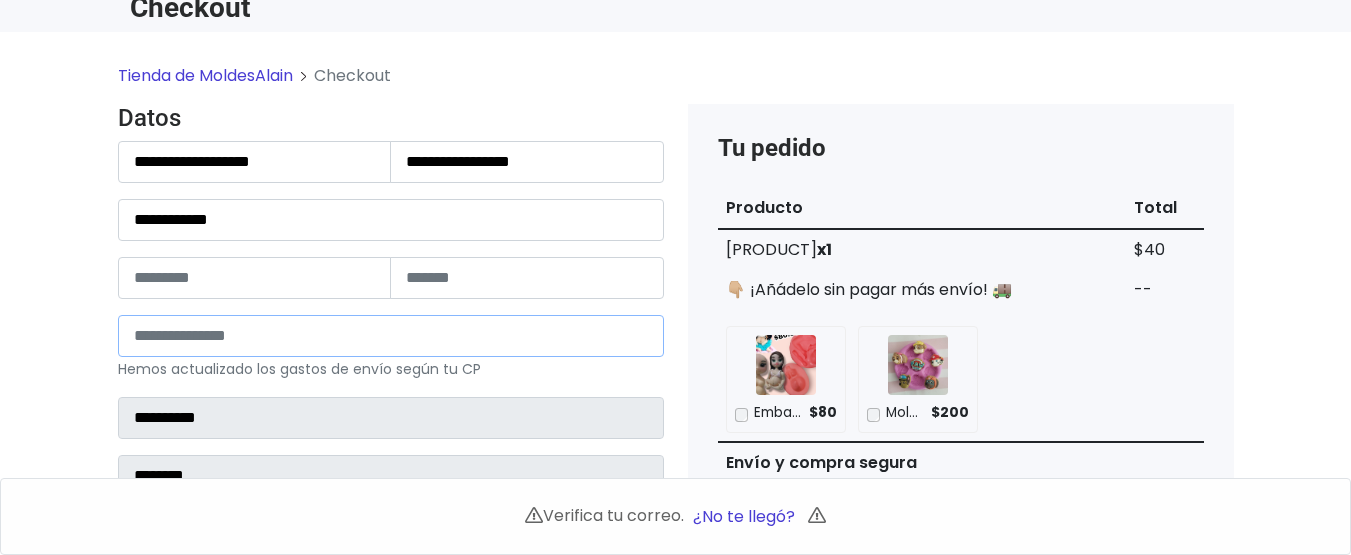 drag, startPoint x: 226, startPoint y: 341, endPoint x: 0, endPoint y: 350, distance: 226.17914 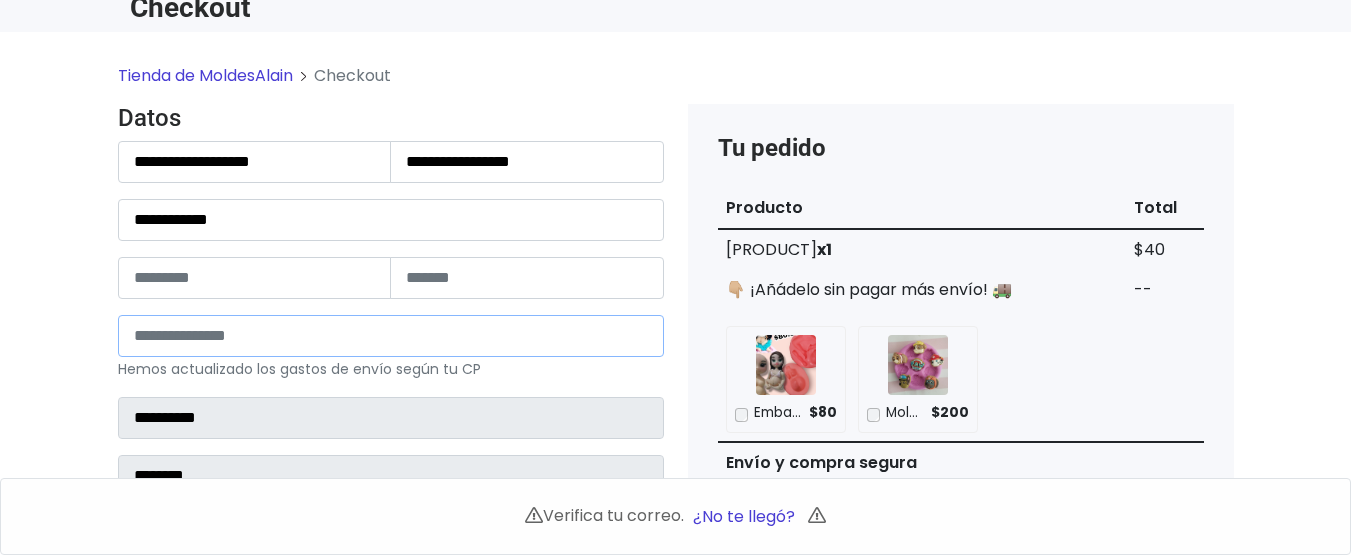 click at bounding box center (391, 336) 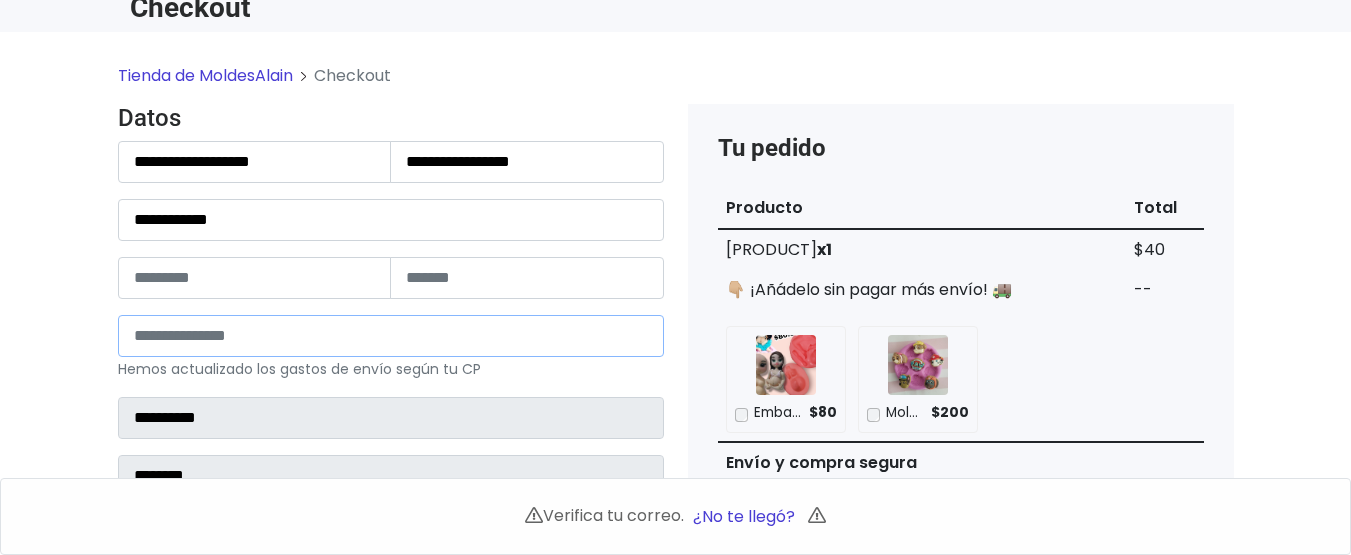 type on "*****" 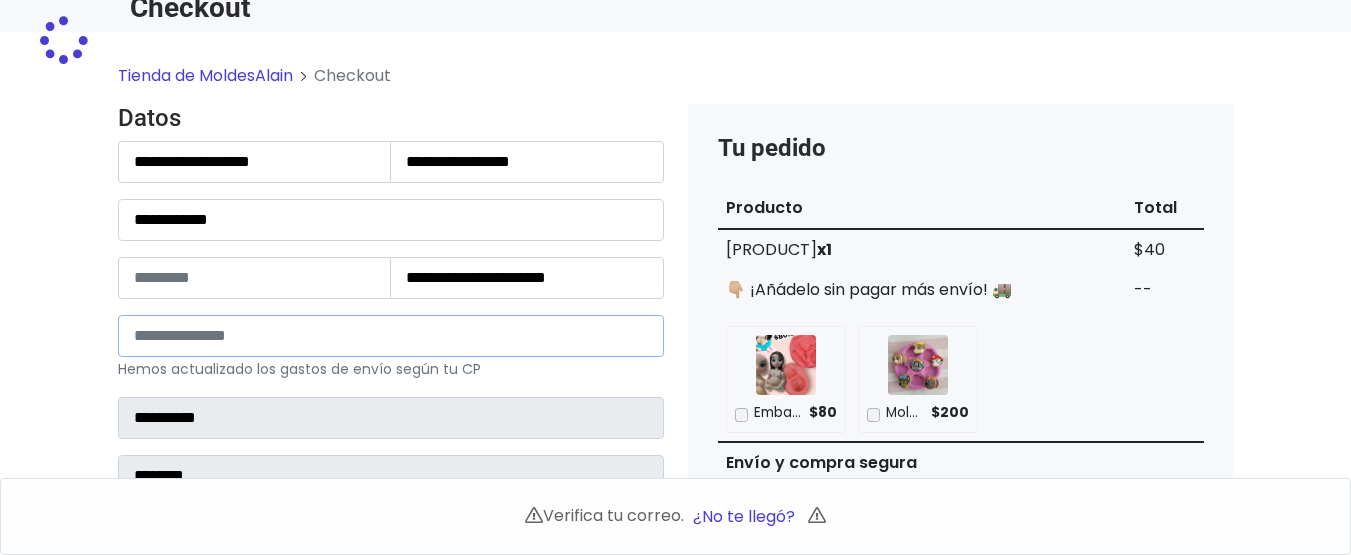type on "********" 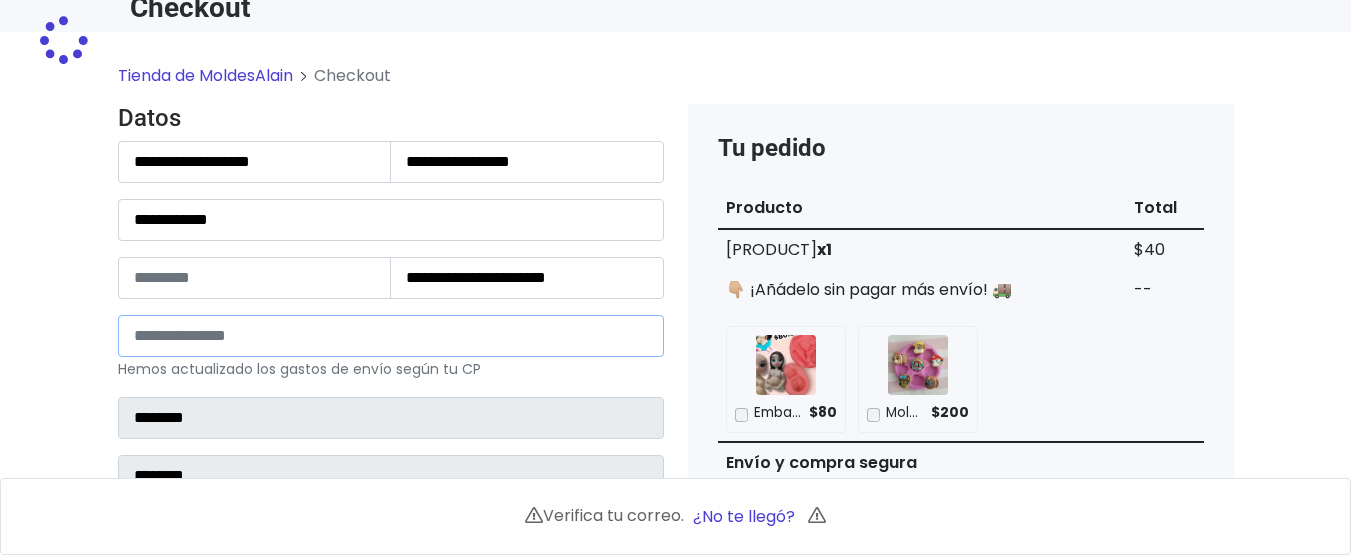select 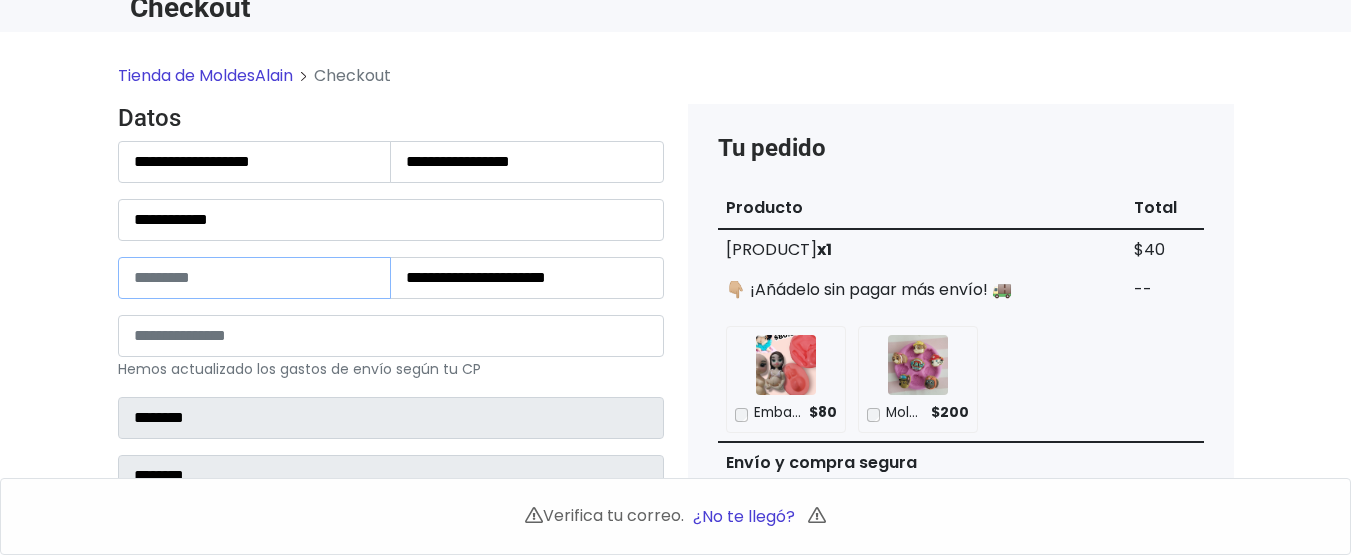 click at bounding box center [255, 278] 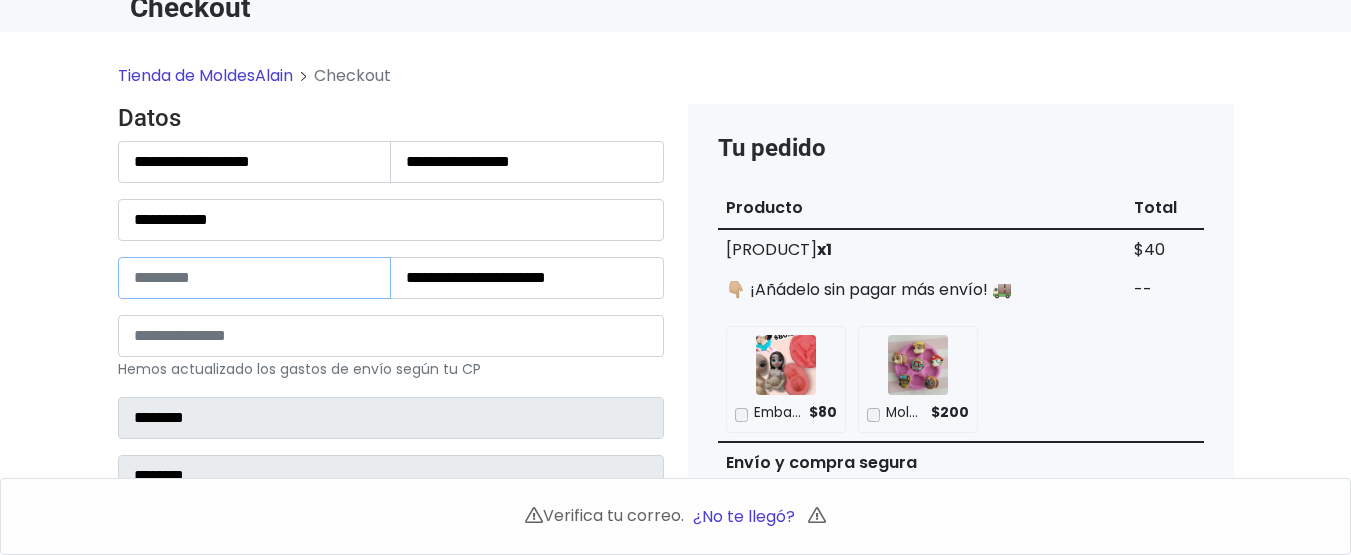 type on "**" 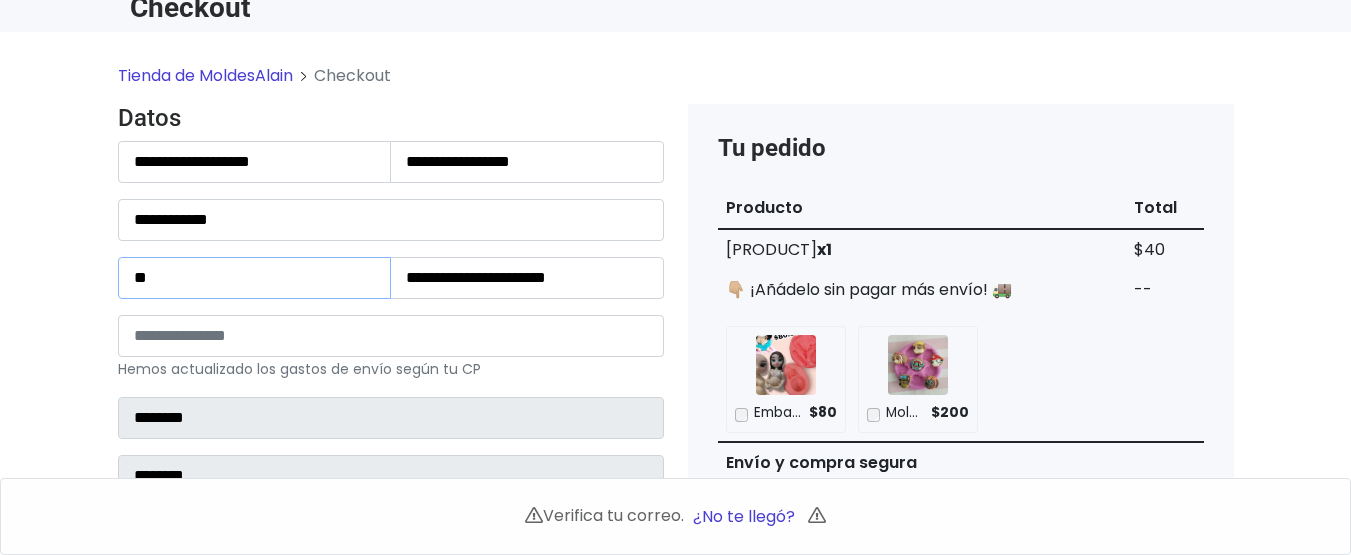 scroll, scrollTop: 300, scrollLeft: 0, axis: vertical 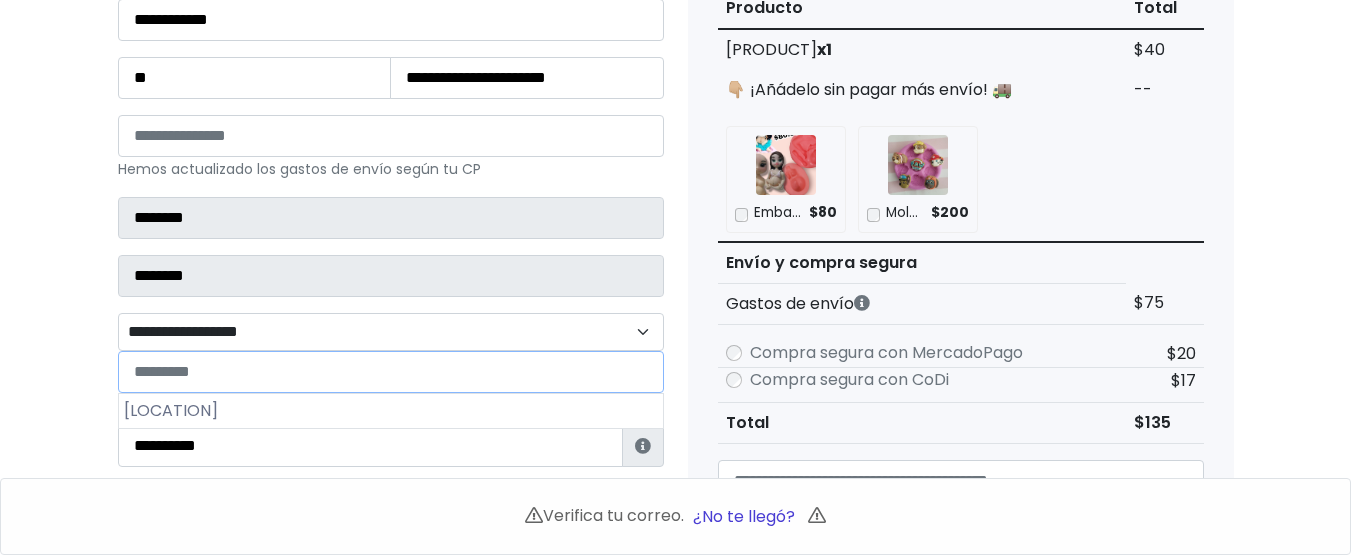 click on "**********" at bounding box center [391, 332] 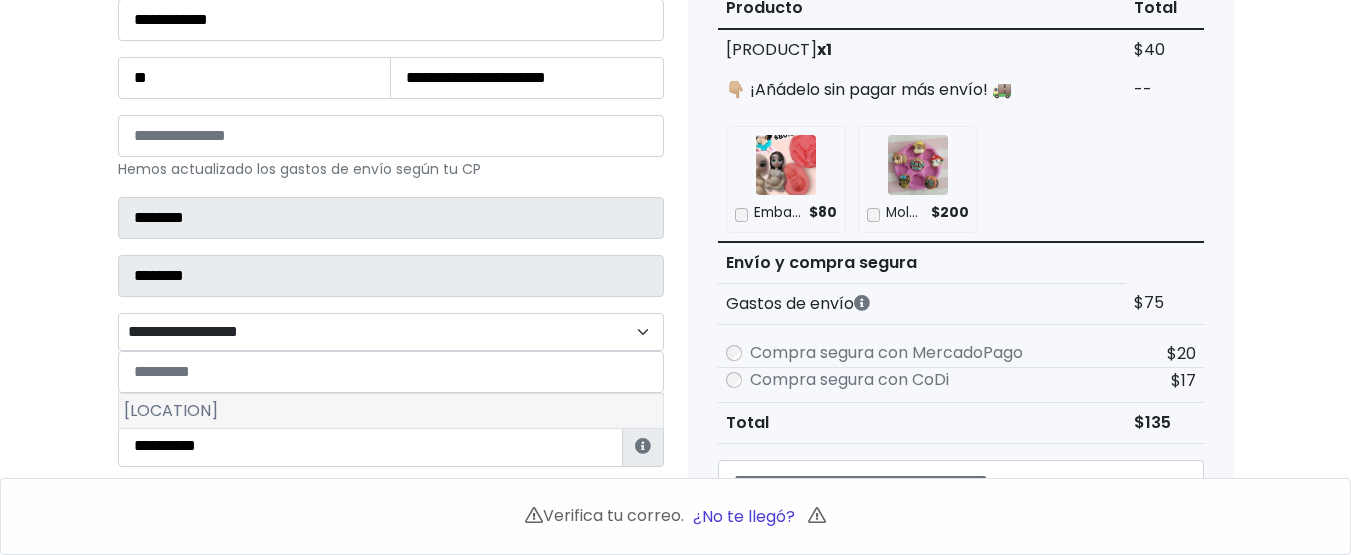 click on "El Carmelo" at bounding box center (391, 411) 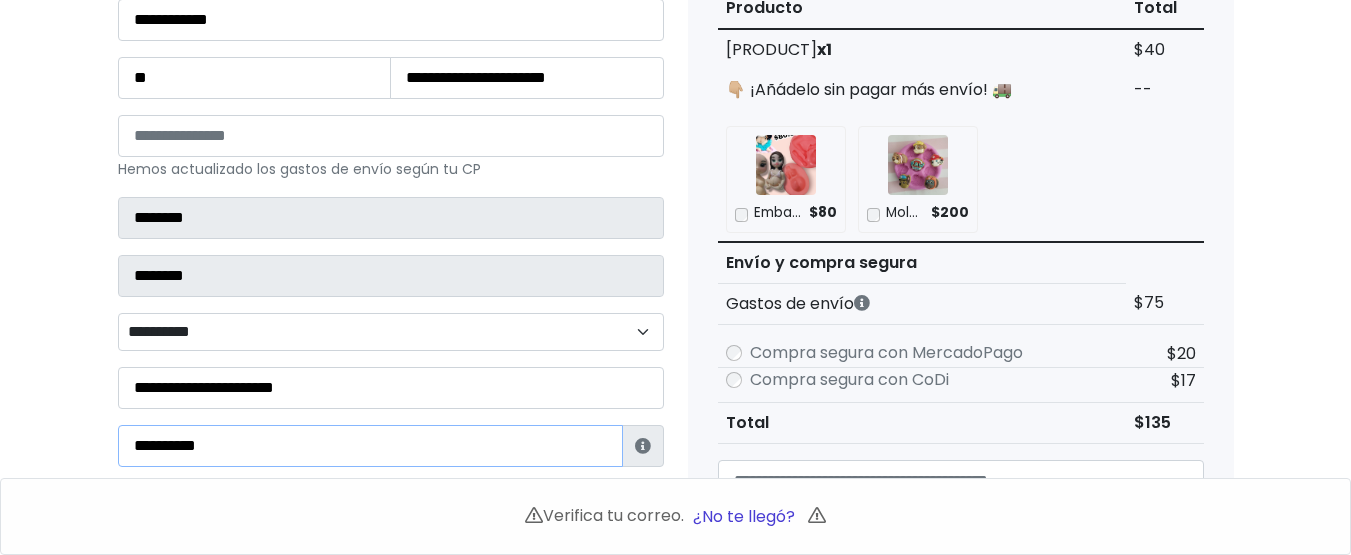 drag, startPoint x: 274, startPoint y: 446, endPoint x: 128, endPoint y: 462, distance: 146.8741 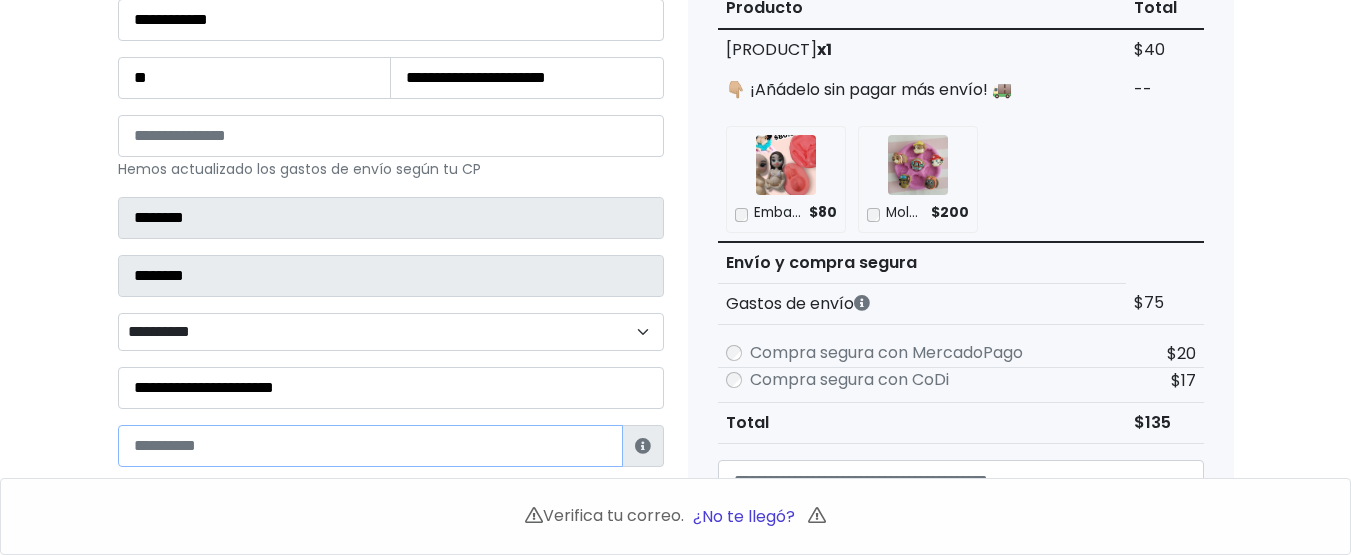 click at bounding box center (370, 446) 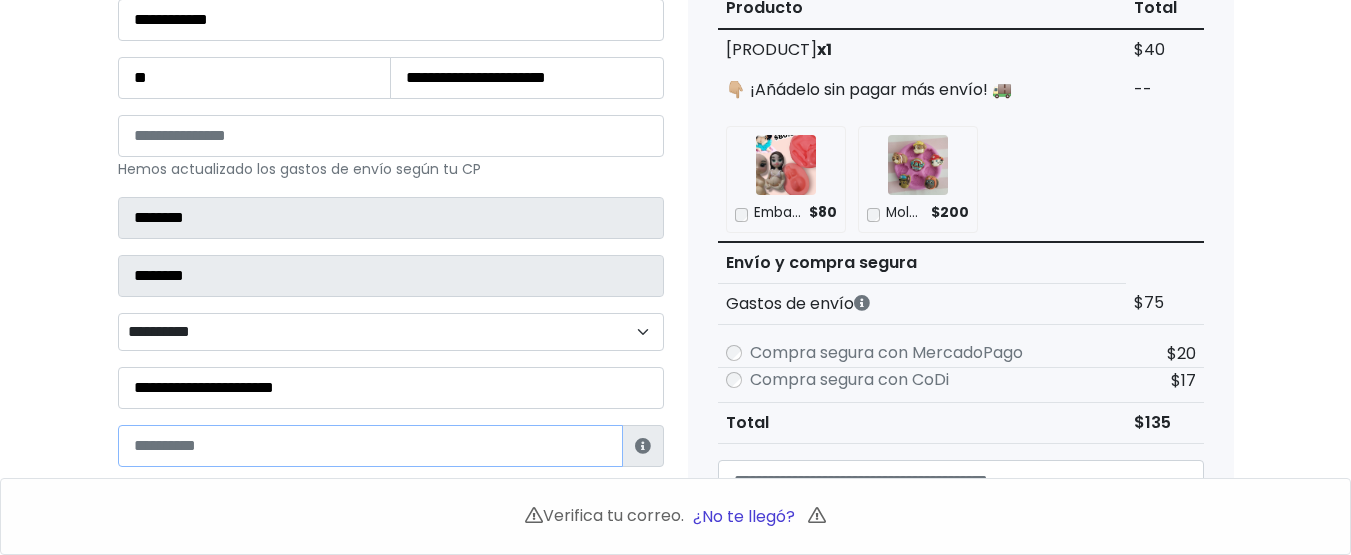 type on "**********" 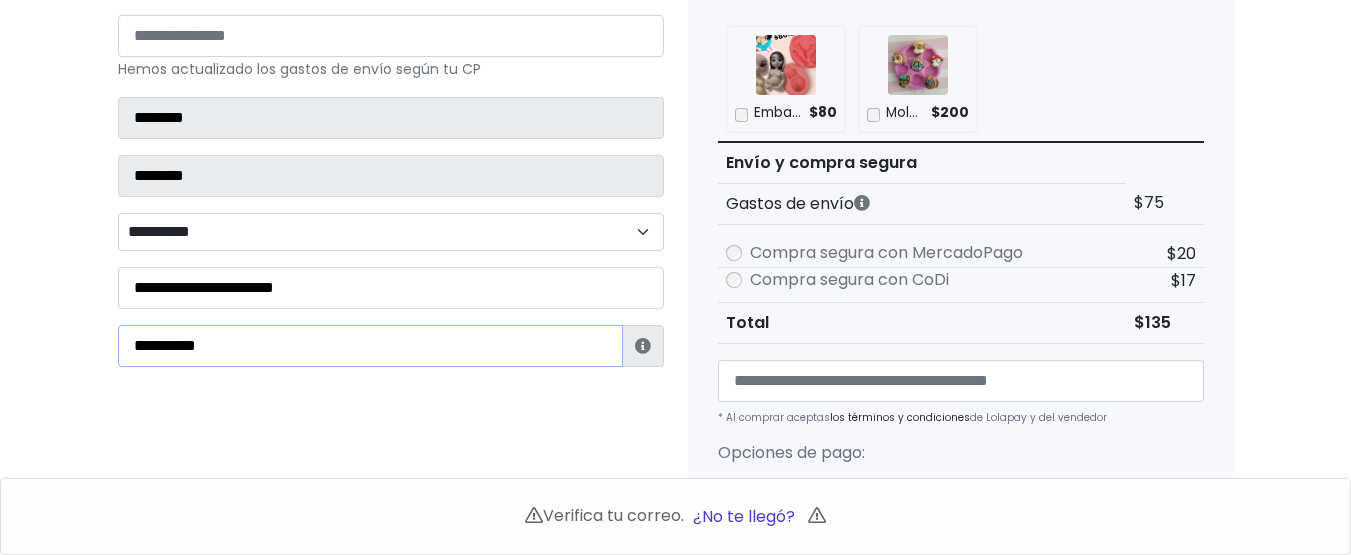 scroll, scrollTop: 800, scrollLeft: 0, axis: vertical 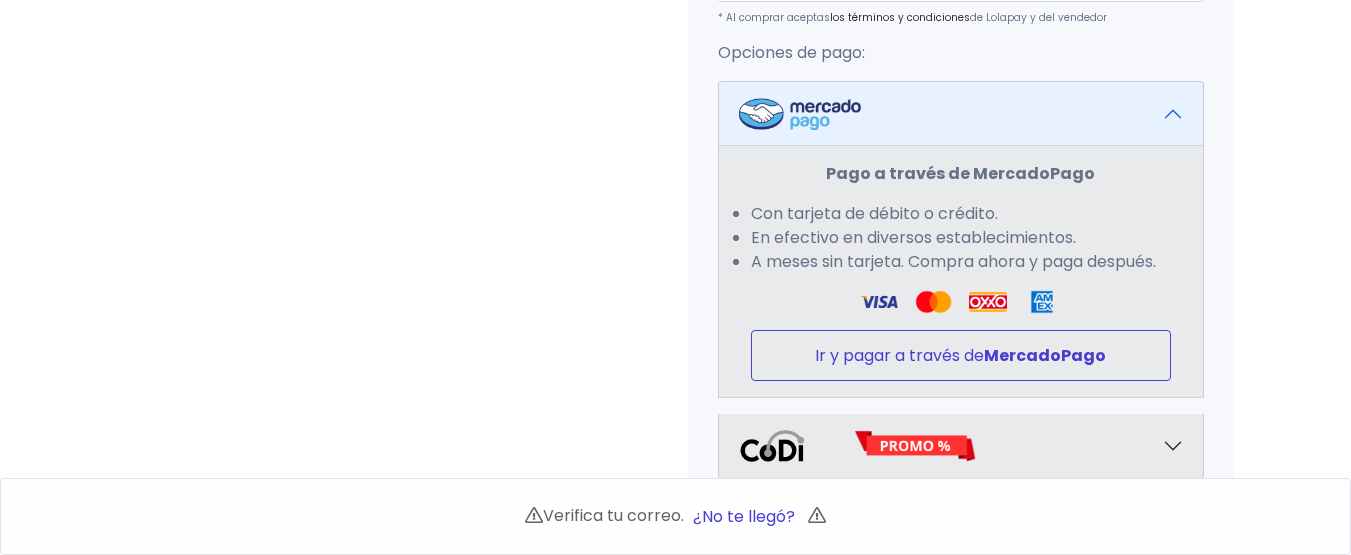 click on "Ir y pagar a través de  MercadoPago" at bounding box center (961, 355) 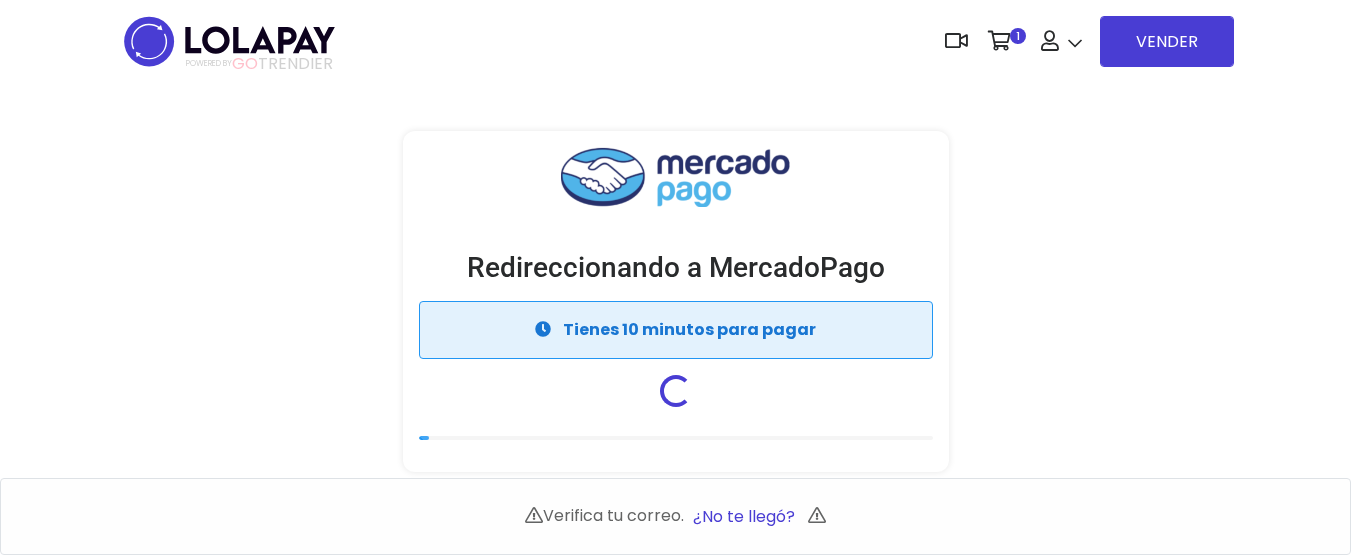 scroll, scrollTop: 0, scrollLeft: 0, axis: both 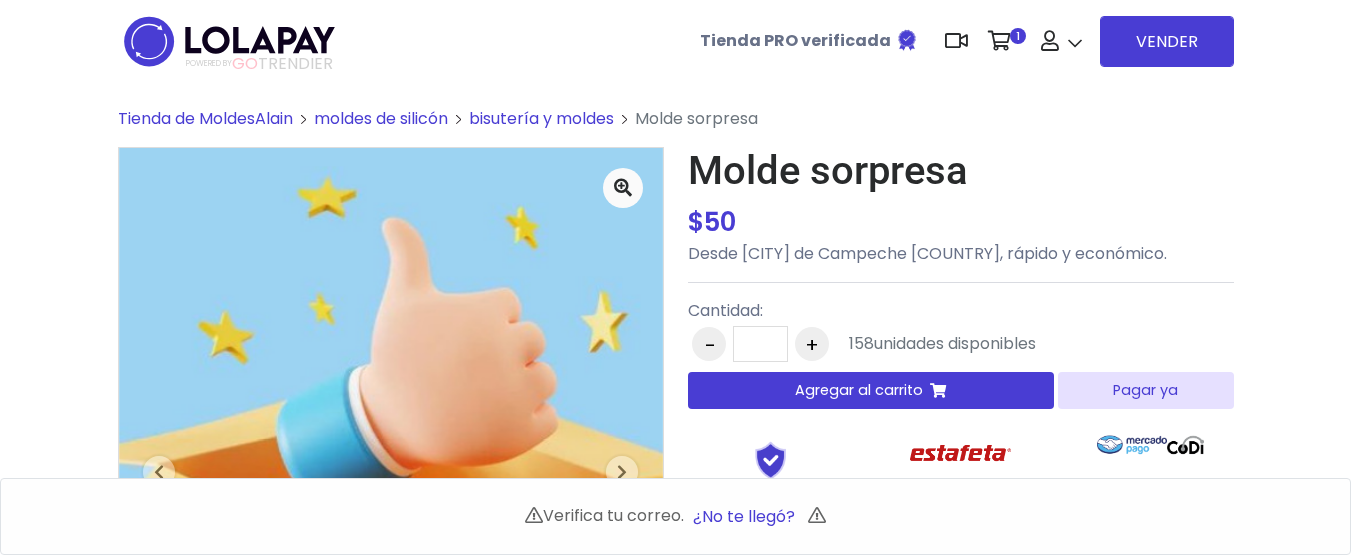 click on "Agregar al carrito" at bounding box center (859, 390) 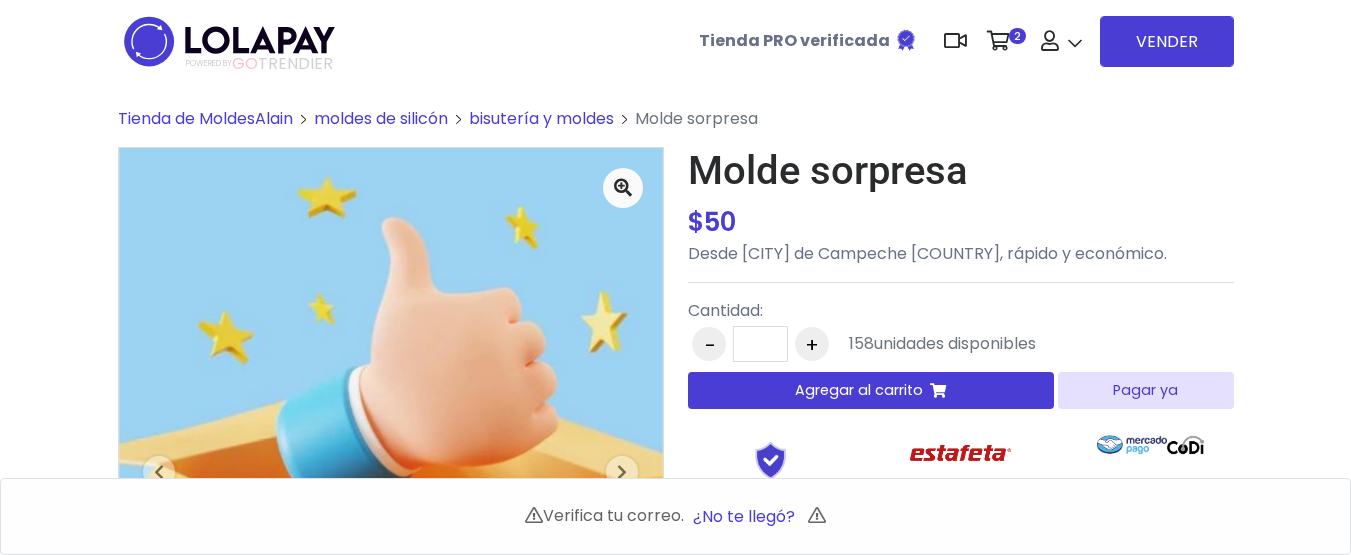 scroll, scrollTop: 910, scrollLeft: 0, axis: vertical 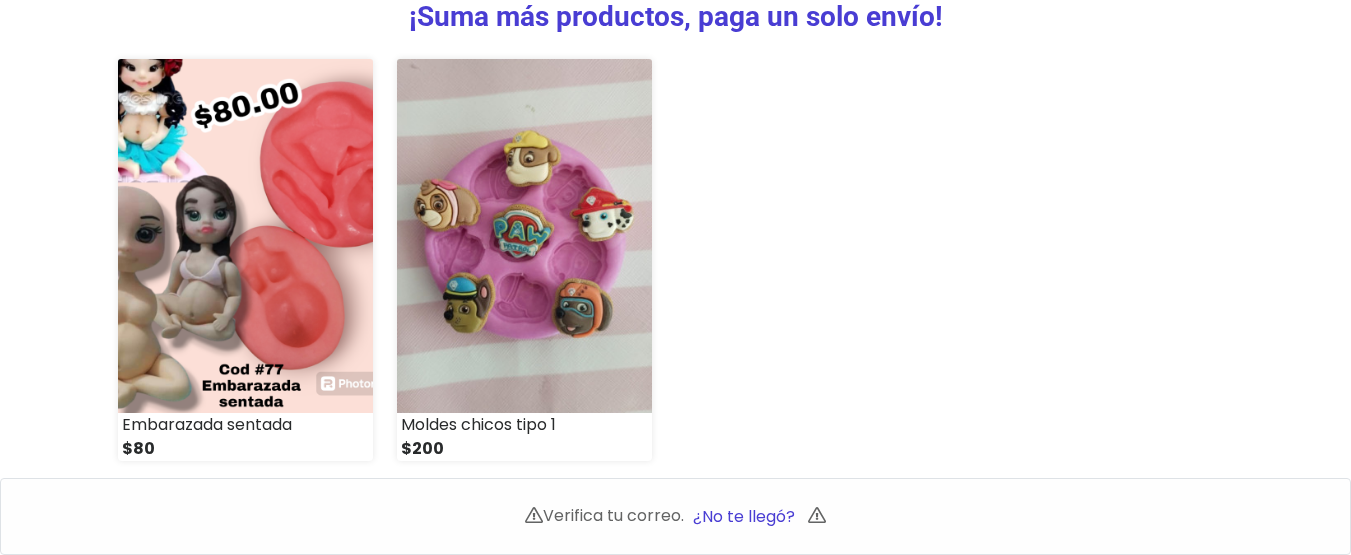 click on "¡Suma más productos, paga un solo envío!" at bounding box center [676, 17] 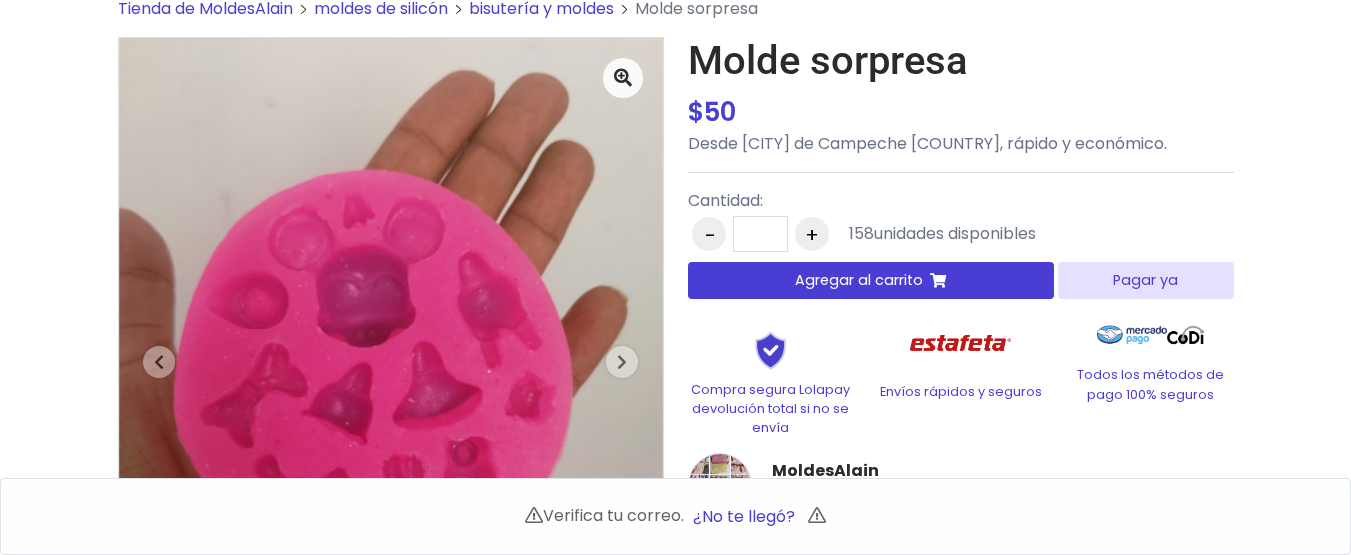 scroll, scrollTop: 0, scrollLeft: 0, axis: both 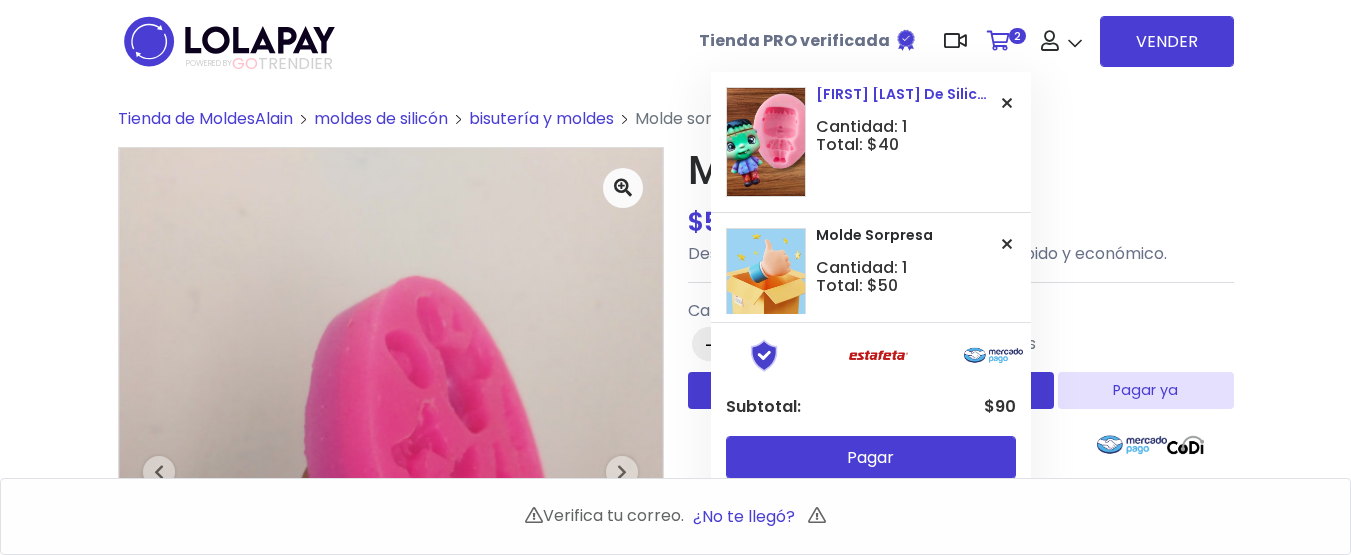 click at bounding box center (1007, 103) 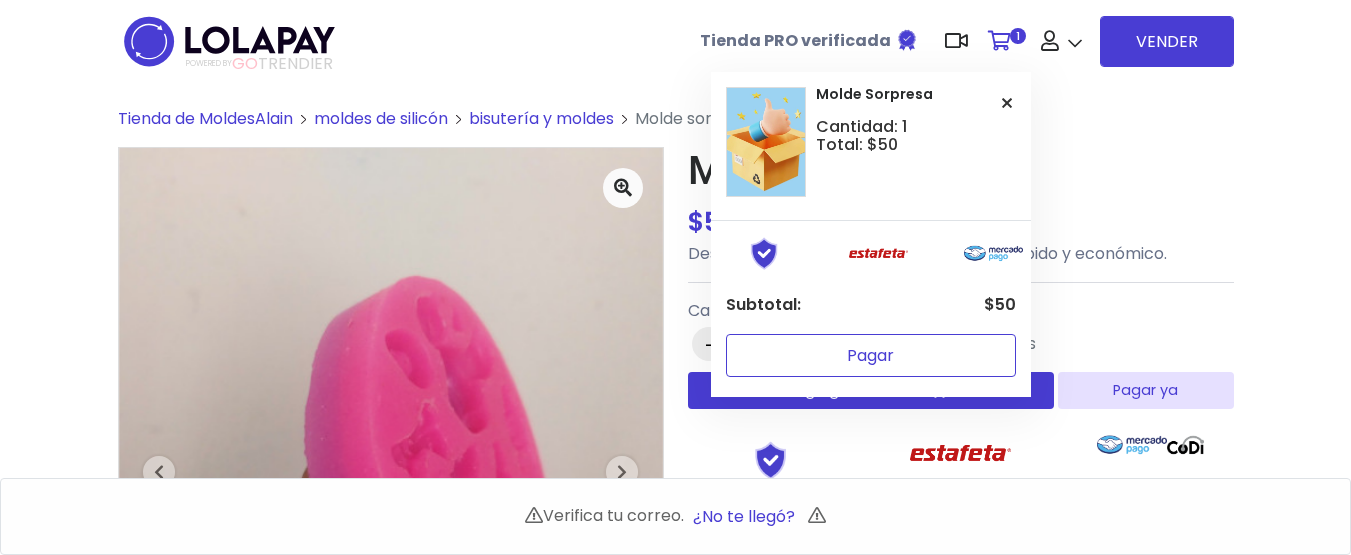 click on "Pagar" at bounding box center (871, 355) 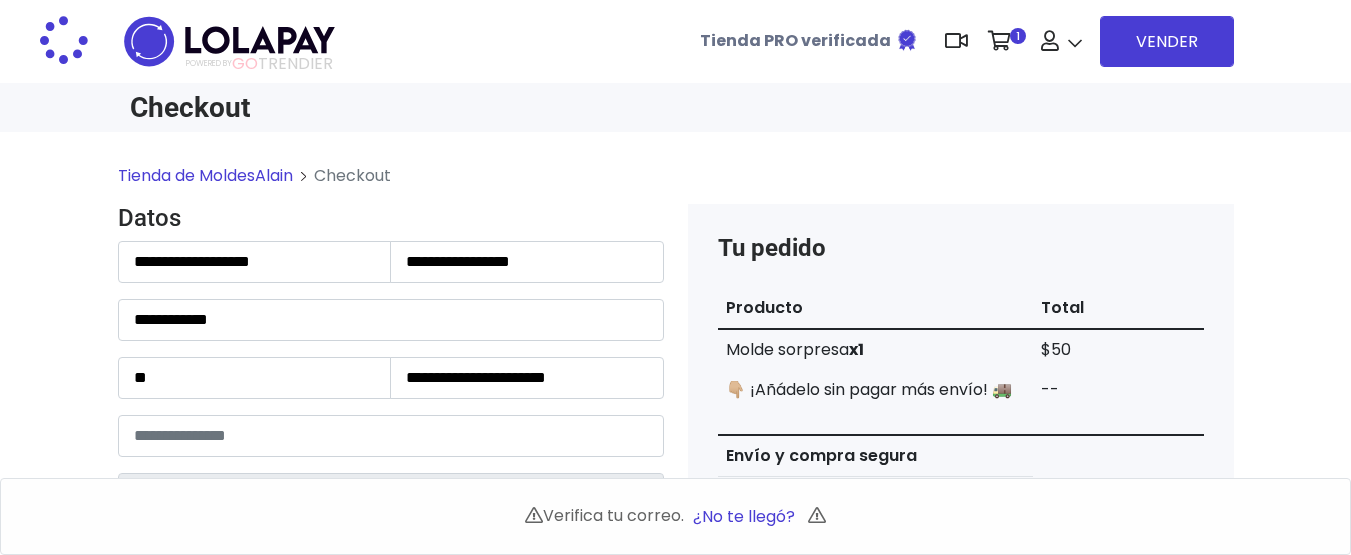 scroll, scrollTop: 0, scrollLeft: 0, axis: both 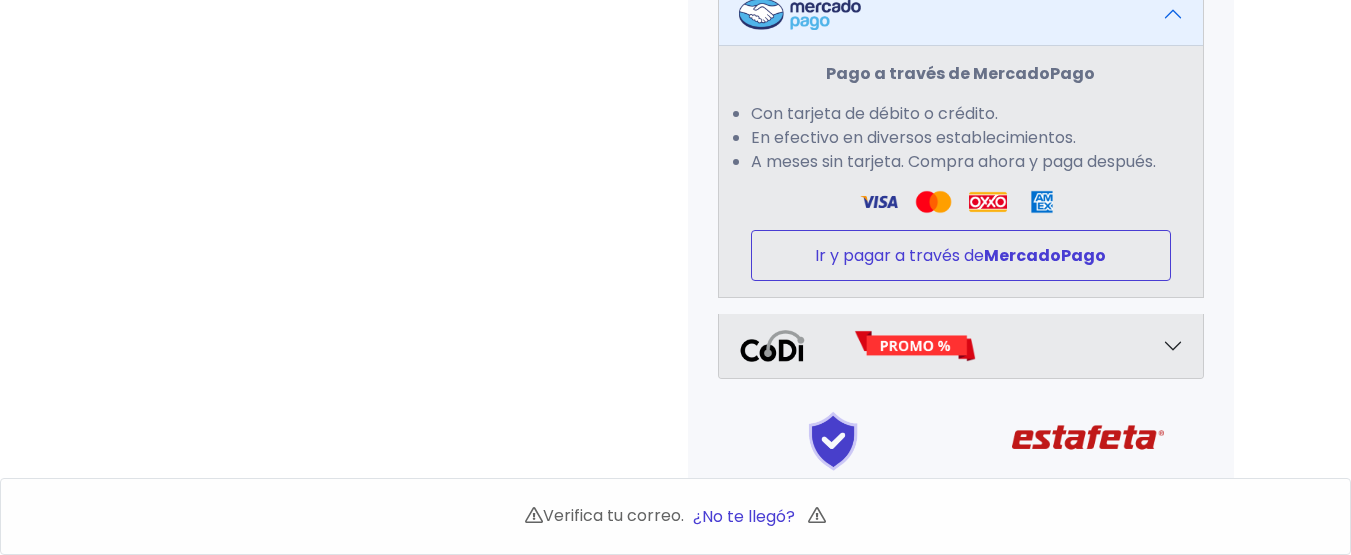 click on "Ir y pagar a través de  MercadoPago" at bounding box center (961, 255) 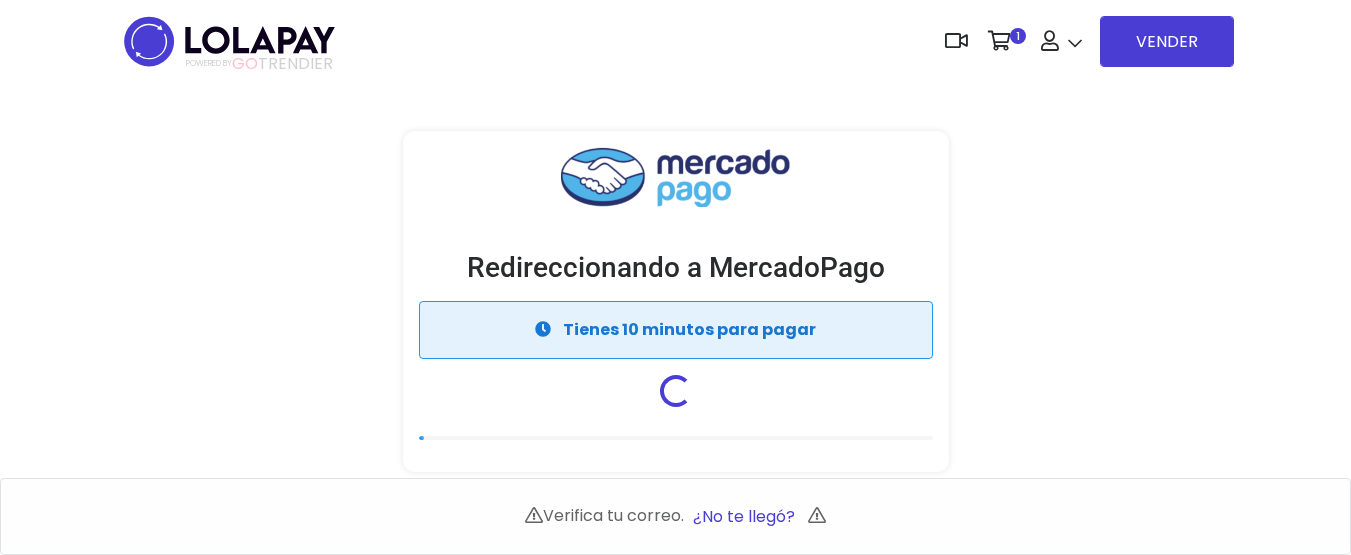 scroll, scrollTop: 0, scrollLeft: 0, axis: both 